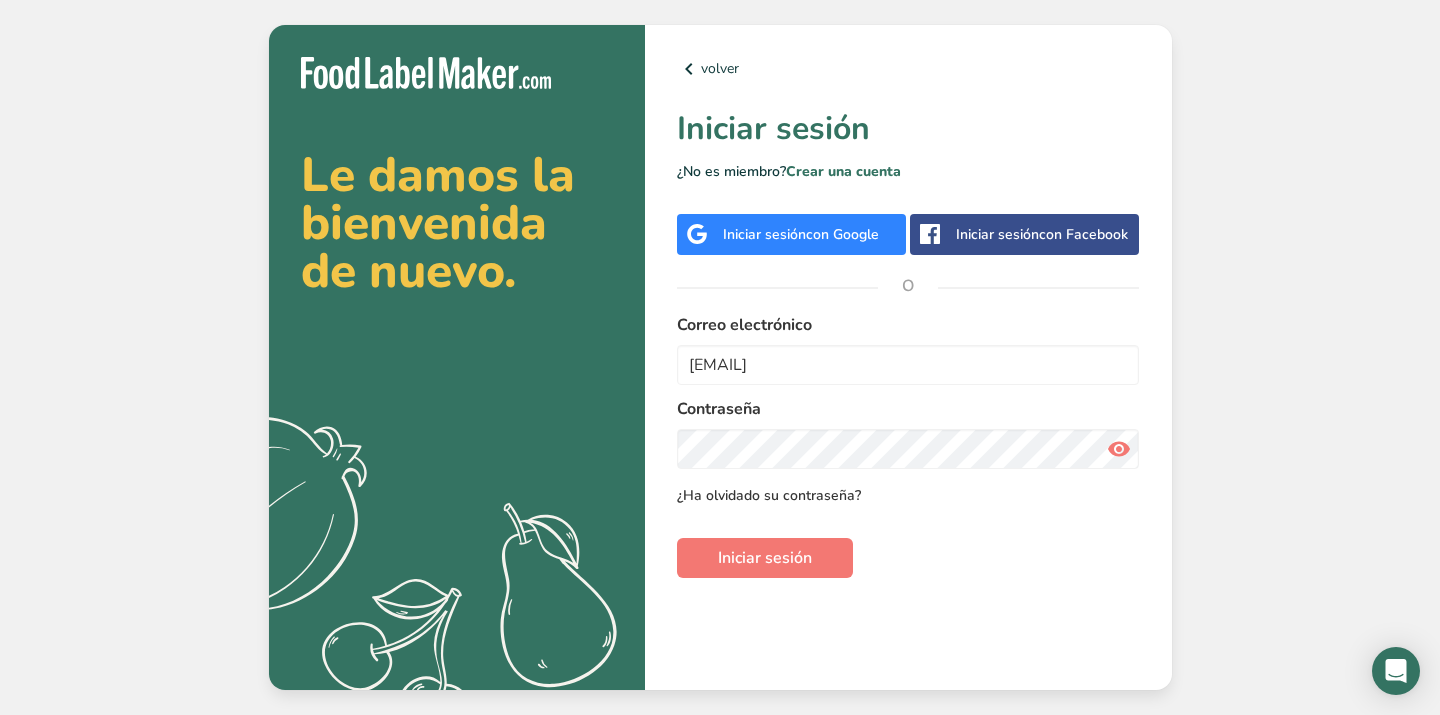 scroll, scrollTop: 0, scrollLeft: 0, axis: both 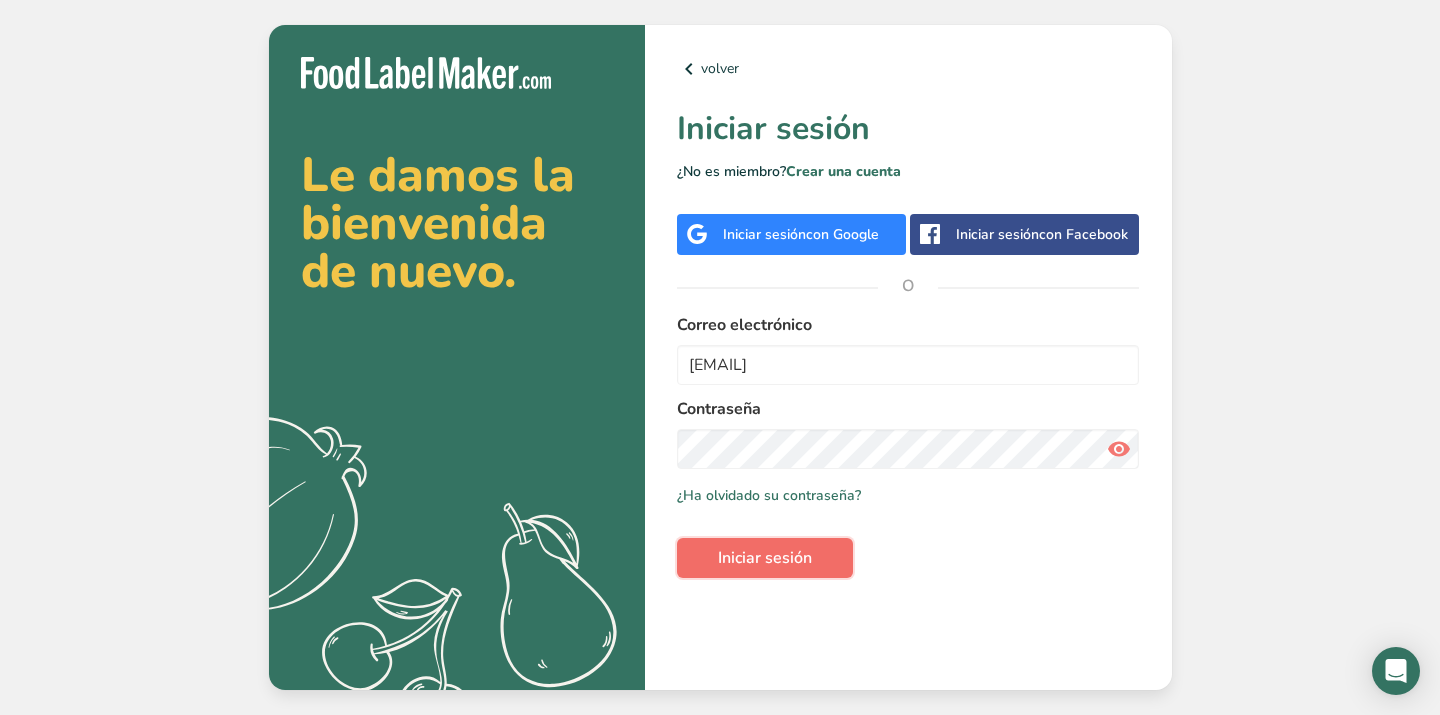 click on "Iniciar sesión" at bounding box center [765, 558] 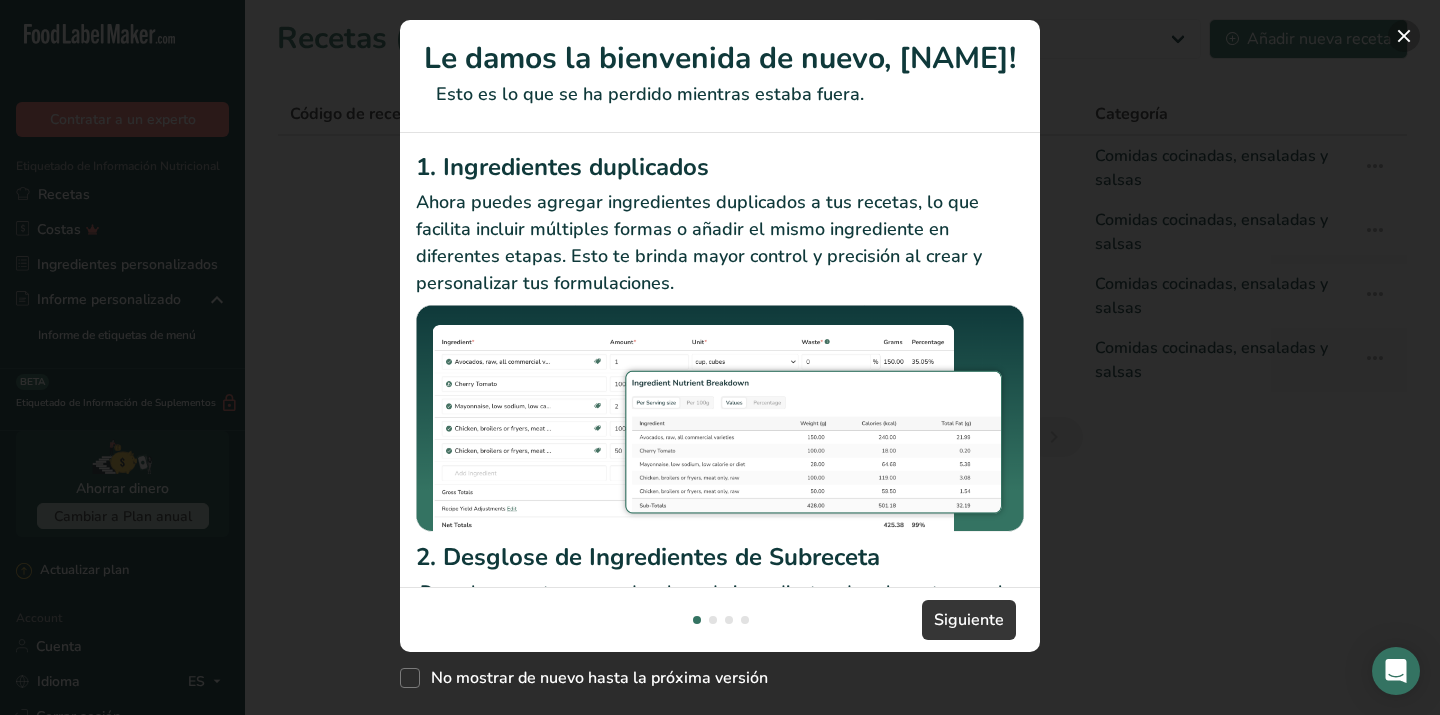 click at bounding box center [1404, 36] 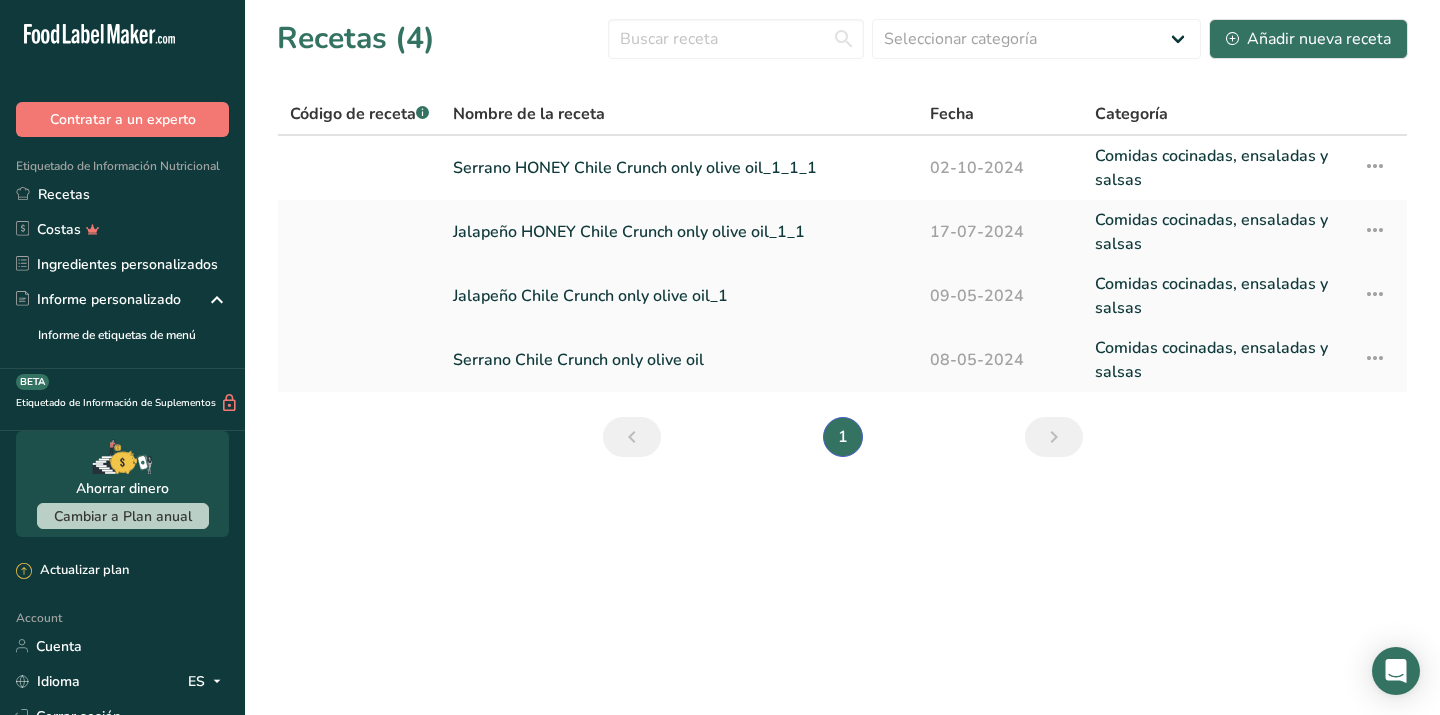 click on "Jalapeño Chile Crunch only olive oil_1" at bounding box center (679, 296) 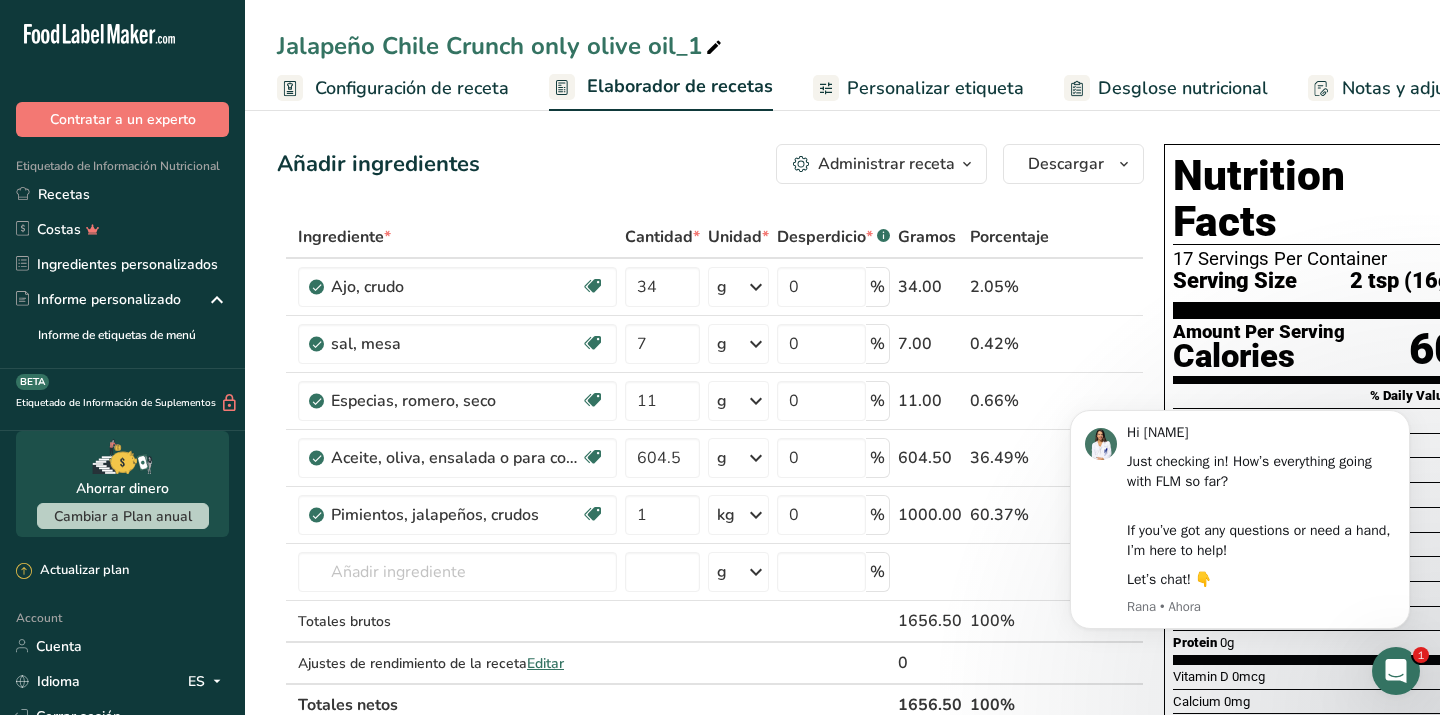 scroll, scrollTop: 0, scrollLeft: 0, axis: both 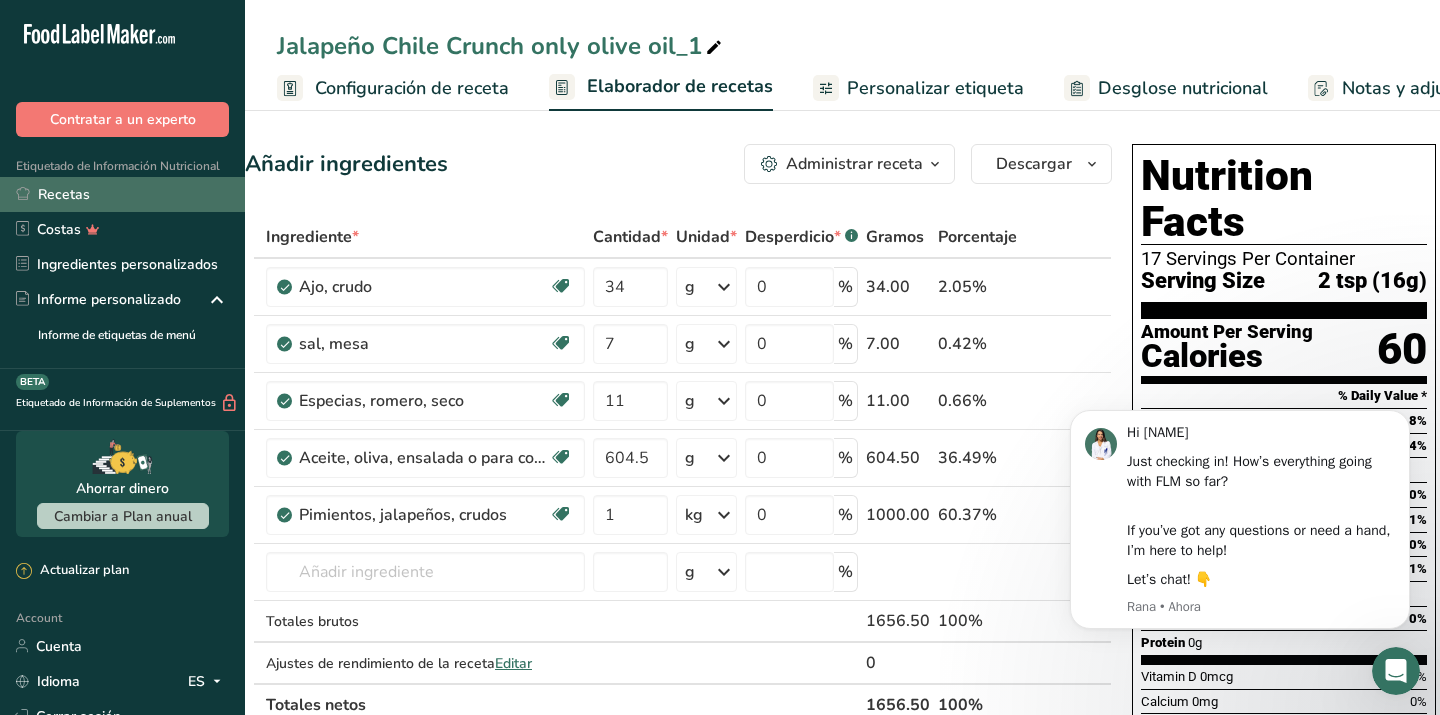 click on "Recetas" at bounding box center [122, 194] 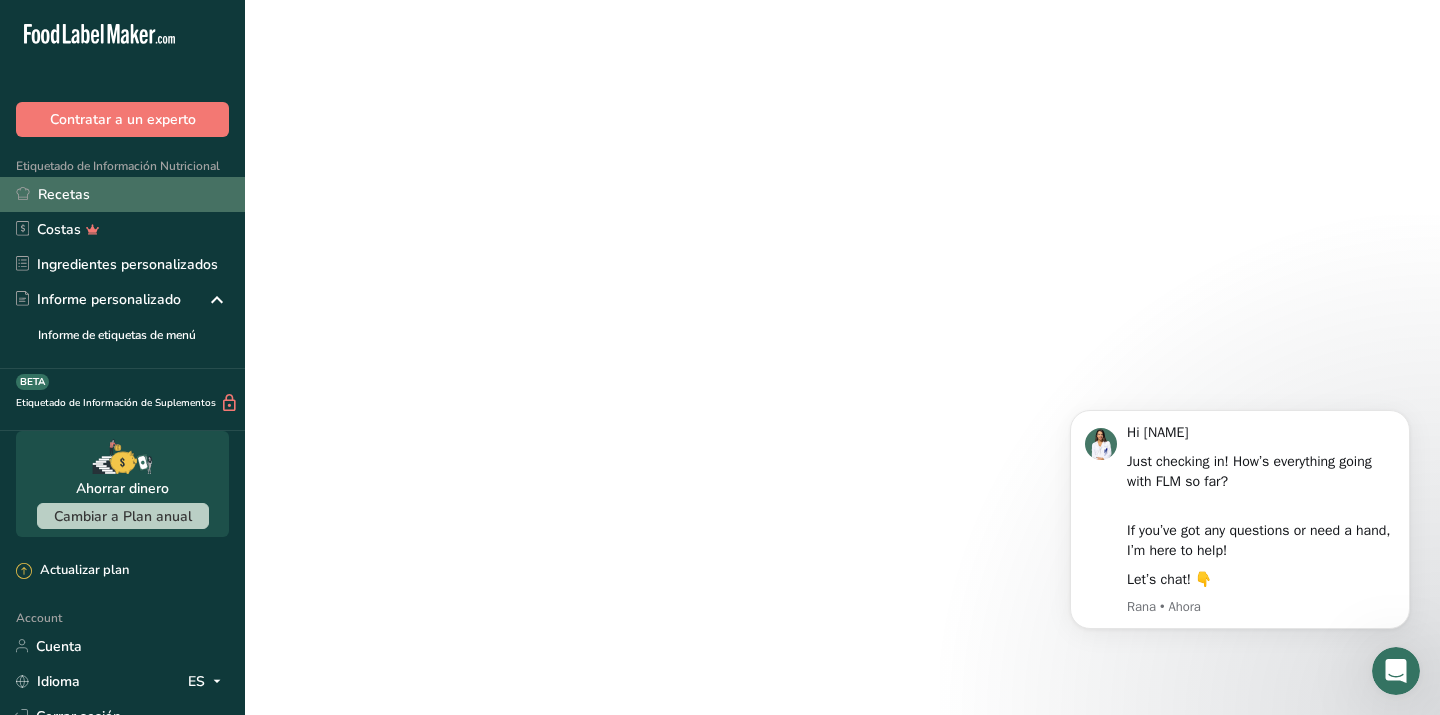 scroll, scrollTop: 0, scrollLeft: 0, axis: both 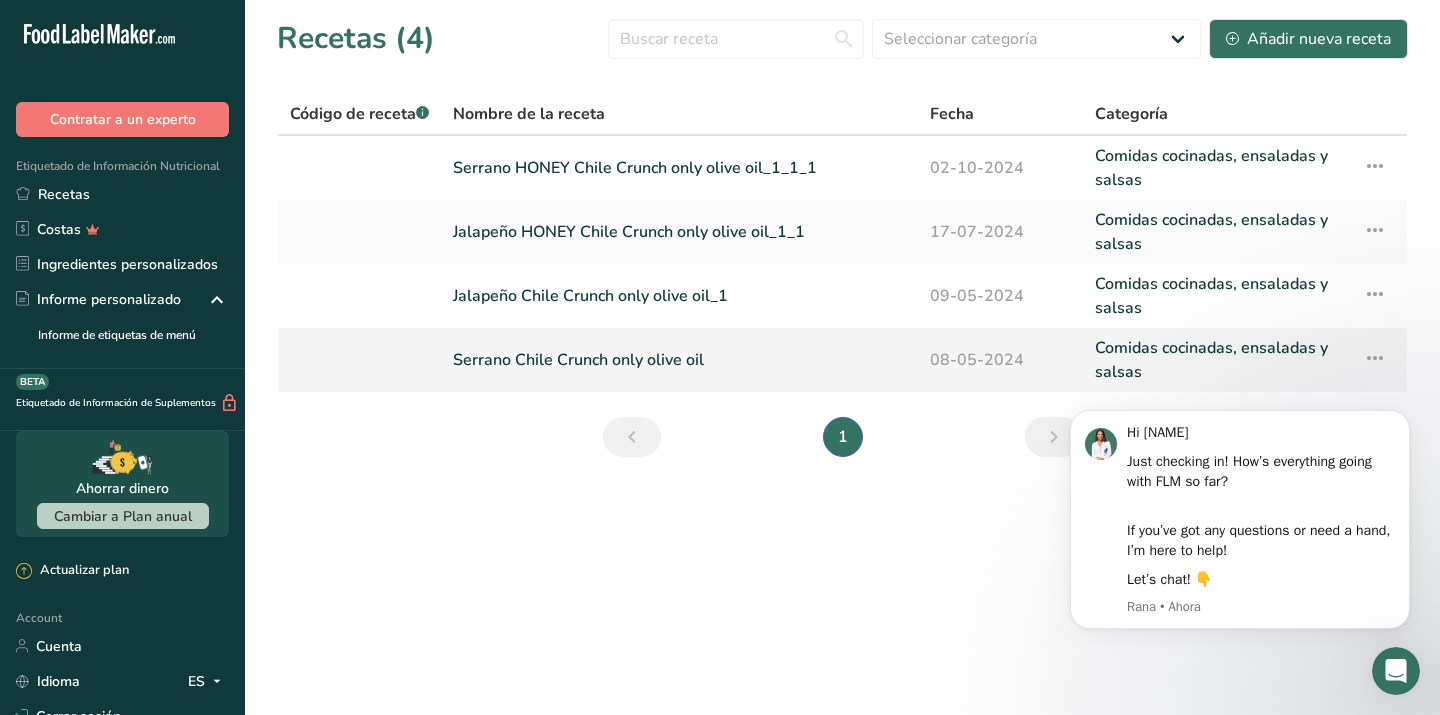 click on "Serrano Chile Crunch only olive oil" at bounding box center (679, 360) 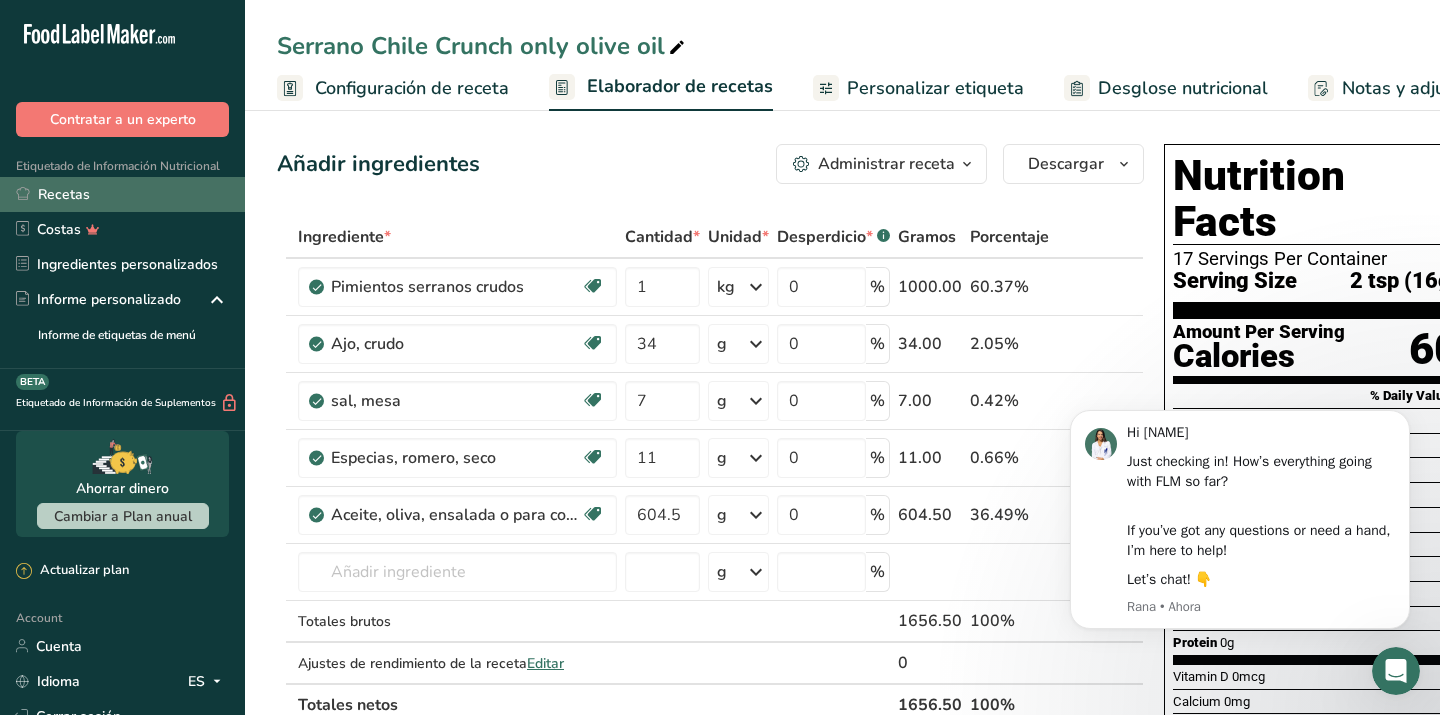 click on "Recetas" at bounding box center (122, 194) 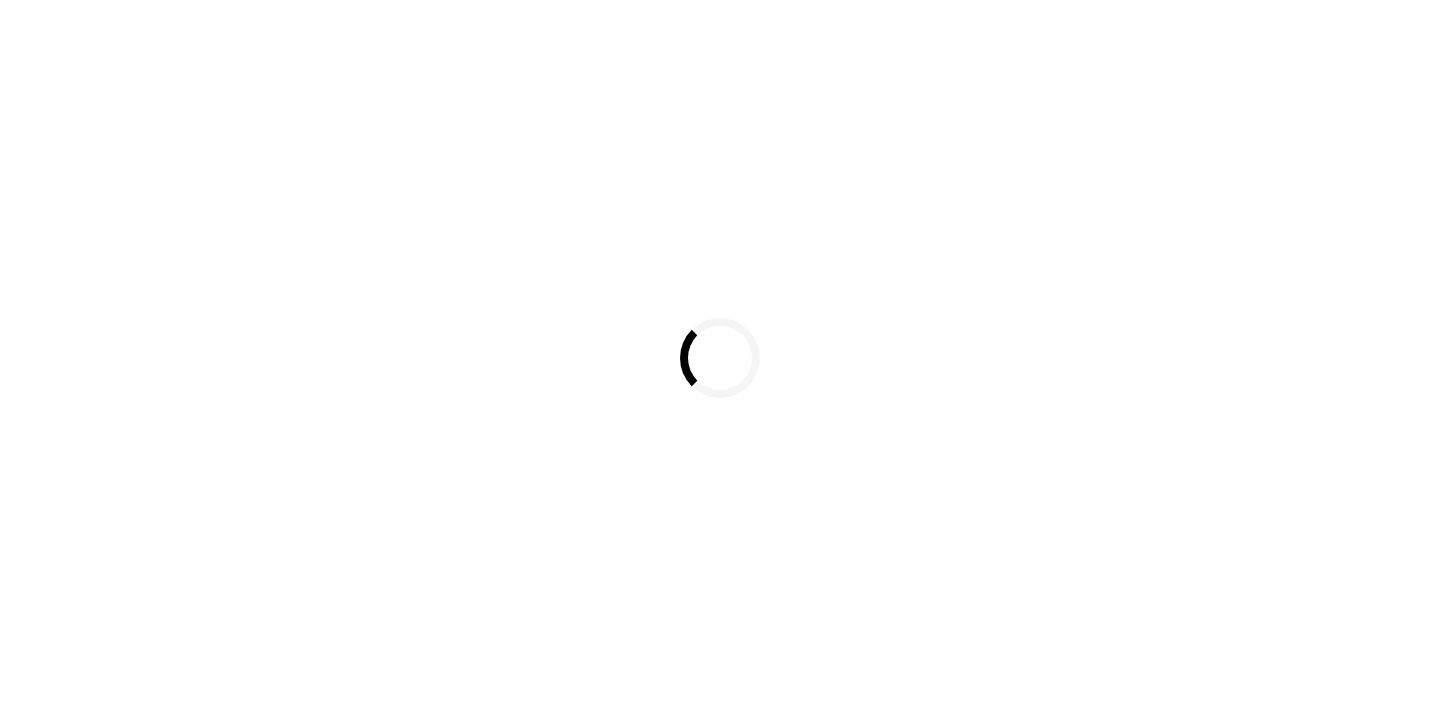scroll, scrollTop: 0, scrollLeft: 0, axis: both 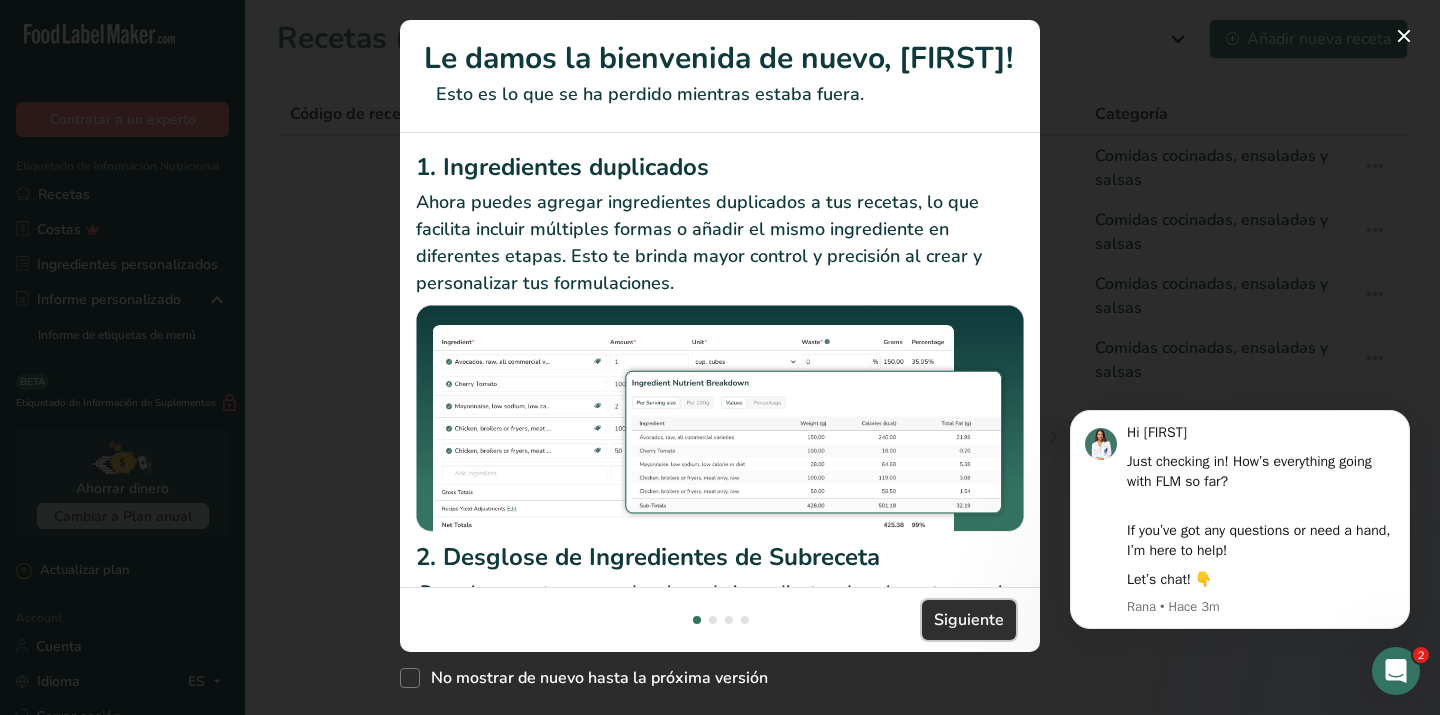click on "Siguiente" at bounding box center [969, 620] 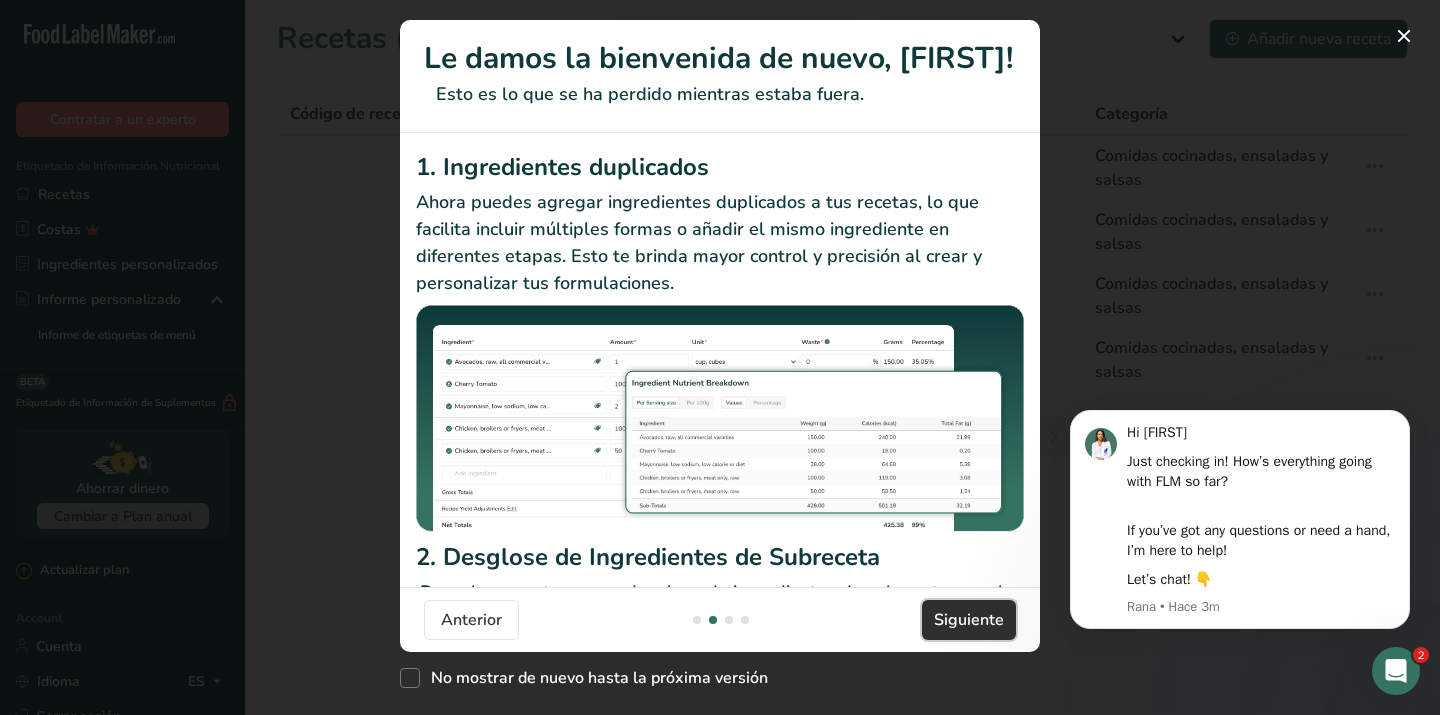scroll, scrollTop: 0, scrollLeft: 640, axis: horizontal 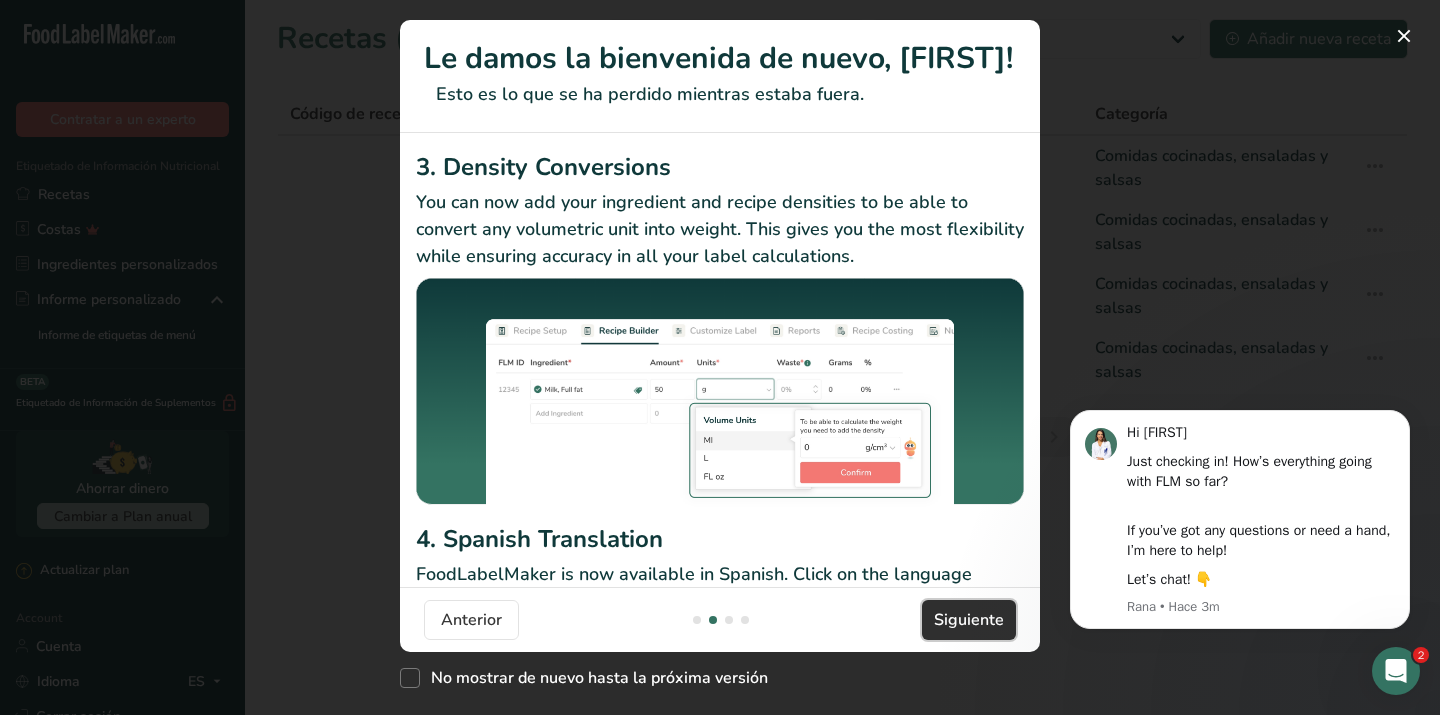 click on "Siguiente" at bounding box center [969, 620] 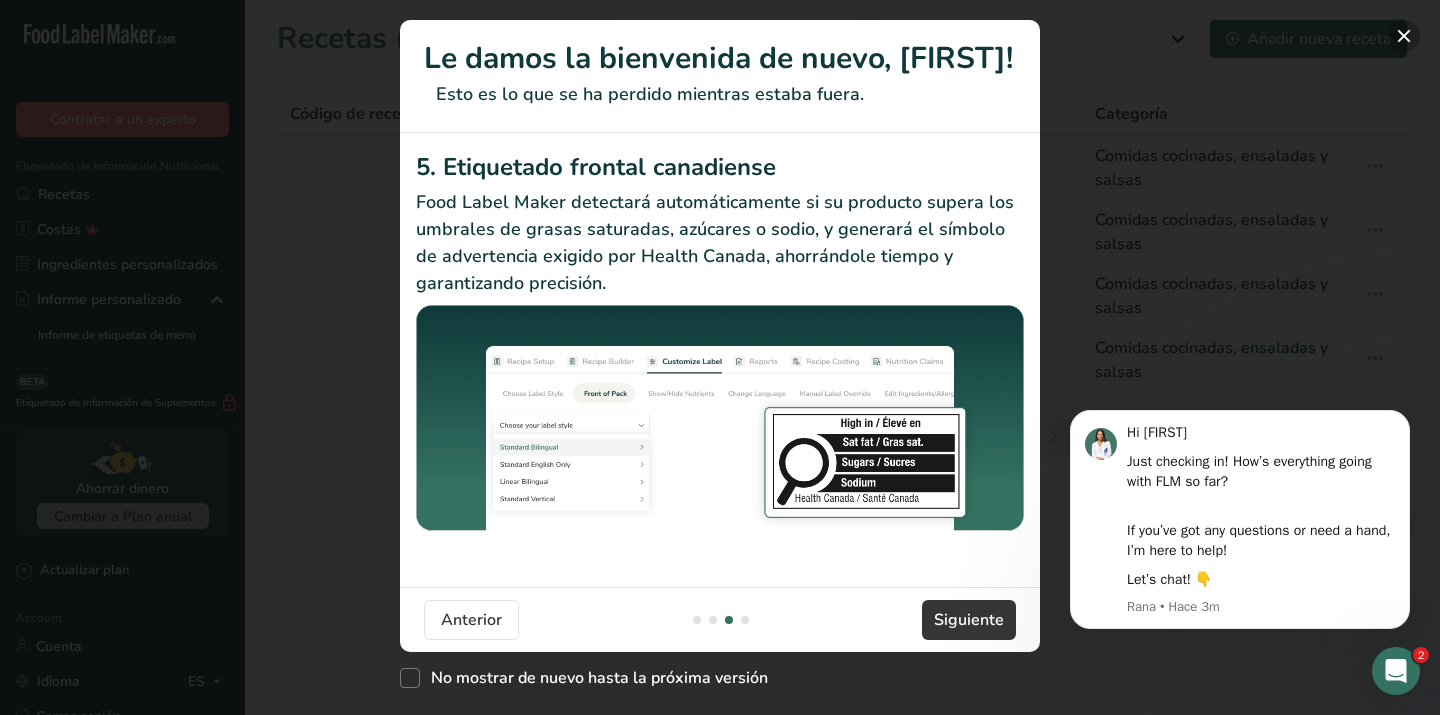 click at bounding box center (1404, 36) 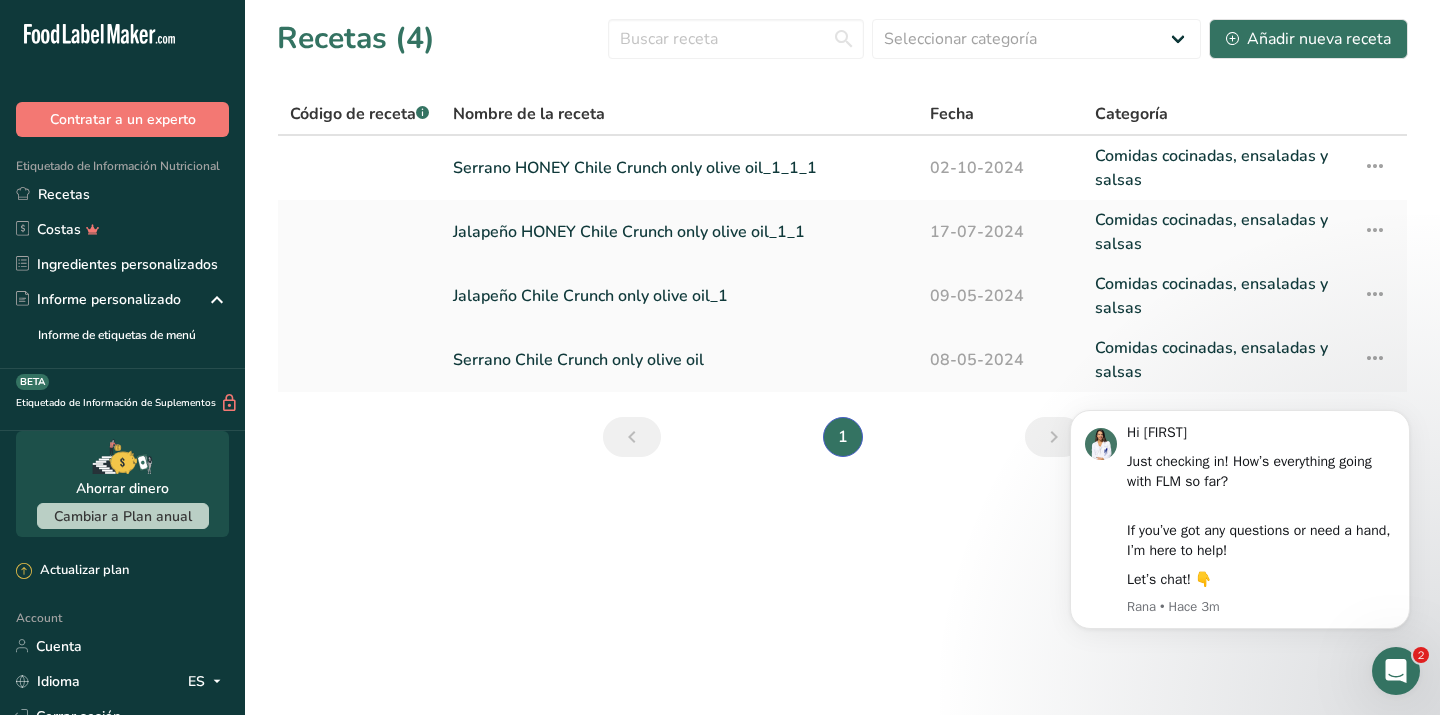 click on "Jalapeño Chile Crunch only olive oil_1" at bounding box center [679, 296] 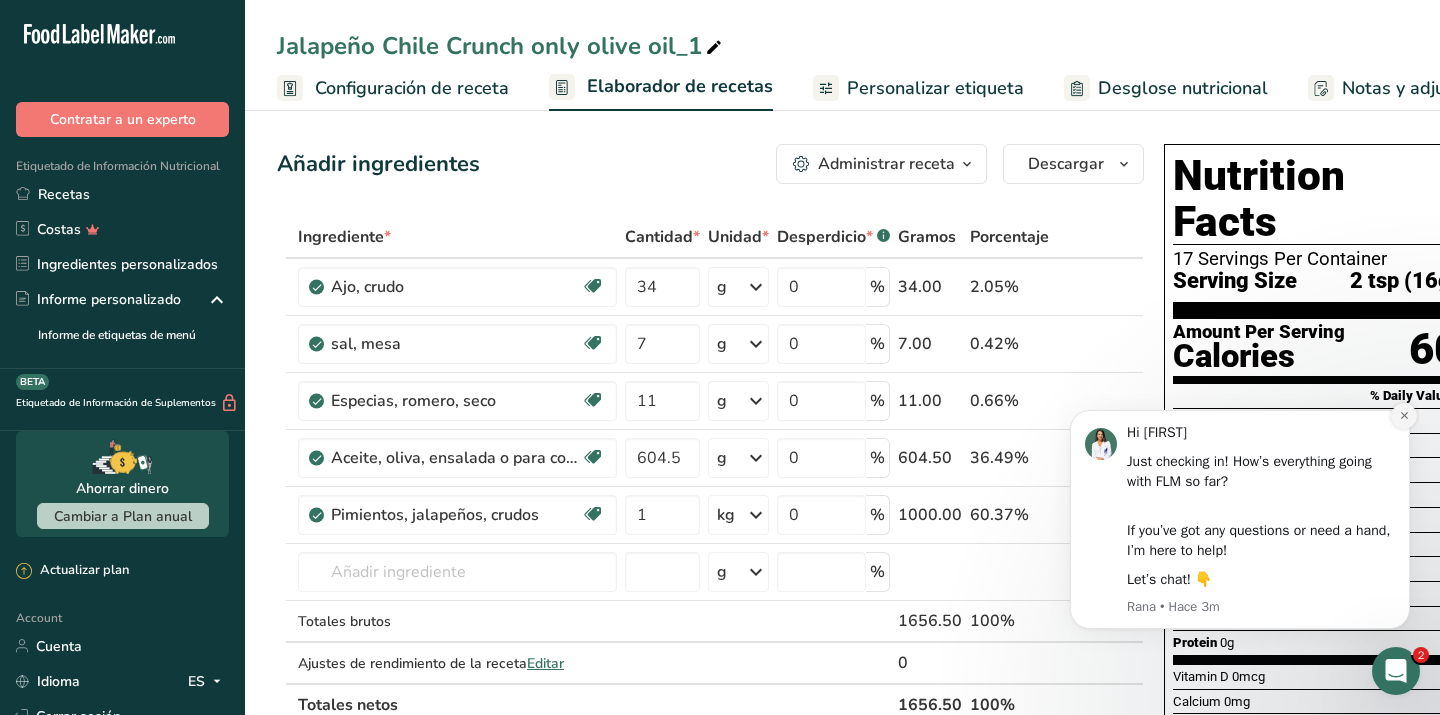 click 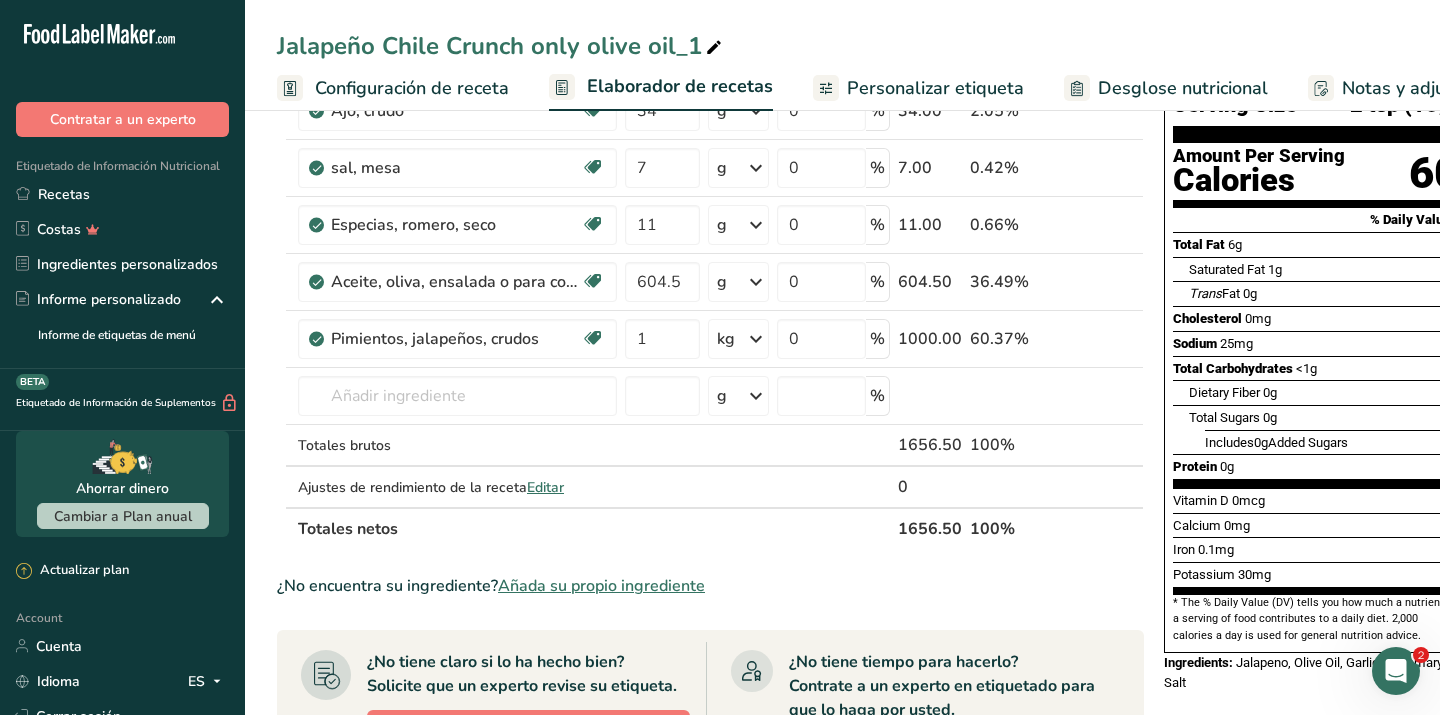 scroll, scrollTop: 170, scrollLeft: 0, axis: vertical 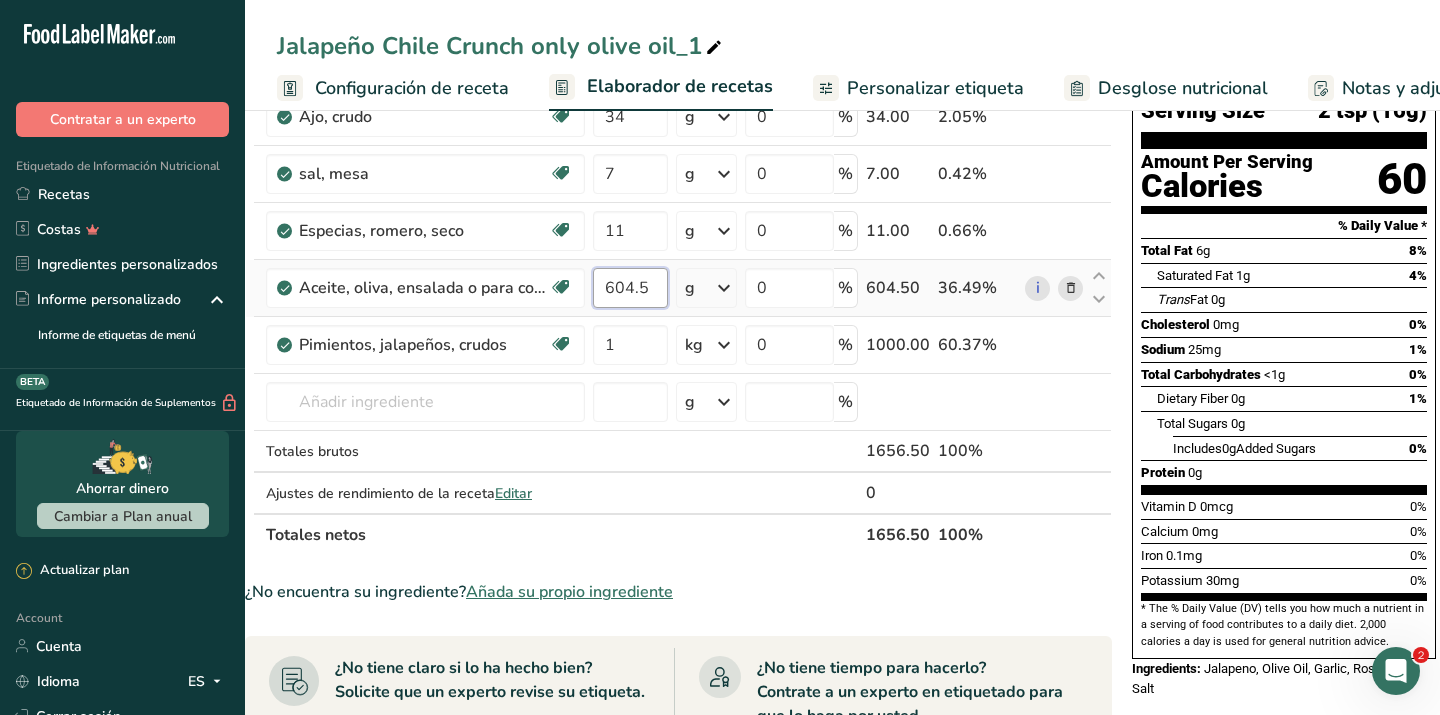 click on "604.5" at bounding box center [630, 288] 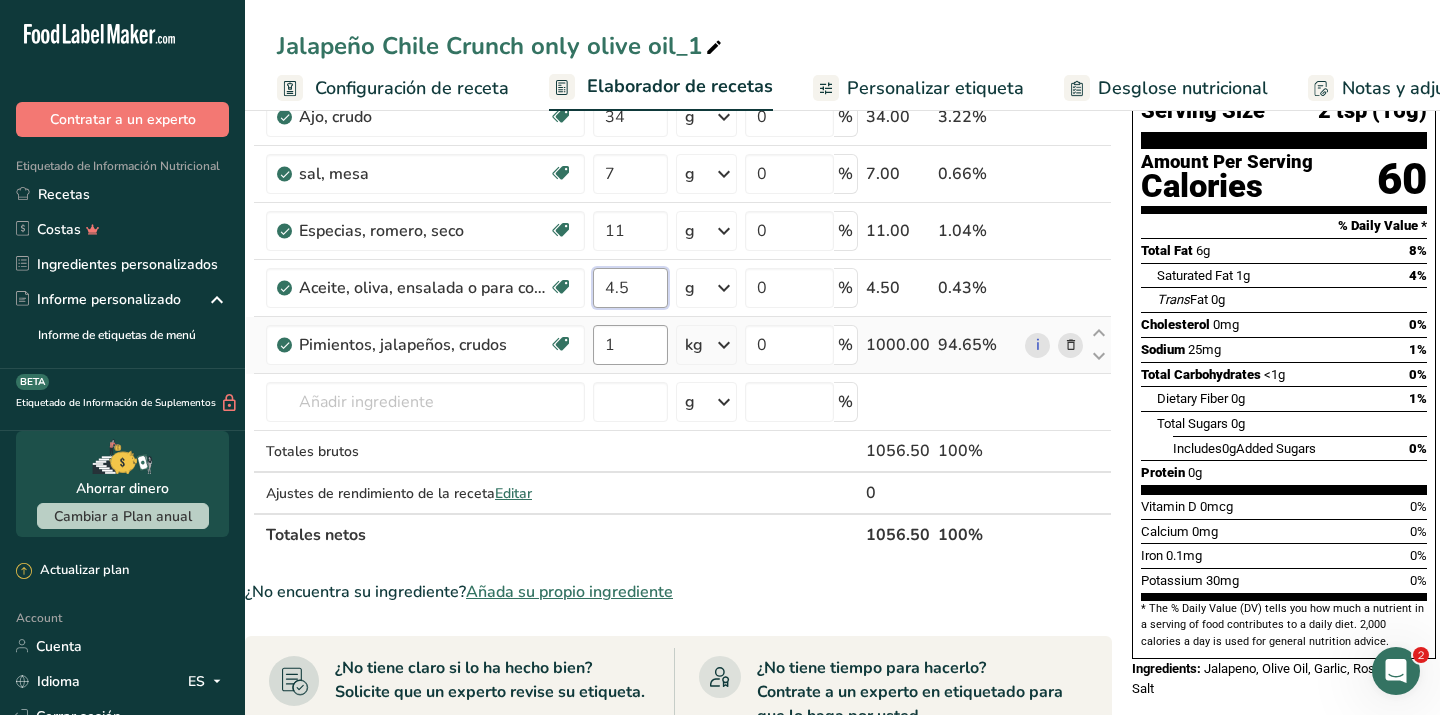type on "4.5" 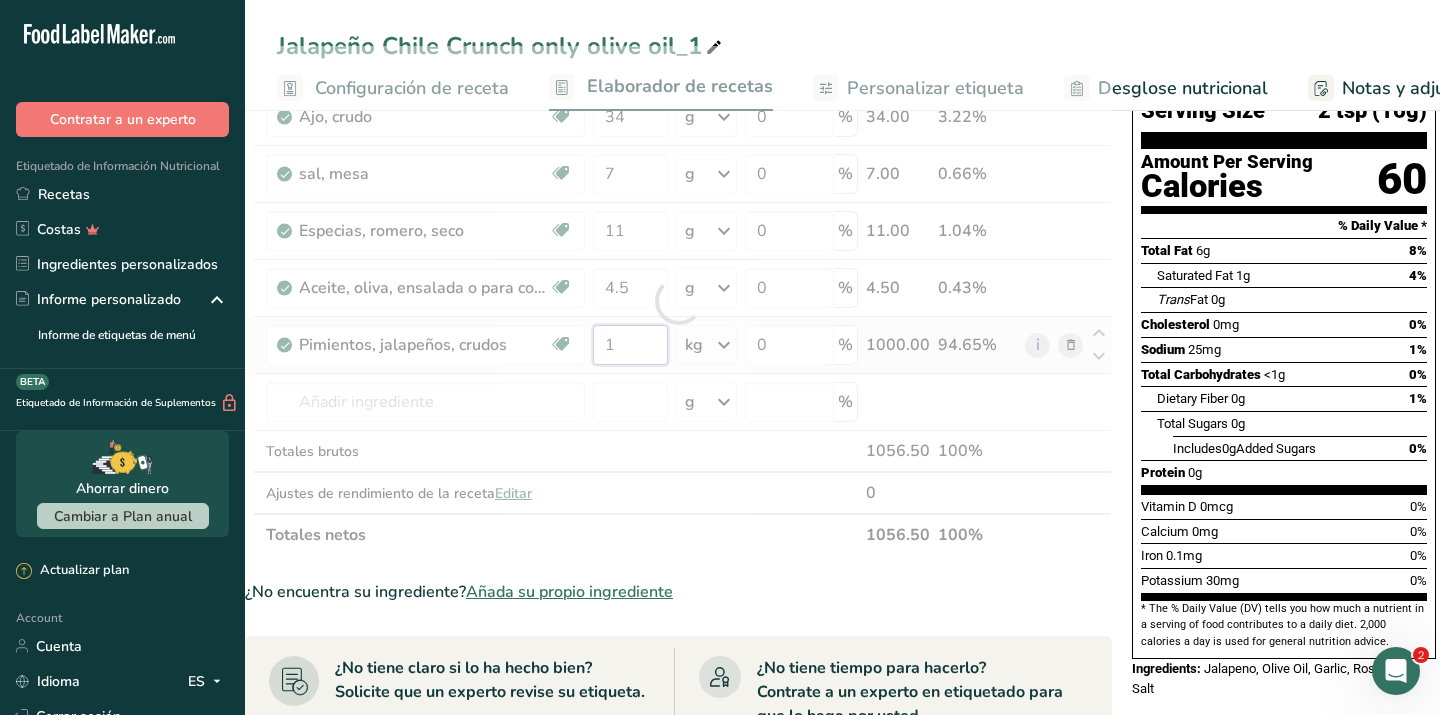 click on "1" at bounding box center [630, 345] 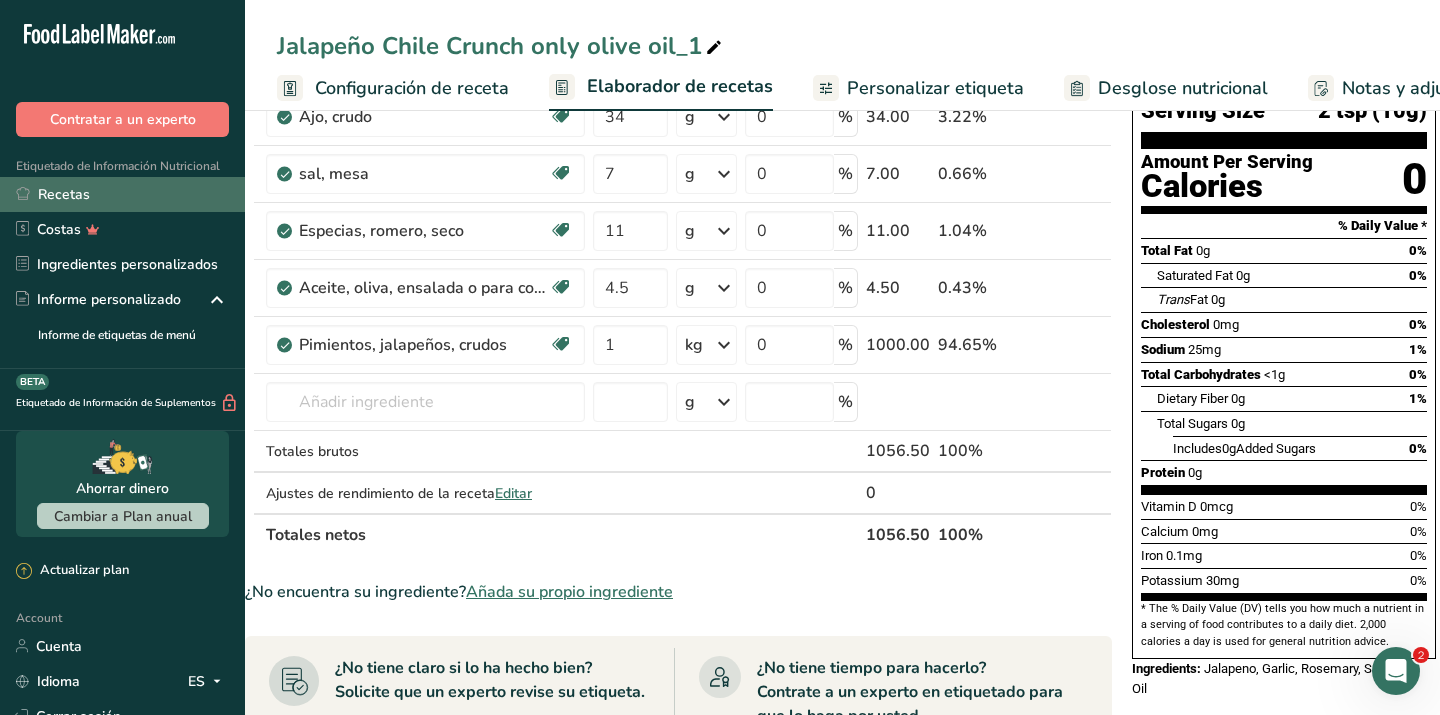 click on "Recetas" at bounding box center [122, 194] 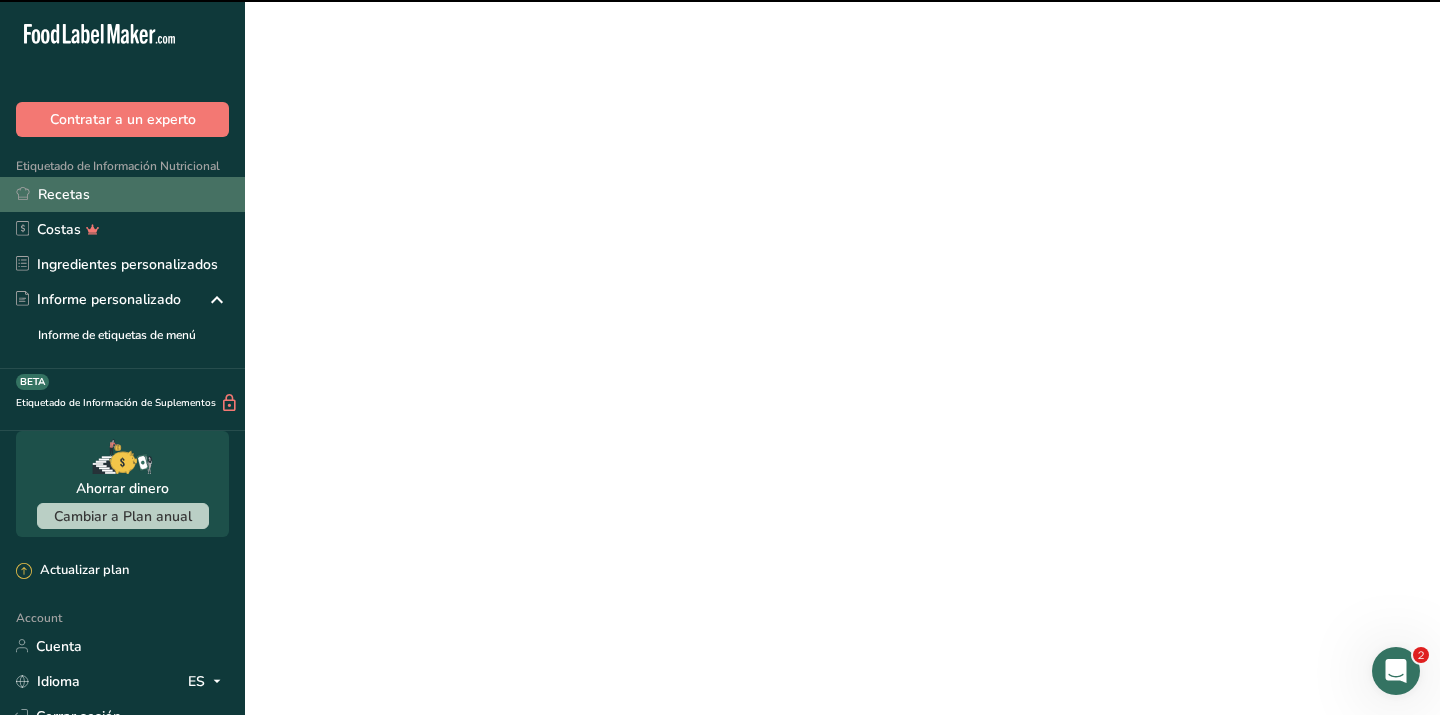 scroll, scrollTop: 0, scrollLeft: 0, axis: both 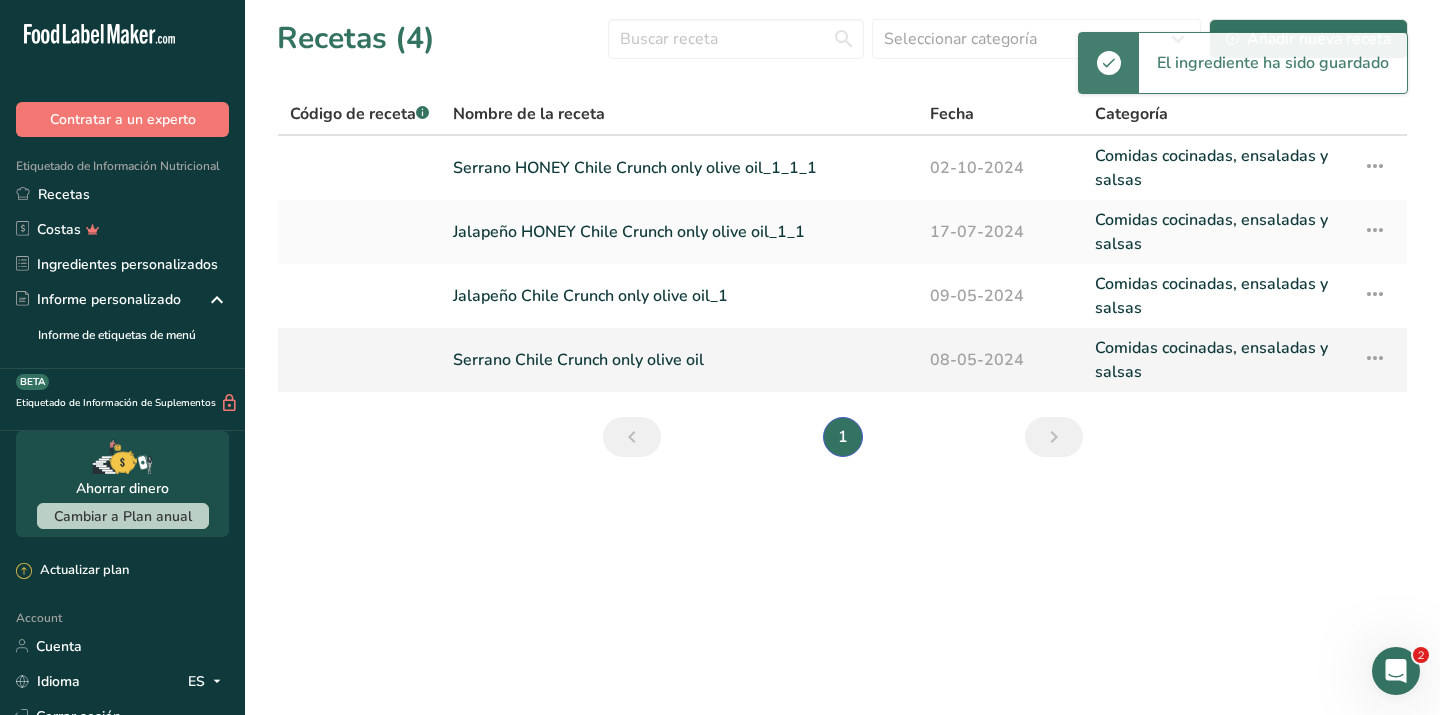 click on "Serrano Chile Crunch only olive oil" at bounding box center (679, 360) 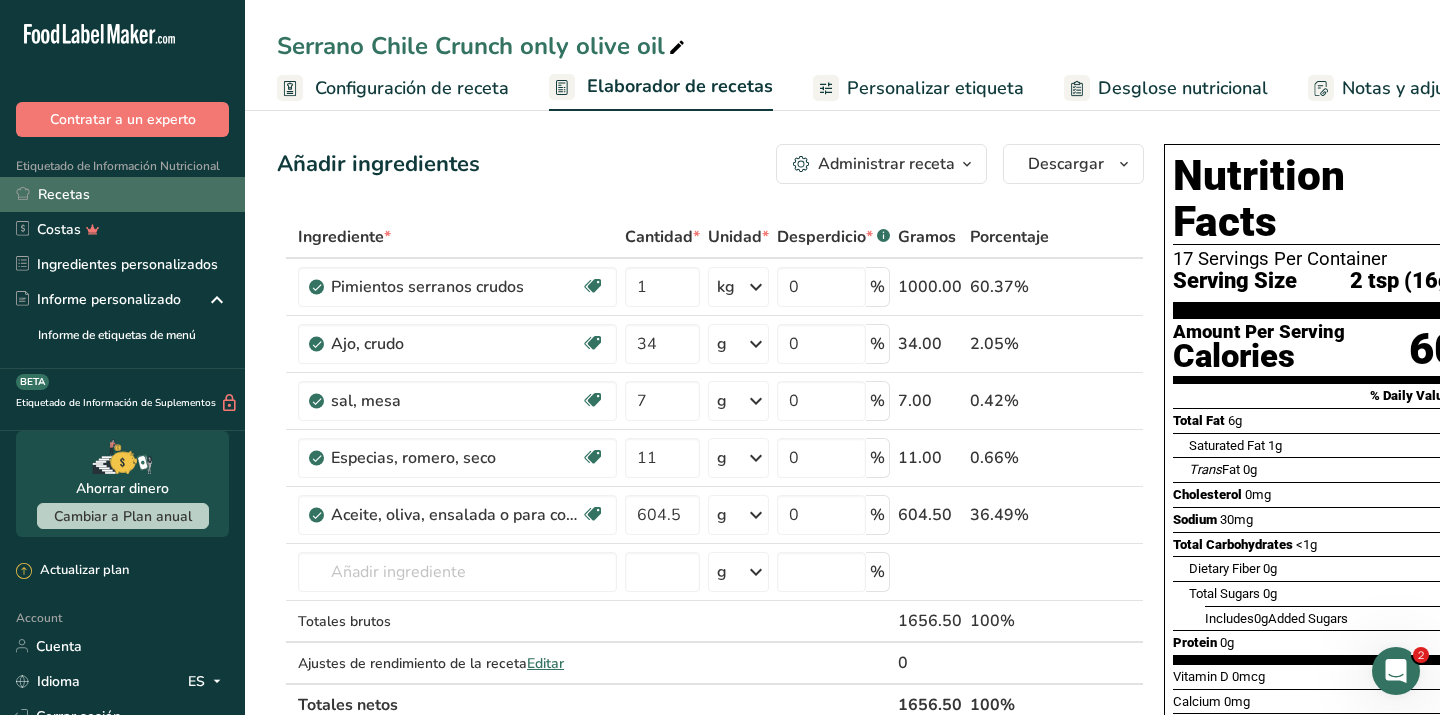 click on "Recetas" at bounding box center (122, 194) 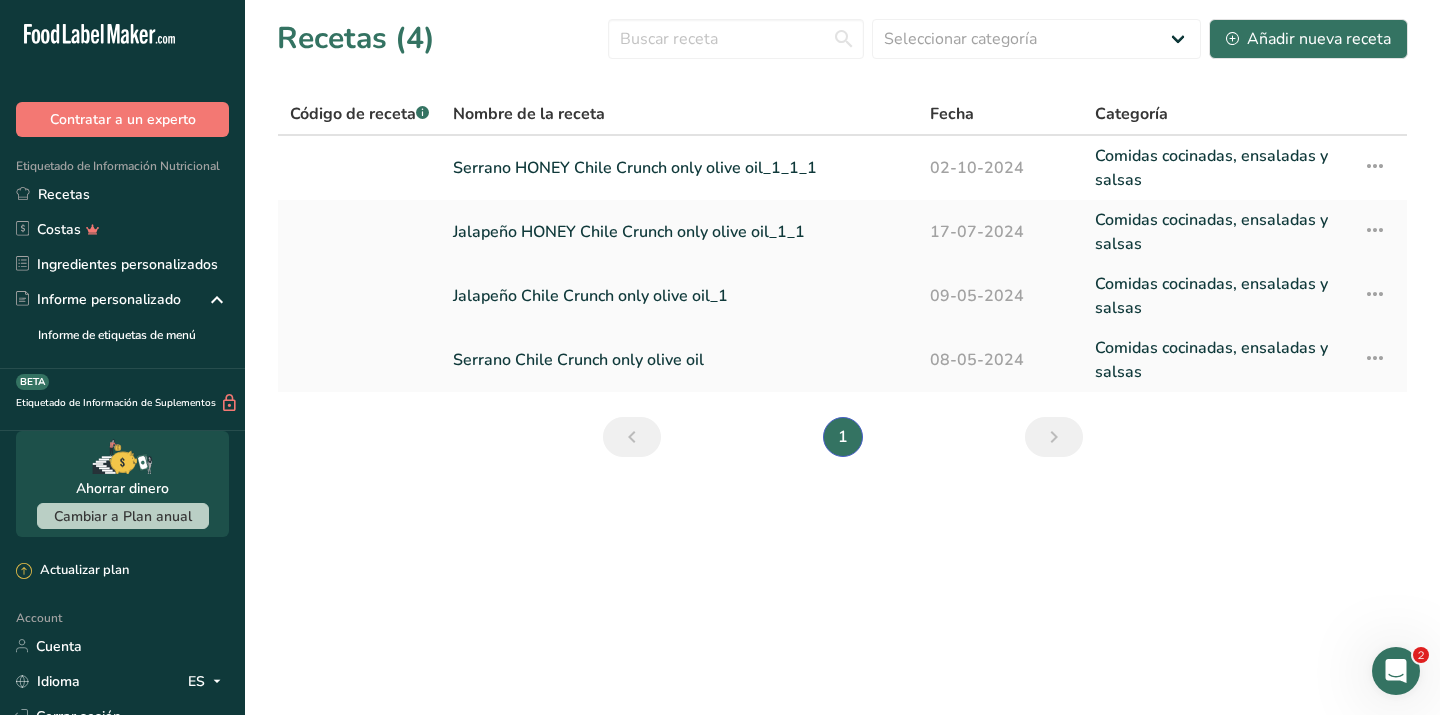 click on "Jalapeño Chile Crunch only olive oil_1" at bounding box center (679, 296) 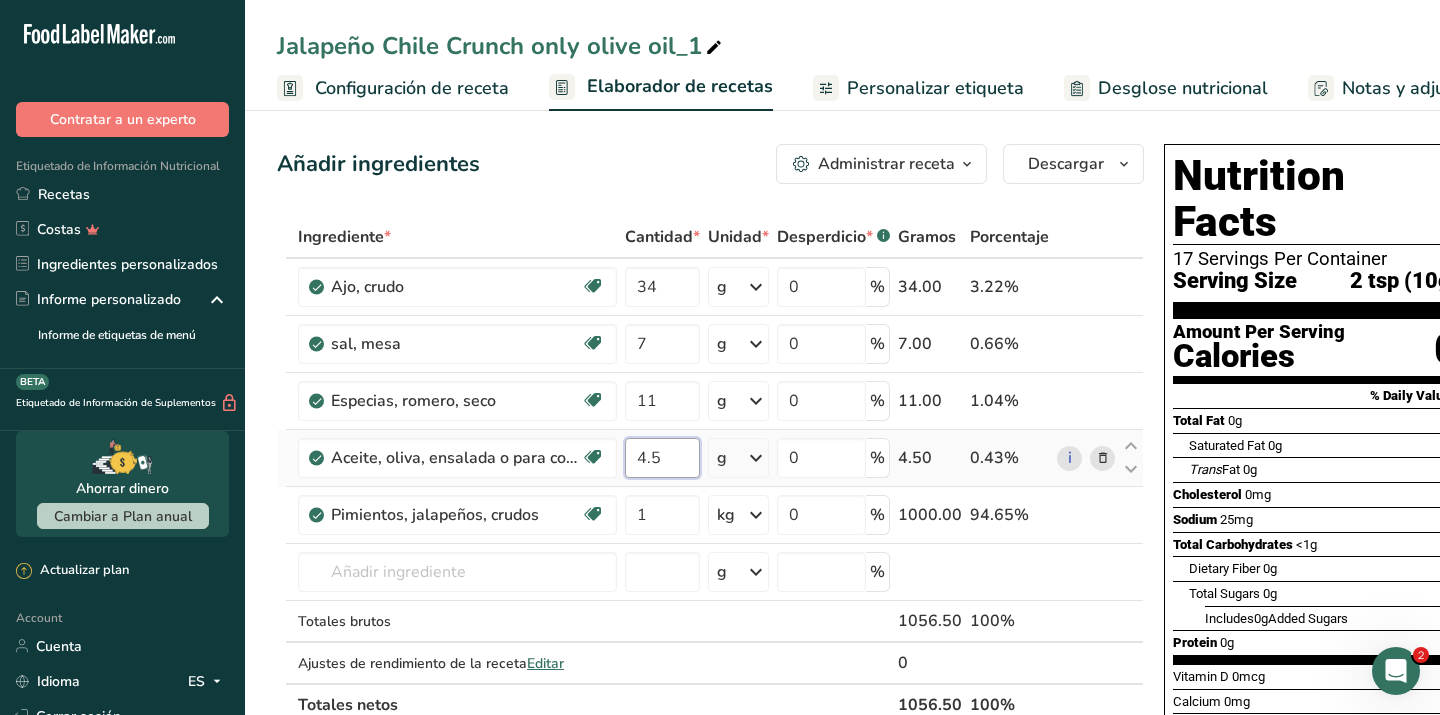 click on "4.5" at bounding box center (662, 458) 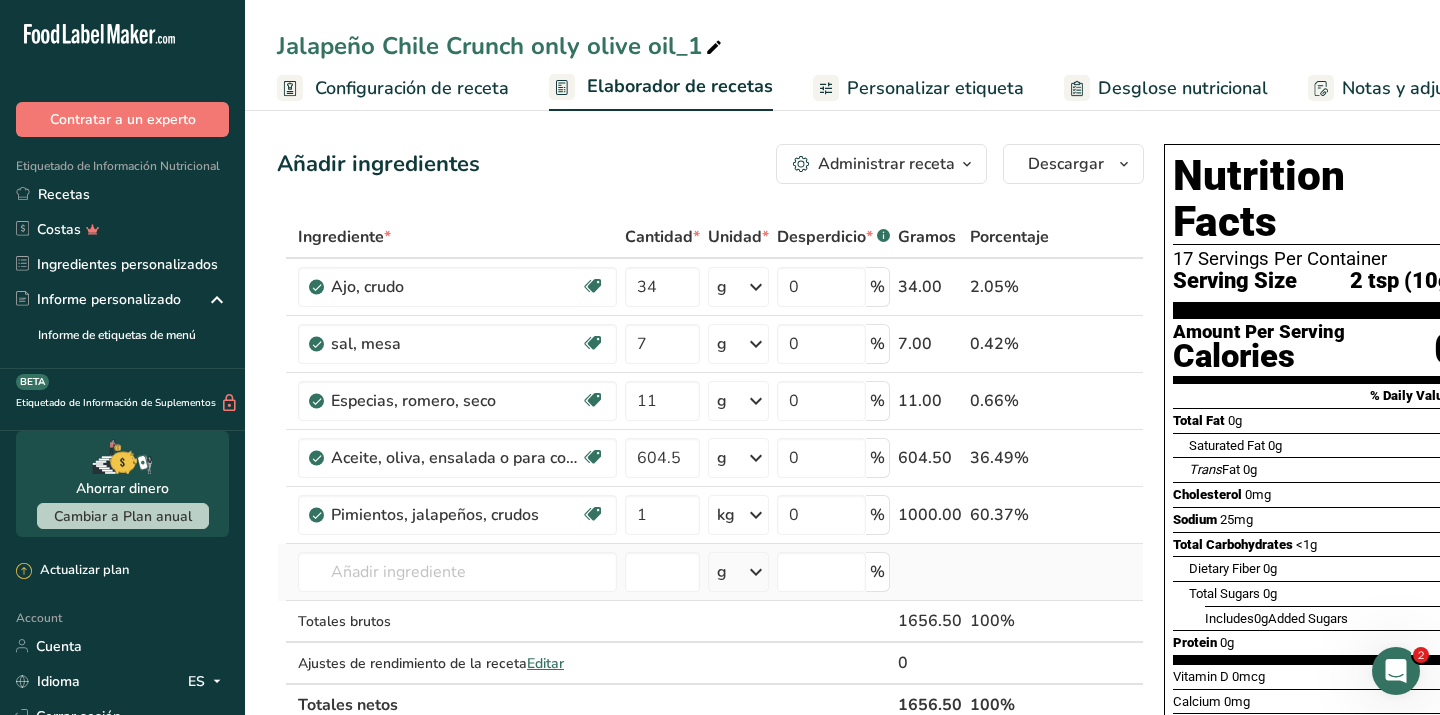 click on "Ingrediente *
Cantidad *
Unidad *
Desperdicio *   .a-a{fill:#347362;}.b-a{fill:#fff;}          Gramos
Porcentaje
Ajo, crudo
Fuente de antioxidantes
Libre de lácteos
Libre de gluten
Vegano
Vegetariano
Libre de soja
34
g
Porciones
1 cup
1 tsp
1 clove
Ver más
Unidades de peso
g
kg
mg
Ver más
Unidades de volumen
litro
Las unidades de volumen requieren una conversión de densidad. Si conoce la densidad de su ingrediente, introdúzcala a continuación. De lo contrario, haga clic en "RIA", nuestra asistente regulatoria de IA, quien podrá ayudarle.
lb/pie³" at bounding box center [710, 471] 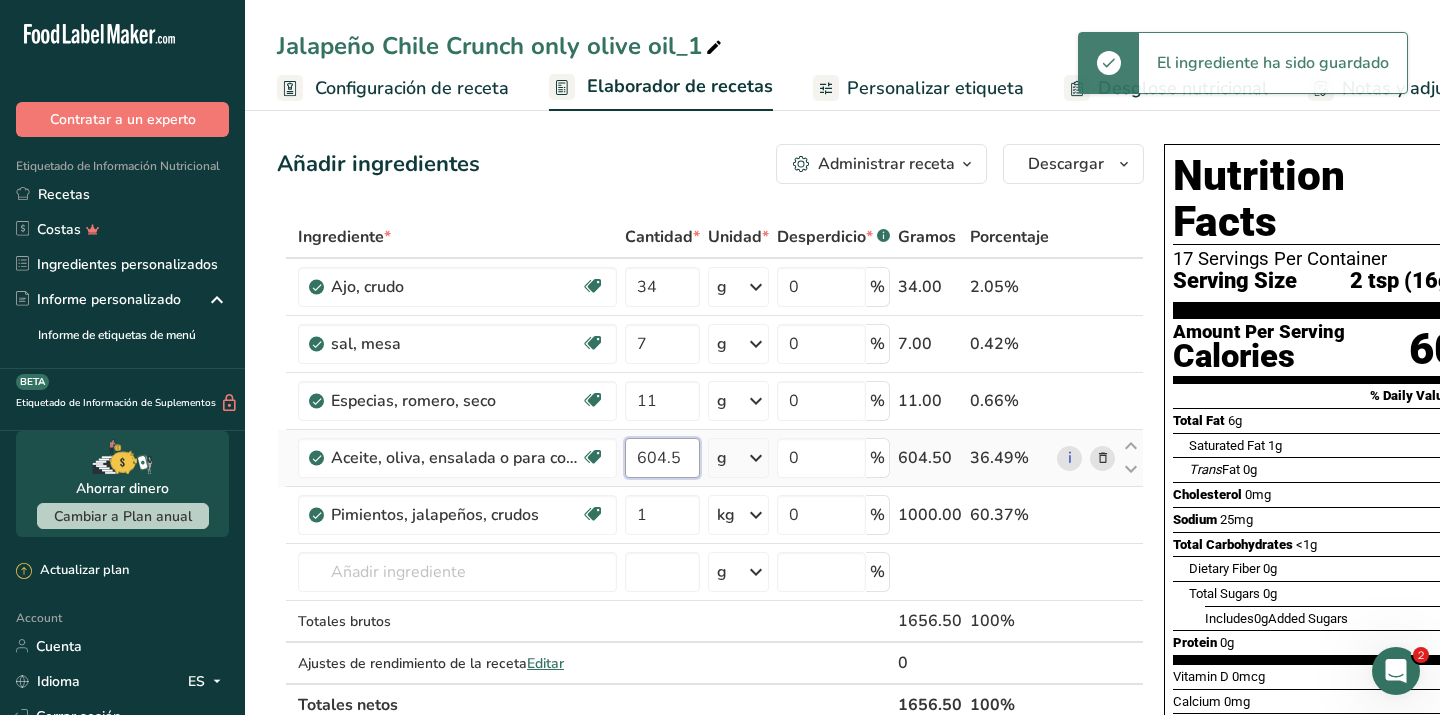 drag, startPoint x: 687, startPoint y: 456, endPoint x: 604, endPoint y: 454, distance: 83.02409 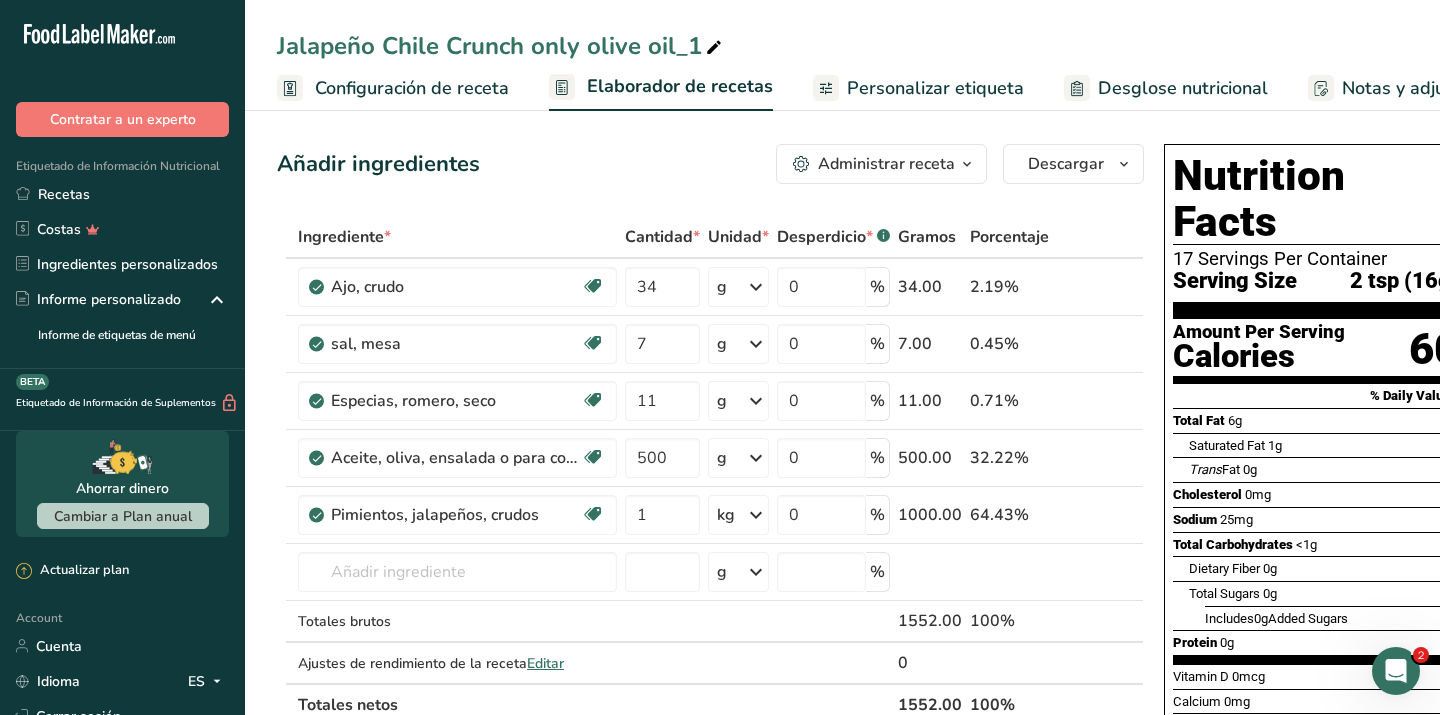 click on "Añadir ingredientes
Administrar receta         Eliminar receta           Duplicar receta             Escalar receta             Guardar como subreceta   .a-a{fill:#347362;}.b-a{fill:#fff;}                               Desglose nutricional                 Tarjeta de la receta
Novedad
Informe de patrón de aminoácidos           Historial de actividad
Descargar
Elija su estilo de etiqueta preferido
Etiqueta estándar FDA
Etiqueta estándar FDA
El formato más común para etiquetas de información nutricional en cumplimiento con el tipo de letra, estilo y requisitos de la FDA.
Etiqueta tabular FDA
Un formato de etiqueta conforme a las regulaciones de la FDA presentado en una disposición tabular (horizontal).
Etiqueta lineal FDA" at bounding box center [716, 789] 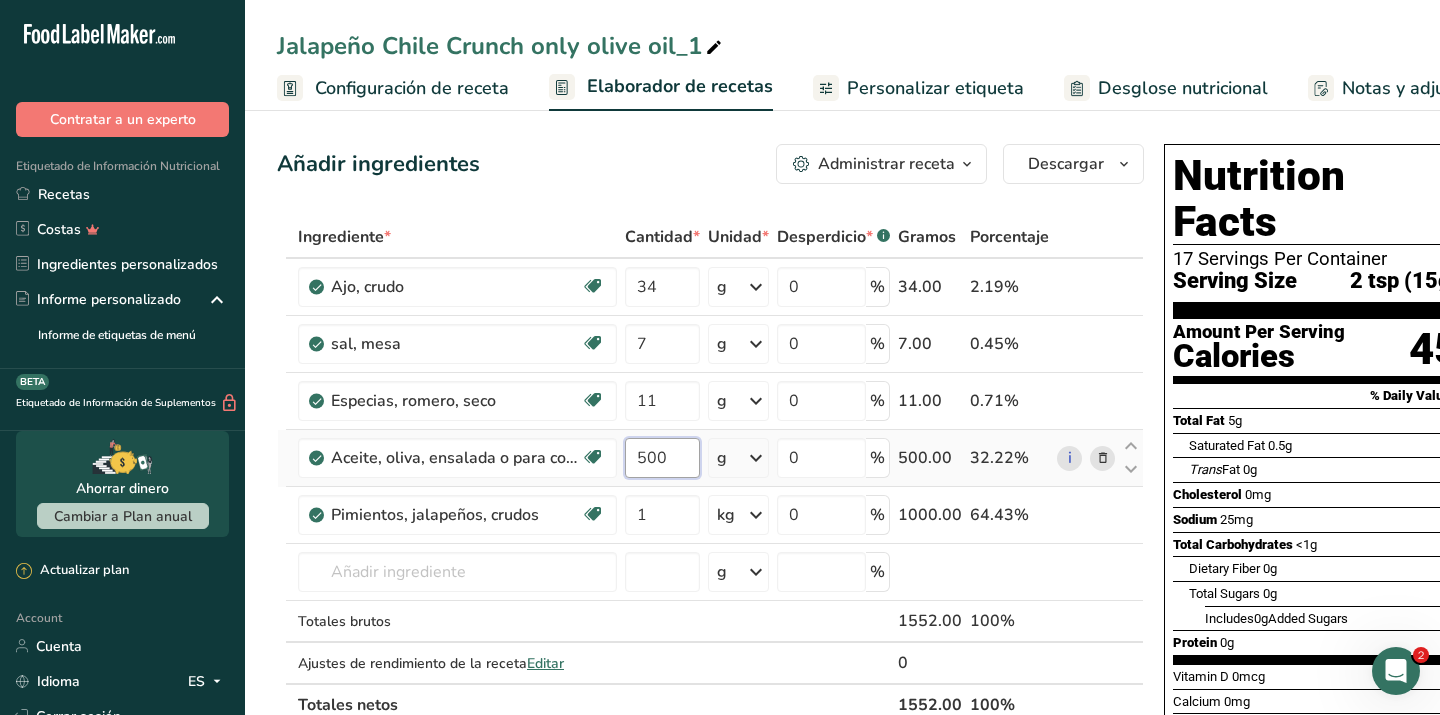 drag, startPoint x: 679, startPoint y: 461, endPoint x: 627, endPoint y: 455, distance: 52.34501 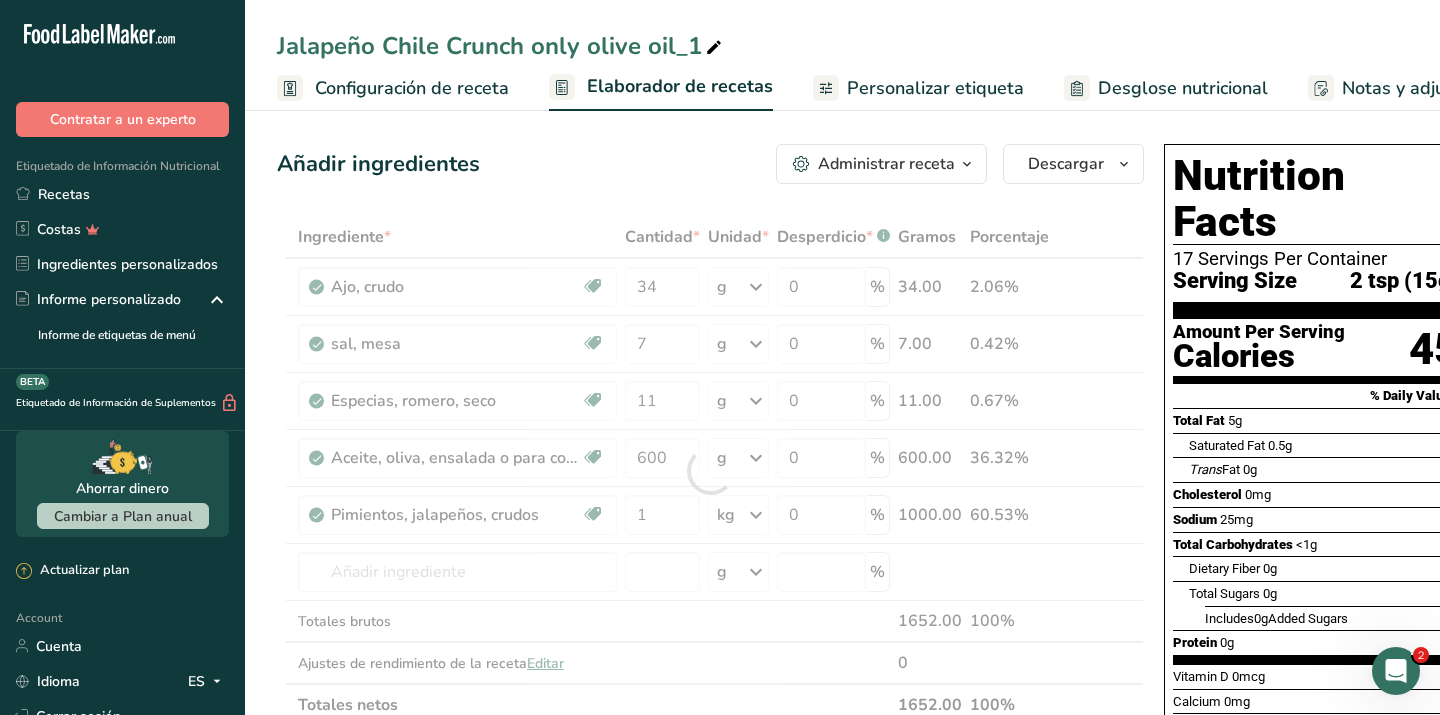 click on "Añadir ingredientes
Administrar receta         Eliminar receta           Duplicar receta             Escalar receta             Guardar como subreceta   .a-a{fill:#347362;}.b-a{fill:#fff;}                               Desglose nutricional                 Tarjeta de la receta
Novedad
Informe de patrón de aminoácidos           Historial de actividad
Descargar
Elija su estilo de etiqueta preferido
Etiqueta estándar FDA
Etiqueta estándar FDA
El formato más común para etiquetas de información nutricional en cumplimiento con el tipo de letra, estilo y requisitos de la FDA.
Etiqueta tabular FDA
Un formato de etiqueta conforme a las regulaciones de la FDA presentado en una disposición tabular (horizontal).
Etiqueta lineal FDA" at bounding box center (842, 789) 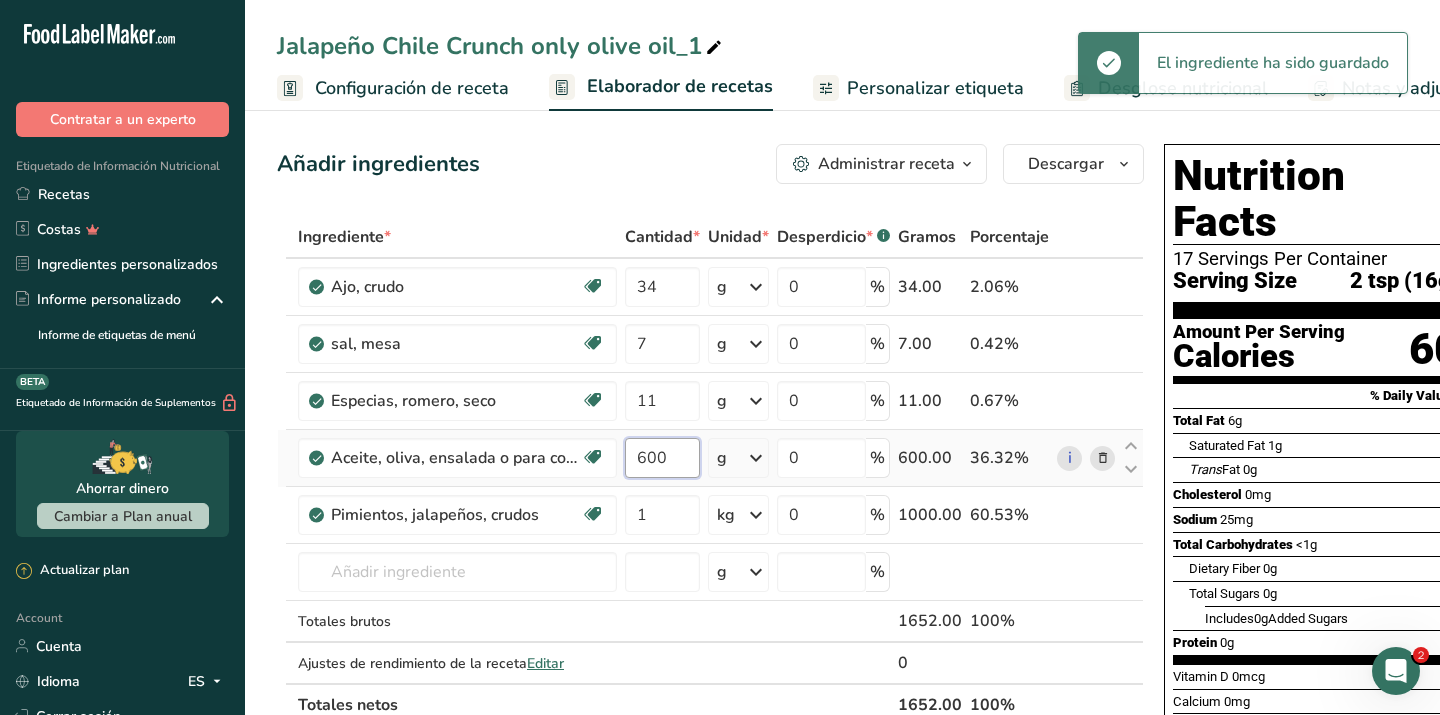 drag, startPoint x: 675, startPoint y: 462, endPoint x: 618, endPoint y: 459, distance: 57.07889 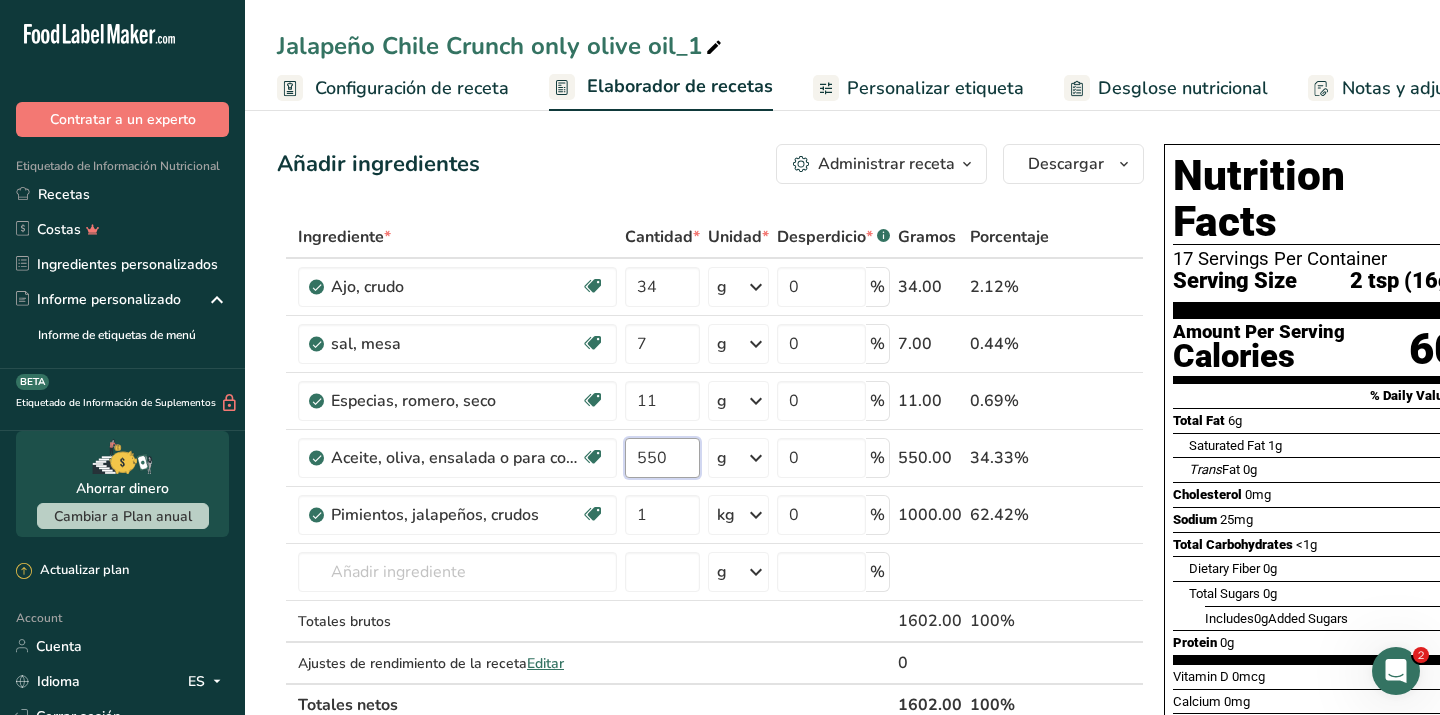 type on "550" 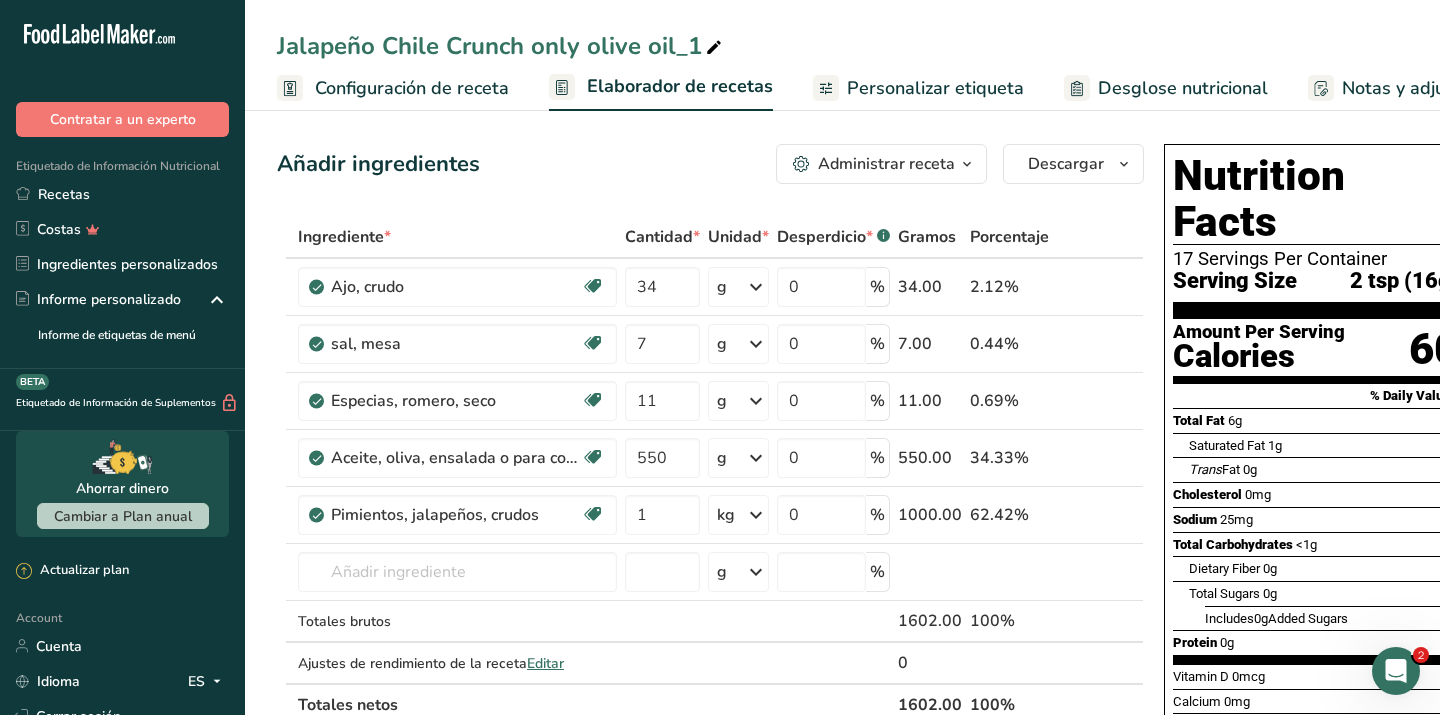 click on "Añadir ingredientes
Administrar receta         Eliminar receta           Duplicar receta             Escalar receta             Guardar como subreceta   .a-a{fill:#347362;}.b-a{fill:#fff;}                               Desglose nutricional                 Tarjeta de la receta
Novedad
Informe de patrón de aminoácidos           Historial de actividad
Descargar
Elija su estilo de etiqueta preferido
Etiqueta estándar FDA
Etiqueta estándar FDA
El formato más común para etiquetas de información nutricional en cumplimiento con el tipo de letra, estilo y requisitos de la FDA.
Etiqueta tabular FDA
Un formato de etiqueta conforme a las regulaciones de la FDA presentado en una disposición tabular (horizontal).
Etiqueta lineal FDA" at bounding box center [710, 164] 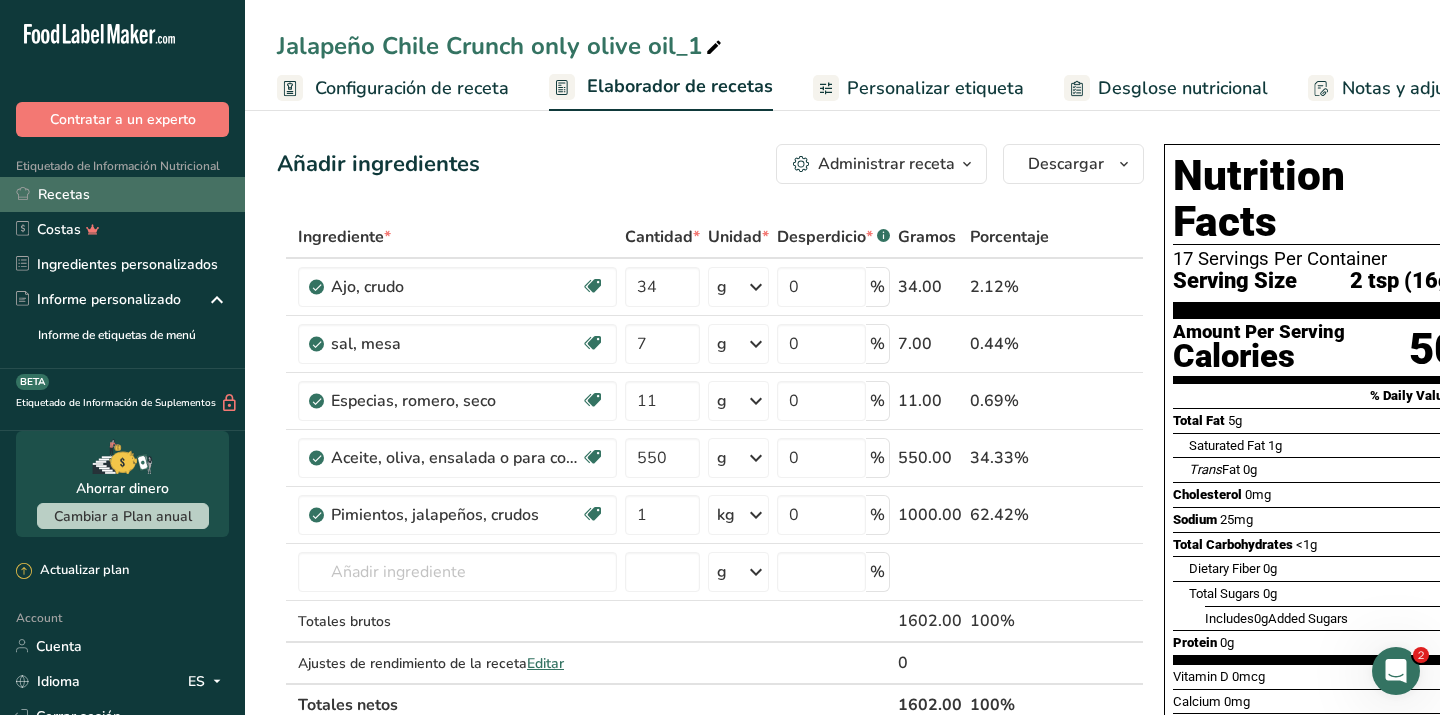 click on "Recetas" at bounding box center (122, 194) 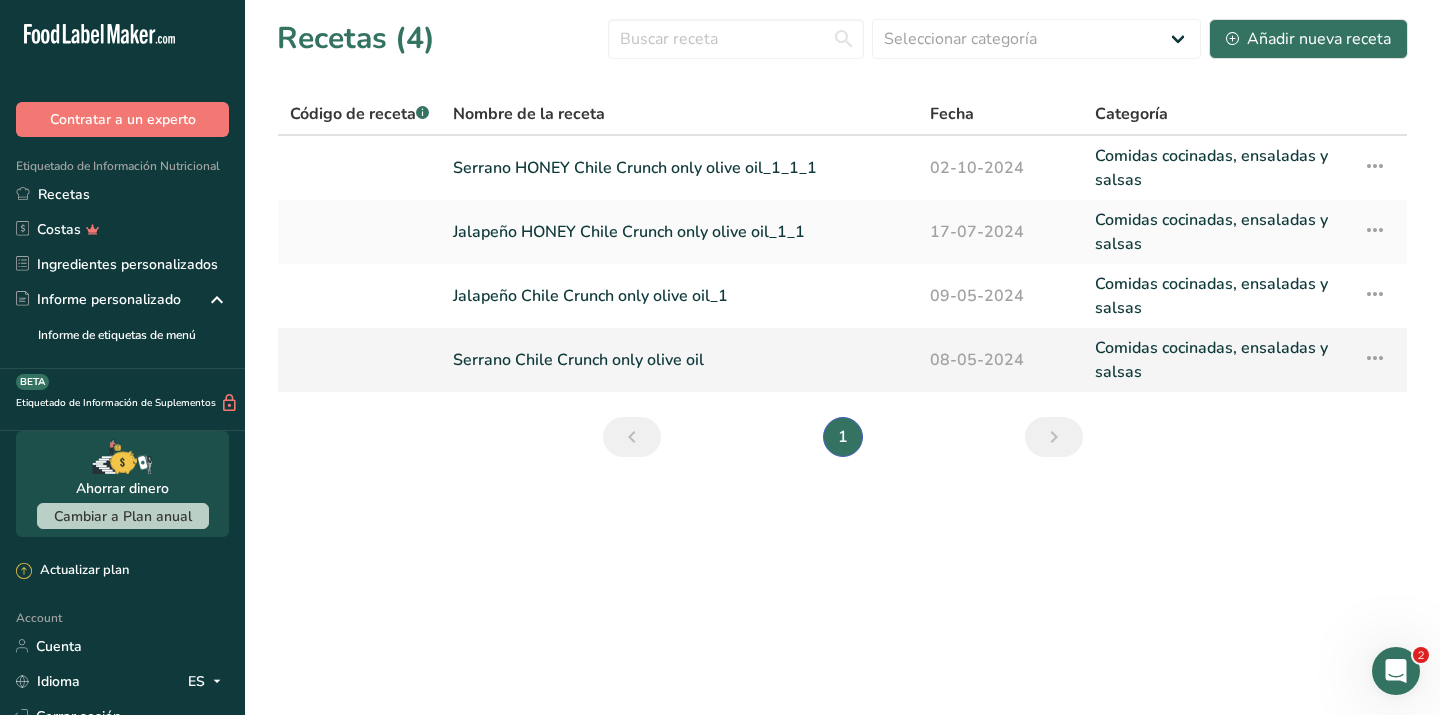 click on "Serrano Chile Crunch only olive oil" at bounding box center (679, 360) 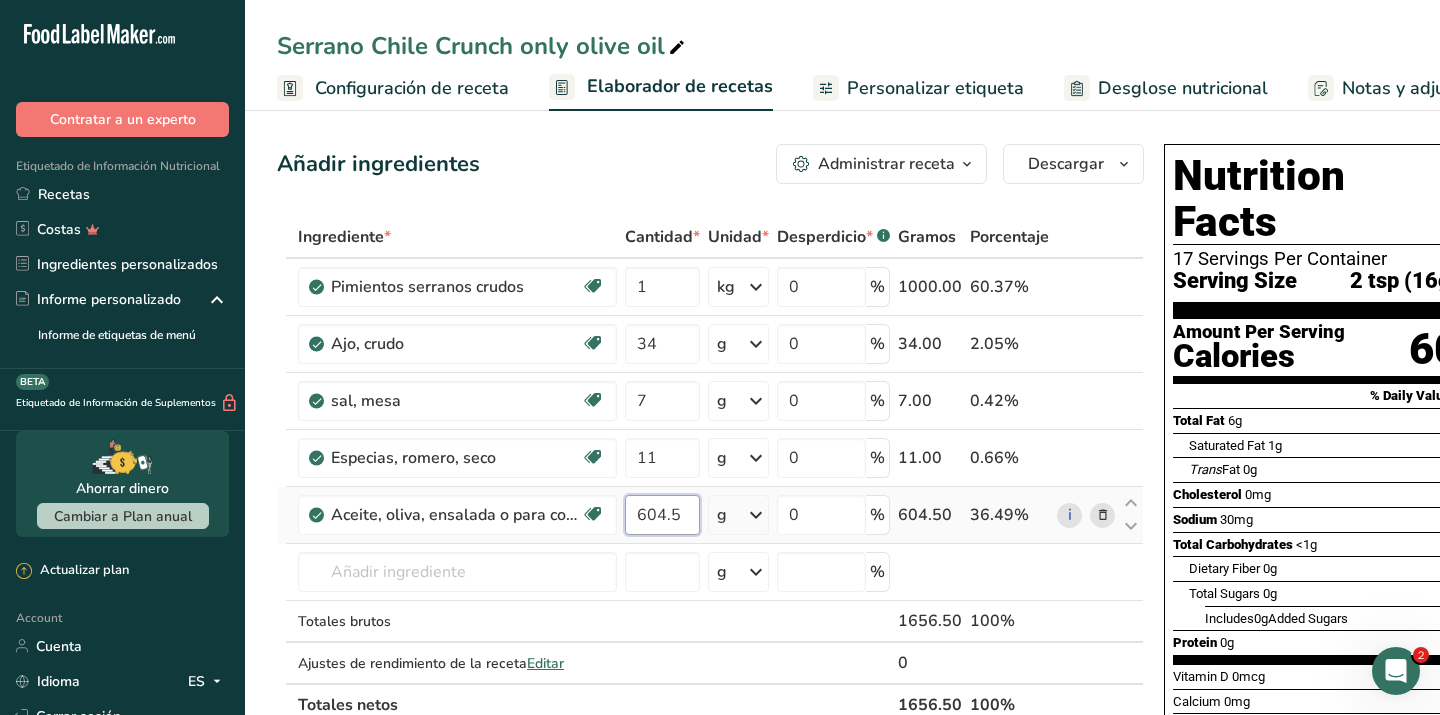 drag, startPoint x: 687, startPoint y: 519, endPoint x: 589, endPoint y: 515, distance: 98.0816 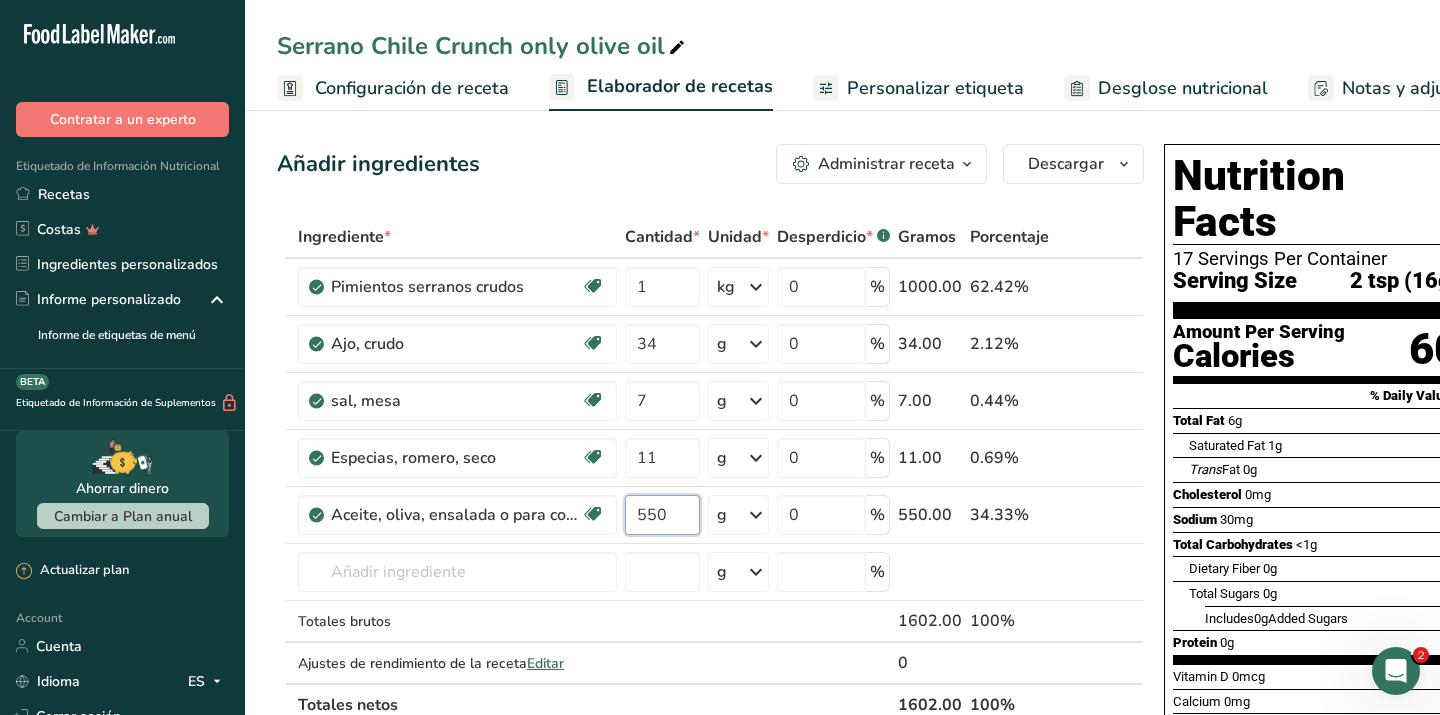 type on "550" 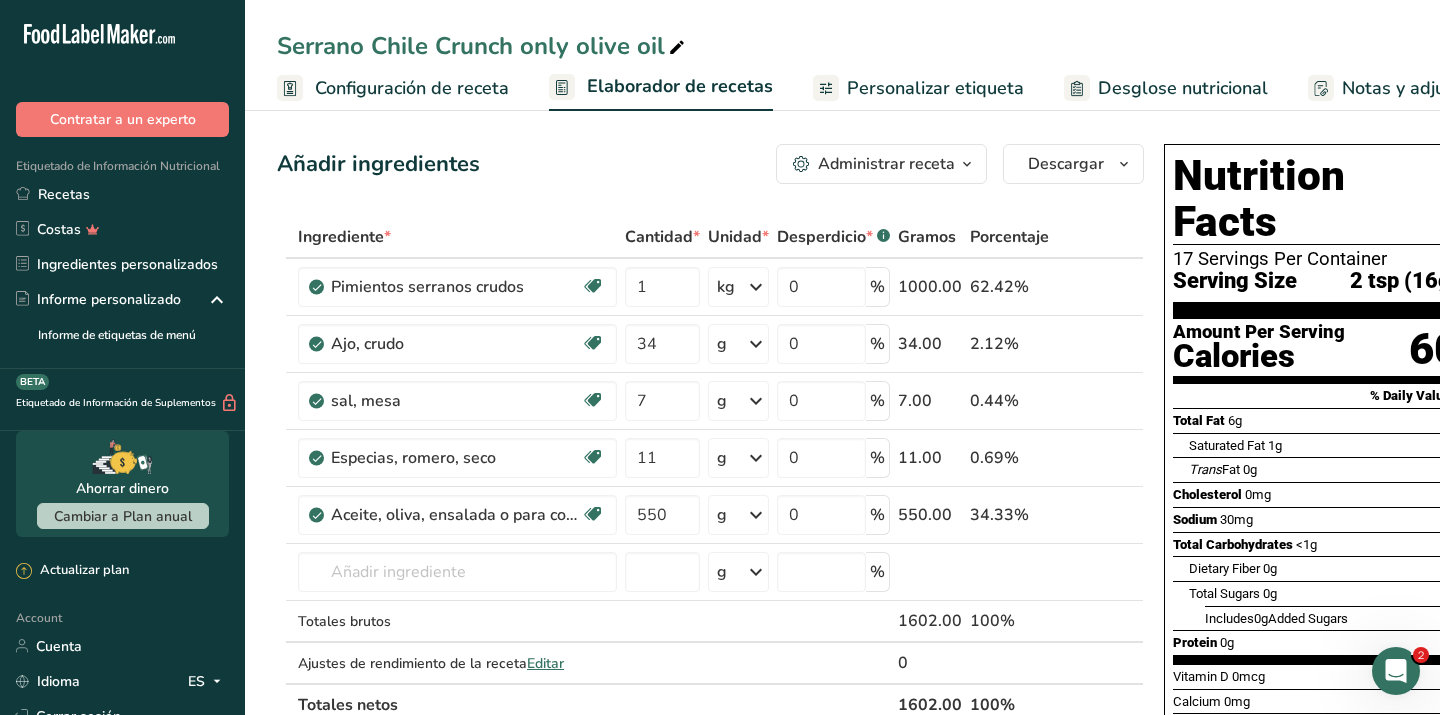 click on "Añadir ingredientes
Administrar receta         Eliminar receta           Duplicar receta             Escalar receta             Guardar como subreceta   .a-a{fill:#347362;}.b-a{fill:#fff;}                               Desglose nutricional                 Tarjeta de la receta
Novedad
Informe de patrón de aminoácidos           Historial de actividad
Descargar
Elija su estilo de etiqueta preferido
Etiqueta estándar FDA
Etiqueta estándar FDA
El formato más común para etiquetas de información nutricional en cumplimiento con el tipo de letra, estilo y requisitos de la FDA.
Etiqueta tabular FDA
Un formato de etiqueta conforme a las regulaciones de la FDA presentado en una disposición tabular (horizontal).
Etiqueta lineal FDA" at bounding box center [710, 164] 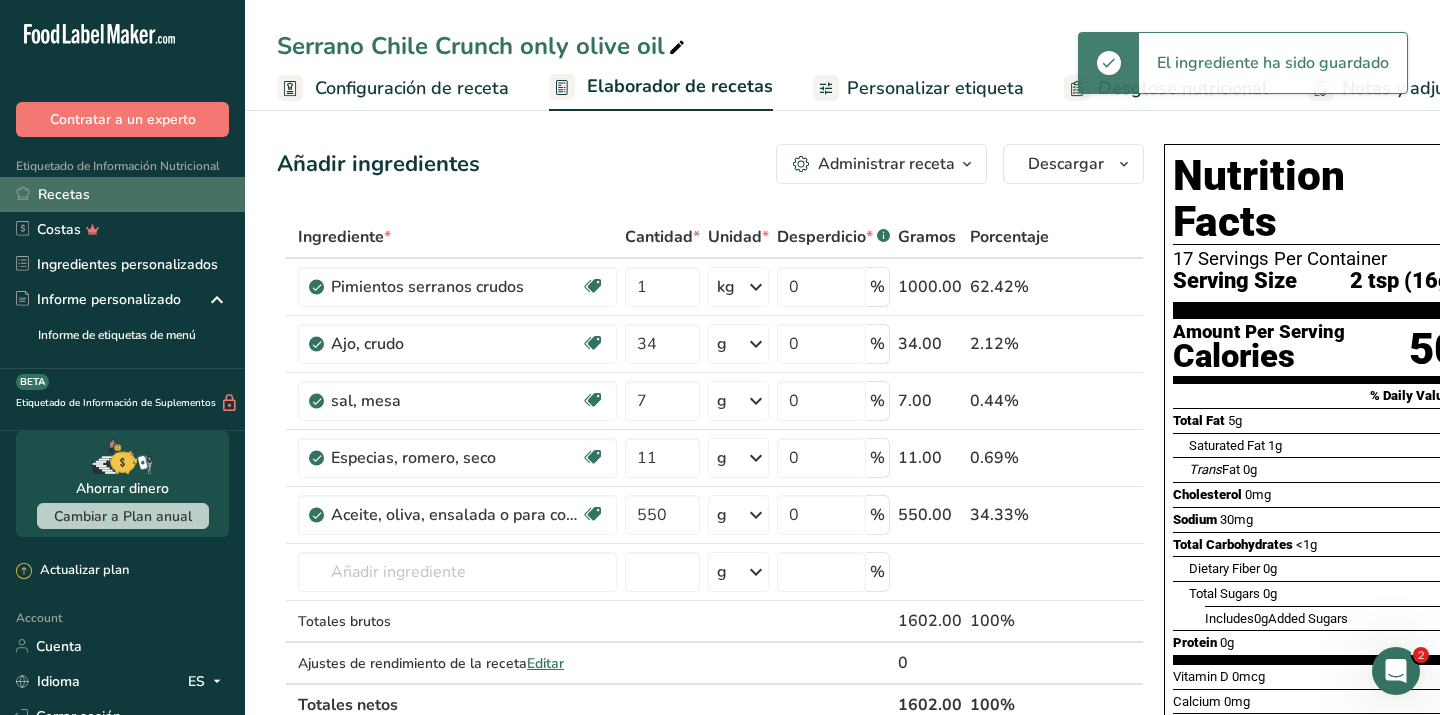 click on "Recetas" at bounding box center [122, 194] 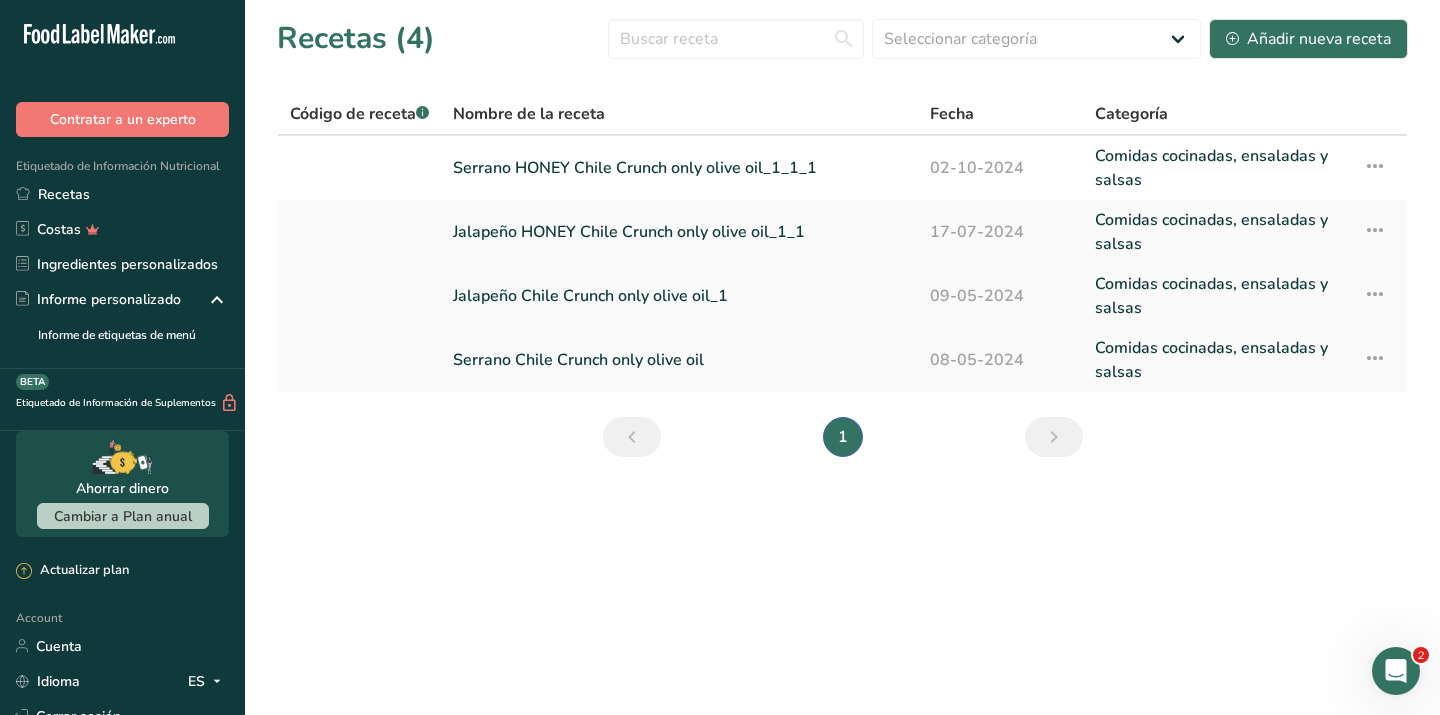 click on "Jalapeño Chile Crunch only olive oil_1" at bounding box center (679, 296) 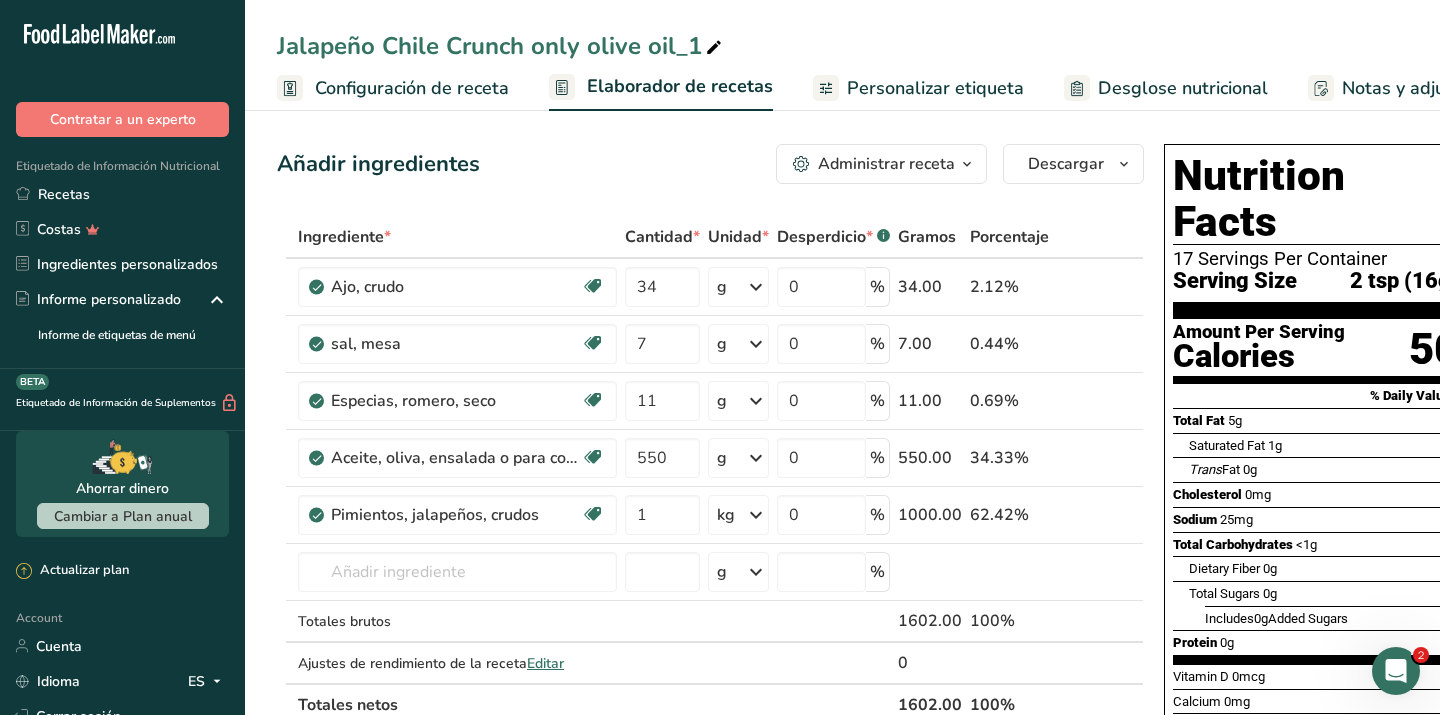 scroll, scrollTop: 0, scrollLeft: 32, axis: horizontal 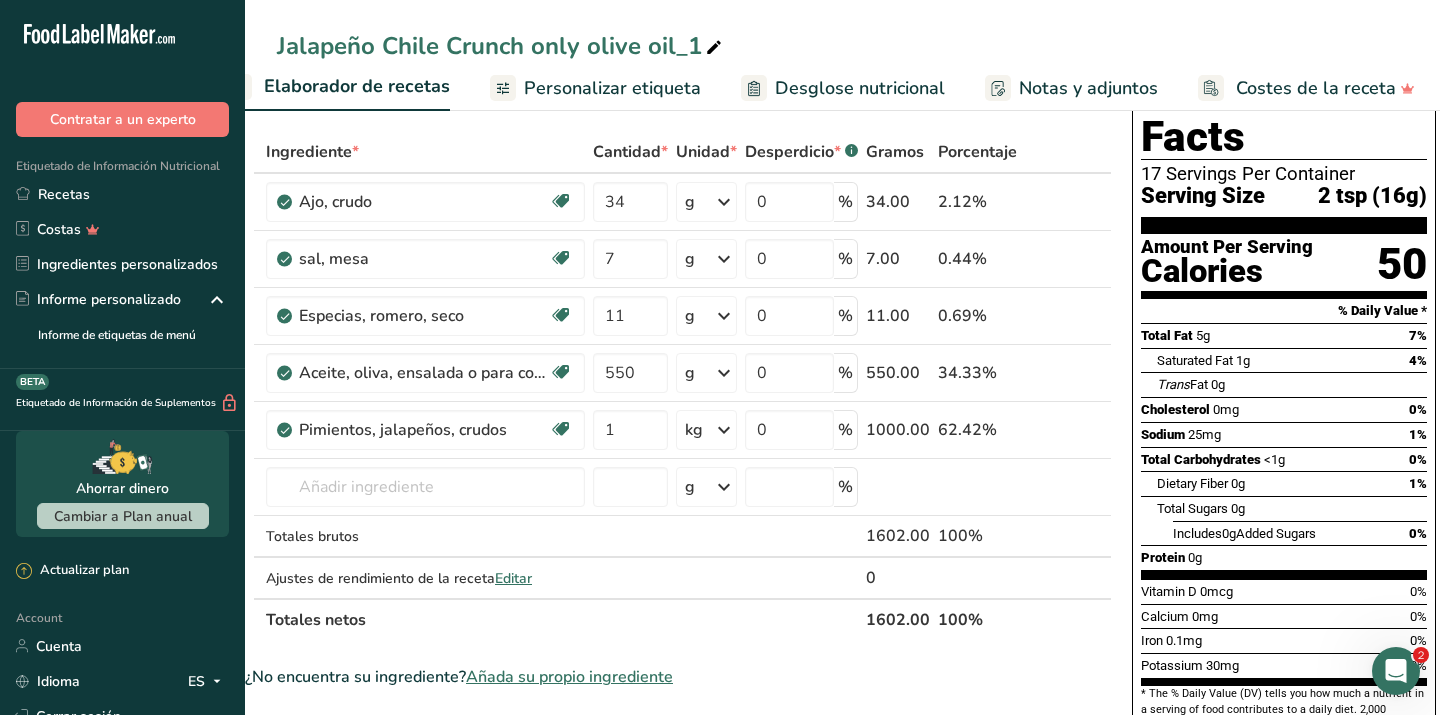 click on "Personalizar etiqueta" at bounding box center [612, 88] 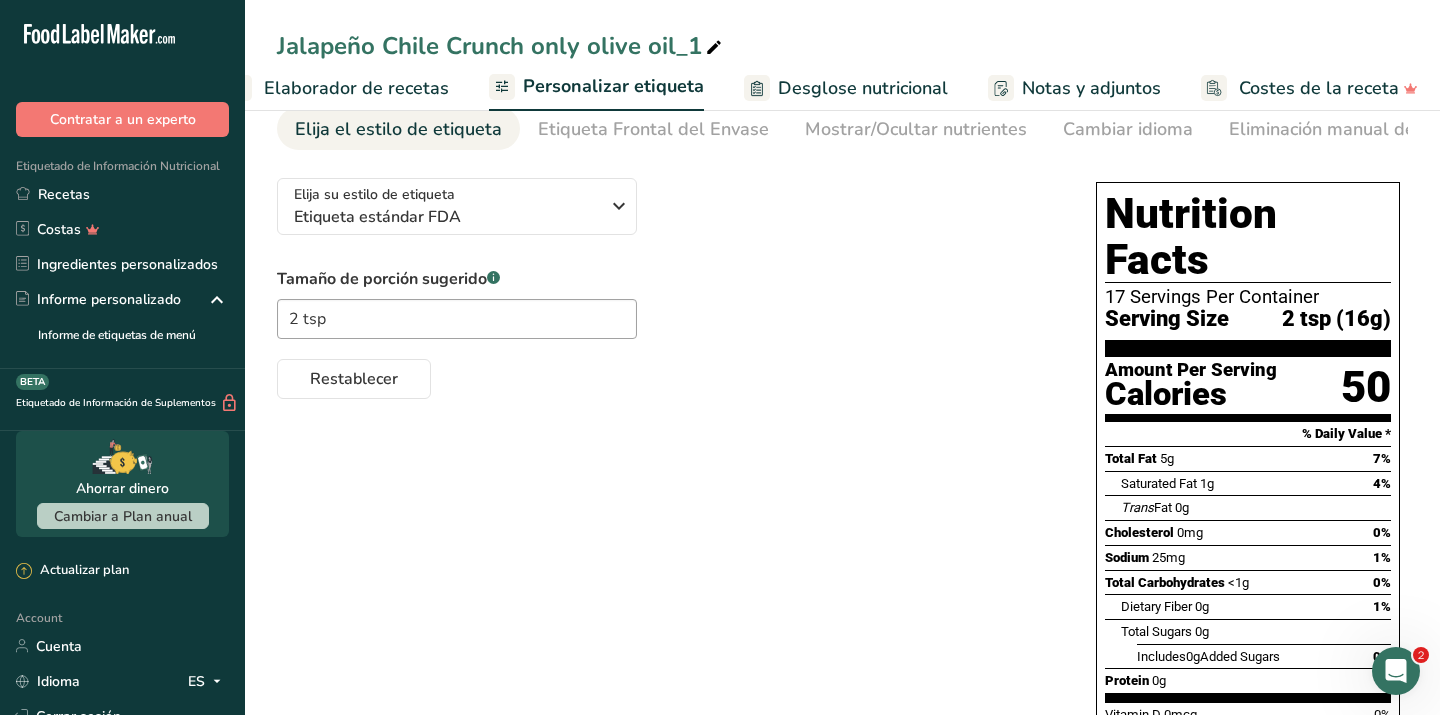 scroll, scrollTop: 0, scrollLeft: 0, axis: both 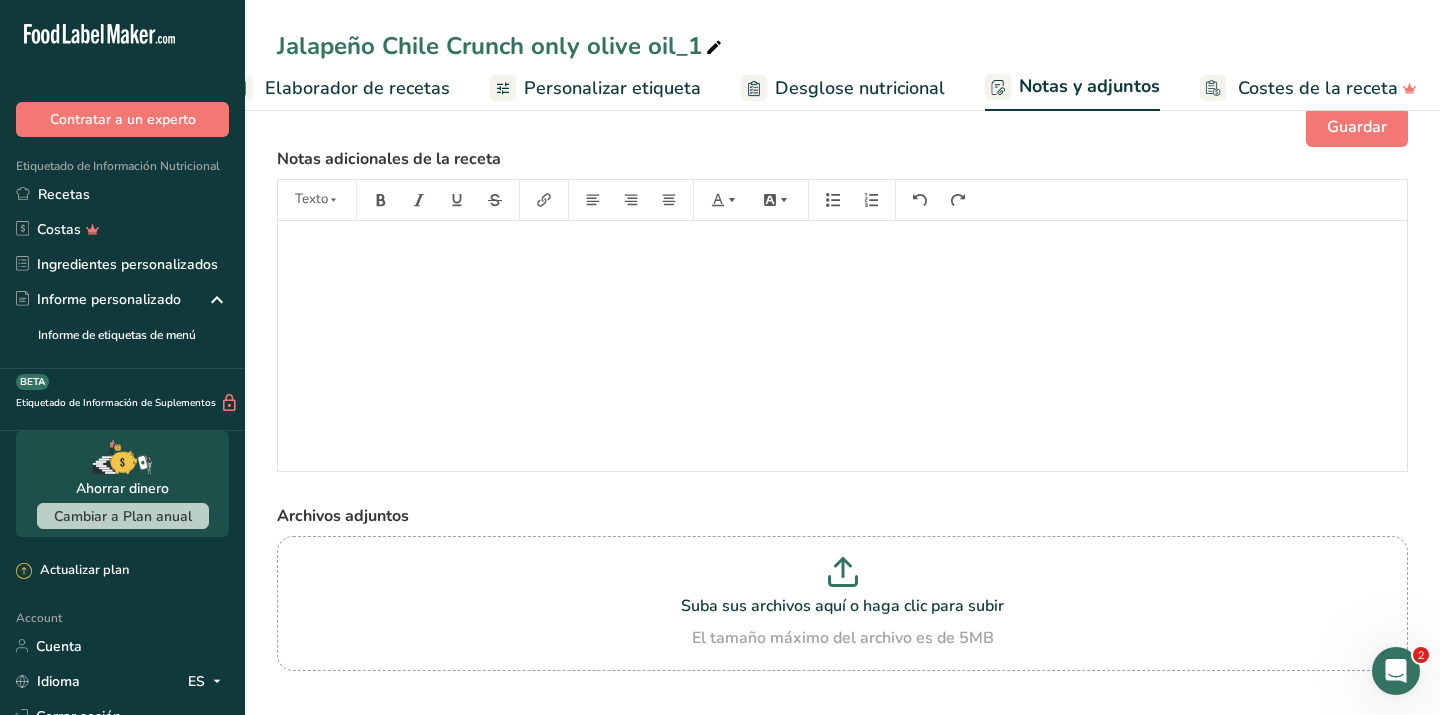 click on "Desglose nutricional" at bounding box center [860, 88] 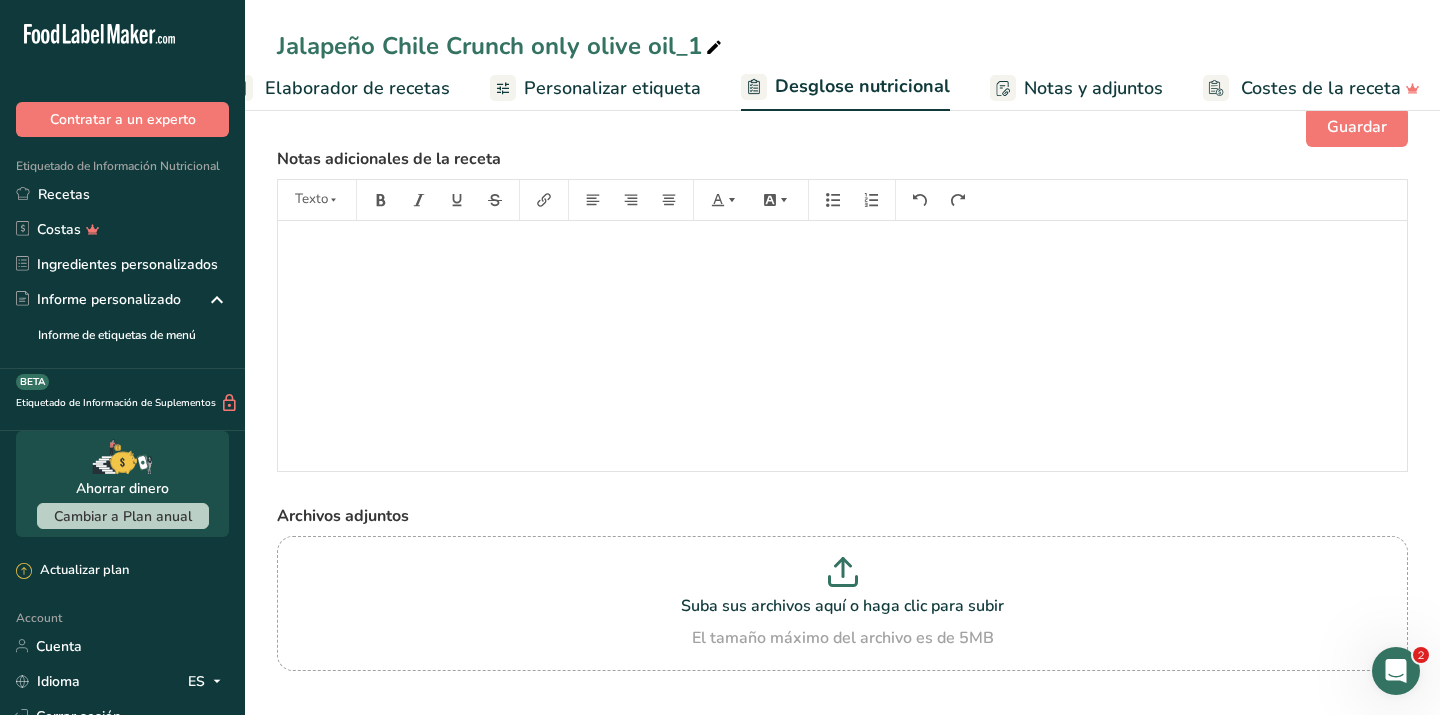 scroll, scrollTop: 0, scrollLeft: 323, axis: horizontal 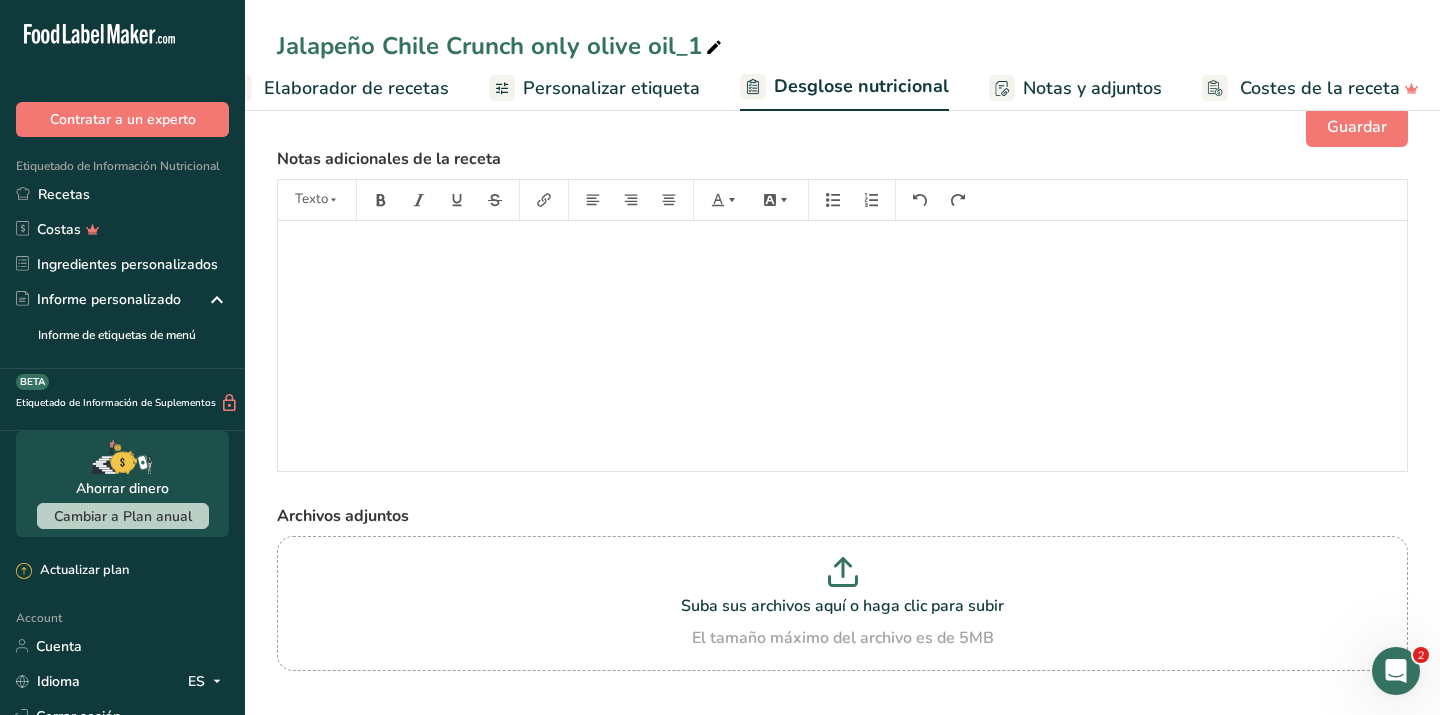 select on "Calories" 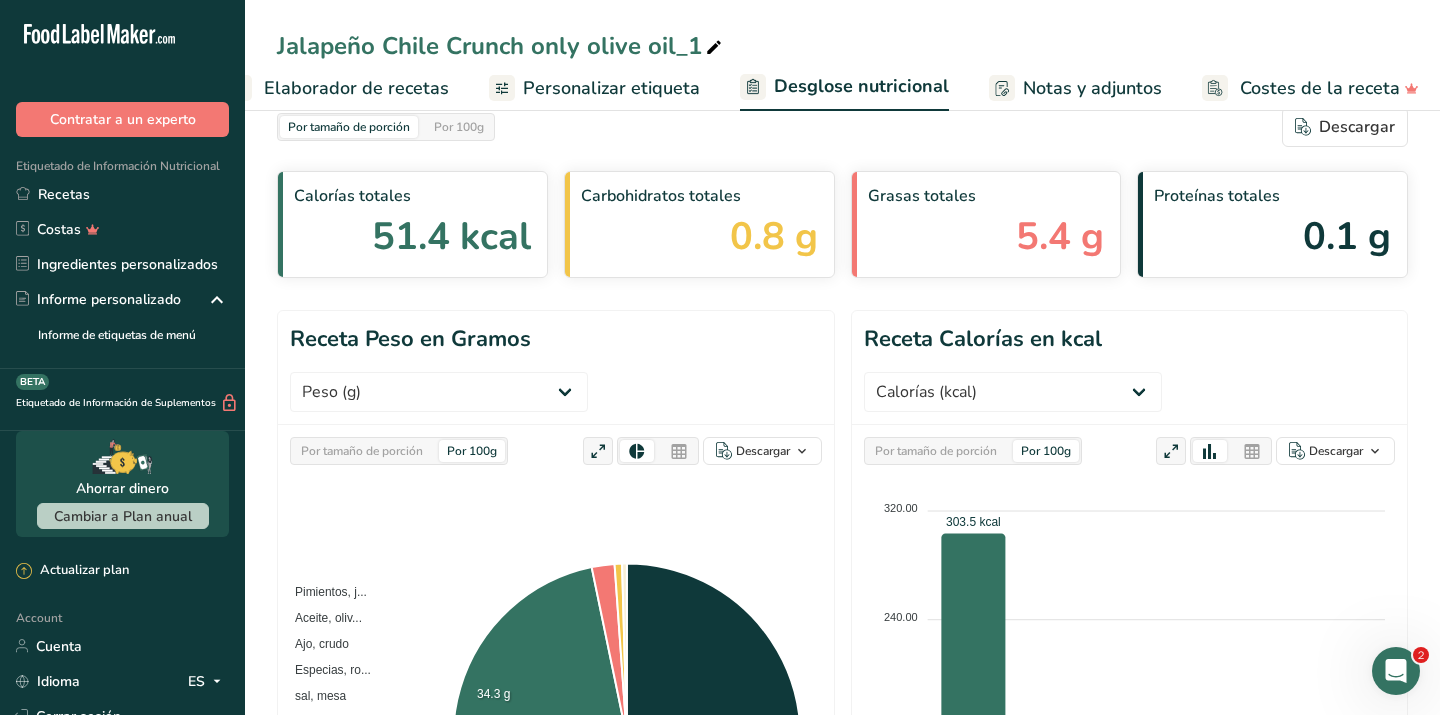 click on "Elaborador de recetas" at bounding box center (356, 88) 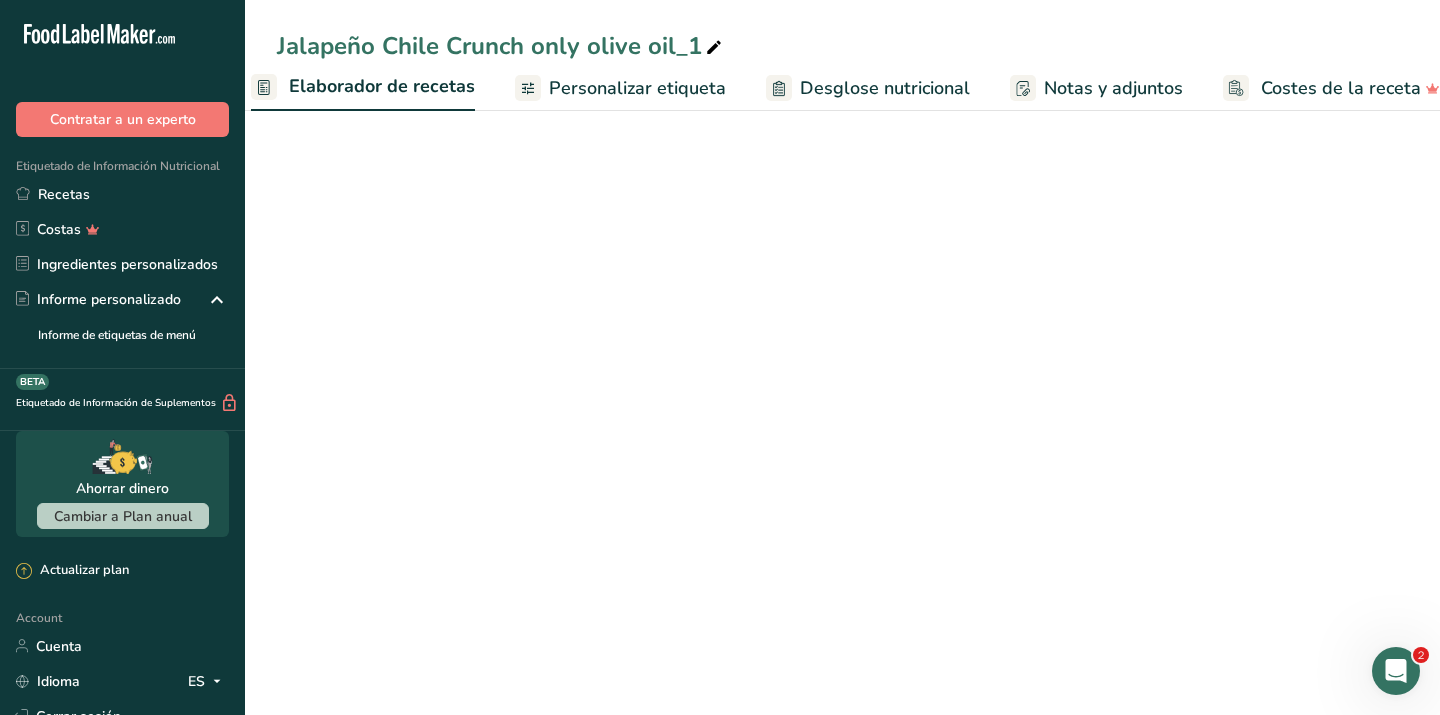 scroll, scrollTop: 0, scrollLeft: 278, axis: horizontal 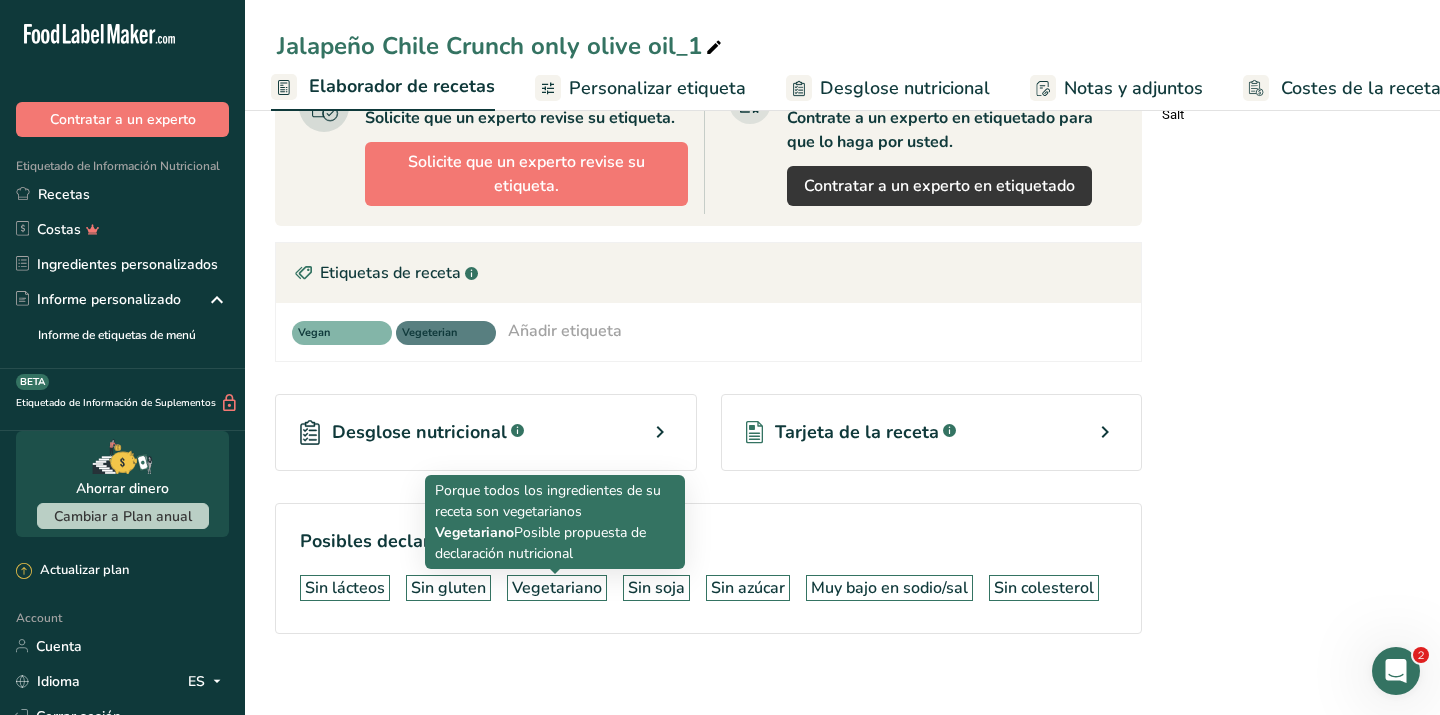 click on "Vegetariano" at bounding box center [557, 588] 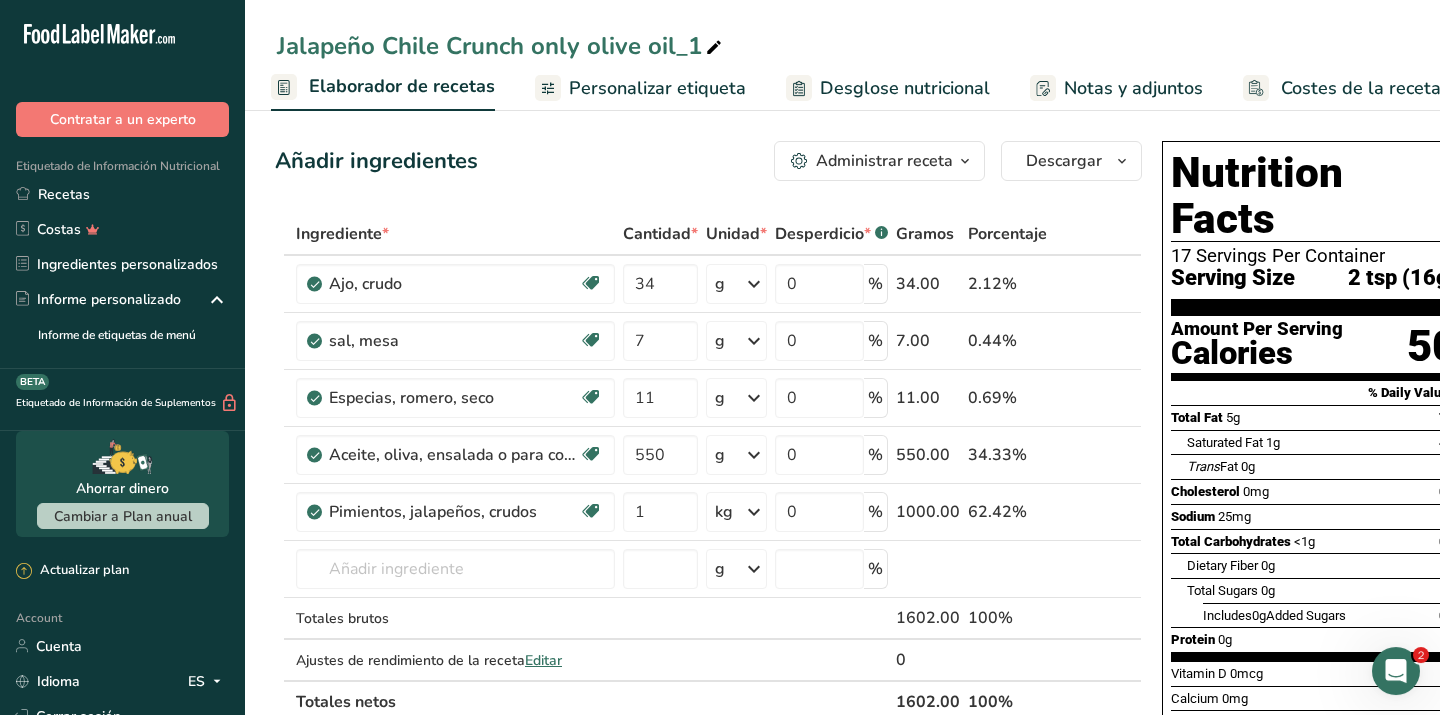 scroll, scrollTop: 0, scrollLeft: 0, axis: both 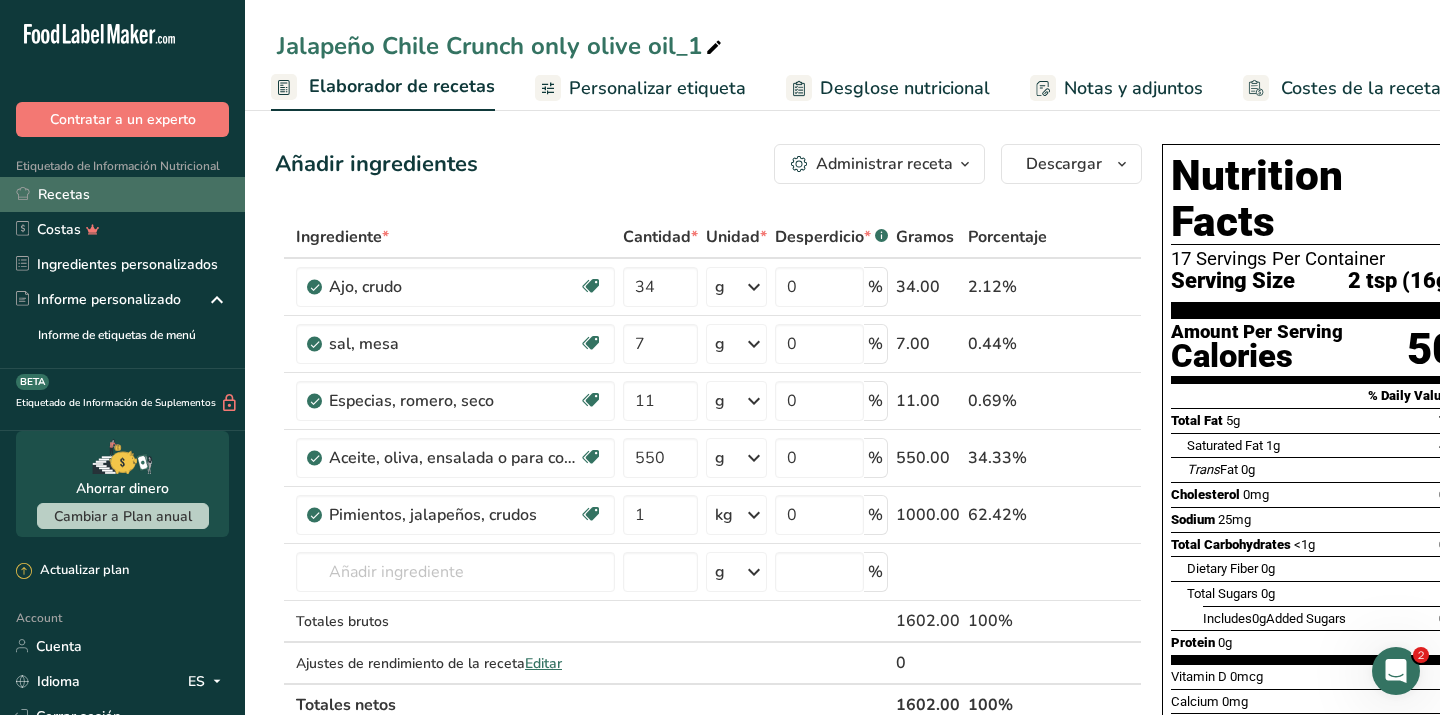 click on "Recetas" at bounding box center (122, 194) 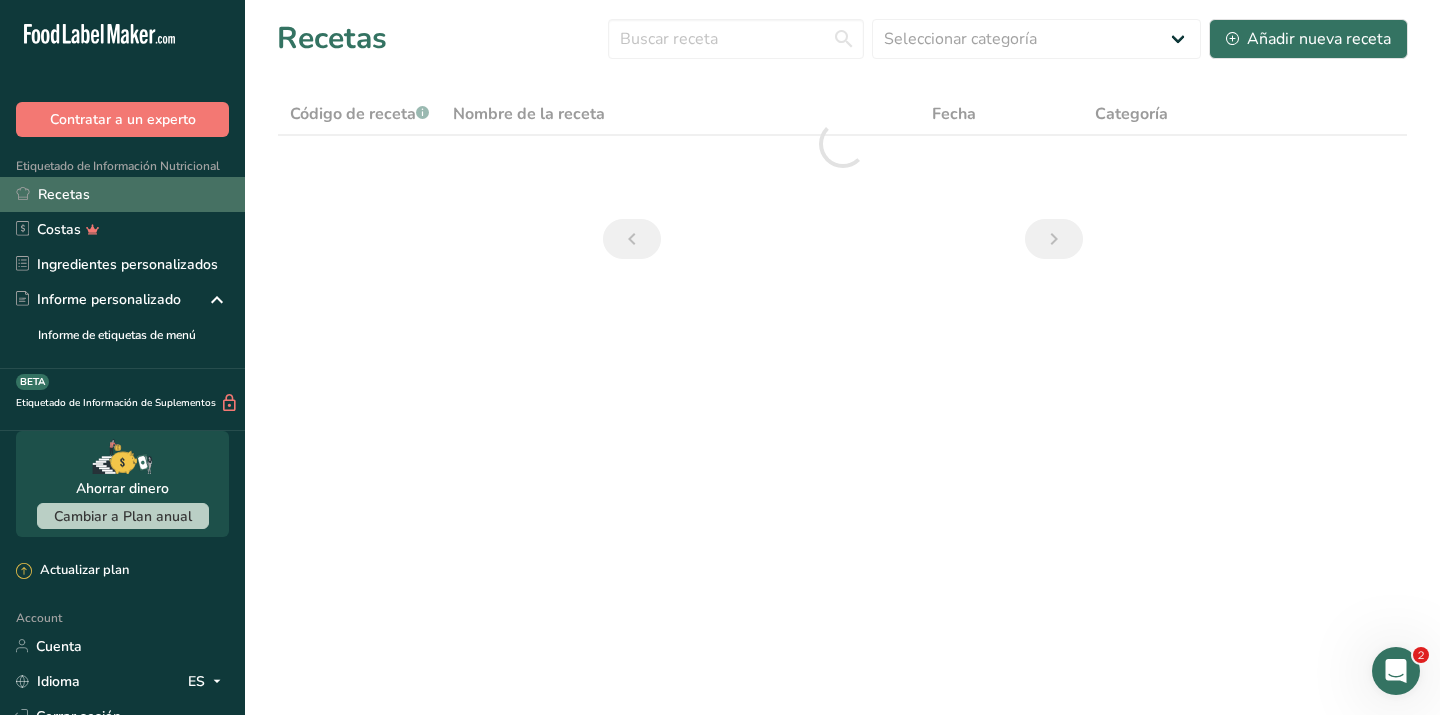 scroll, scrollTop: 0, scrollLeft: 0, axis: both 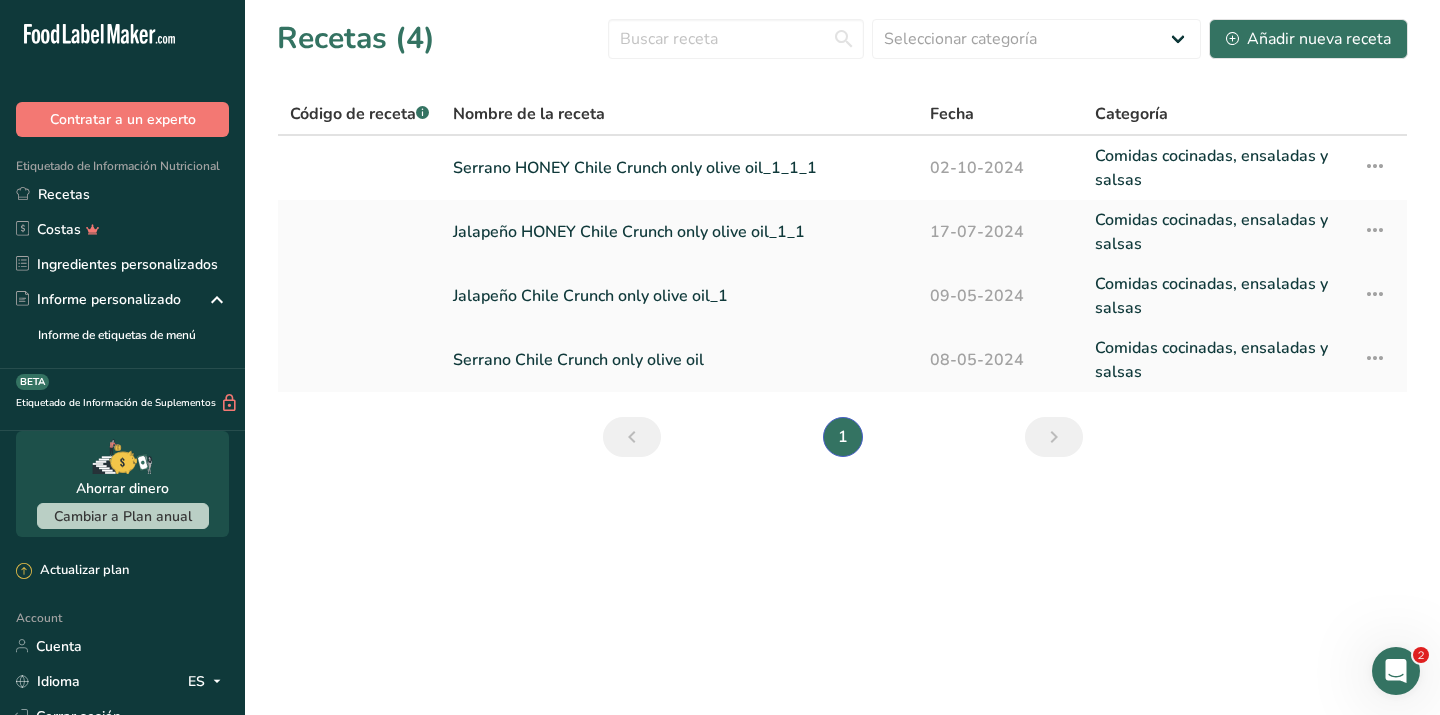 click at bounding box center [1375, 294] 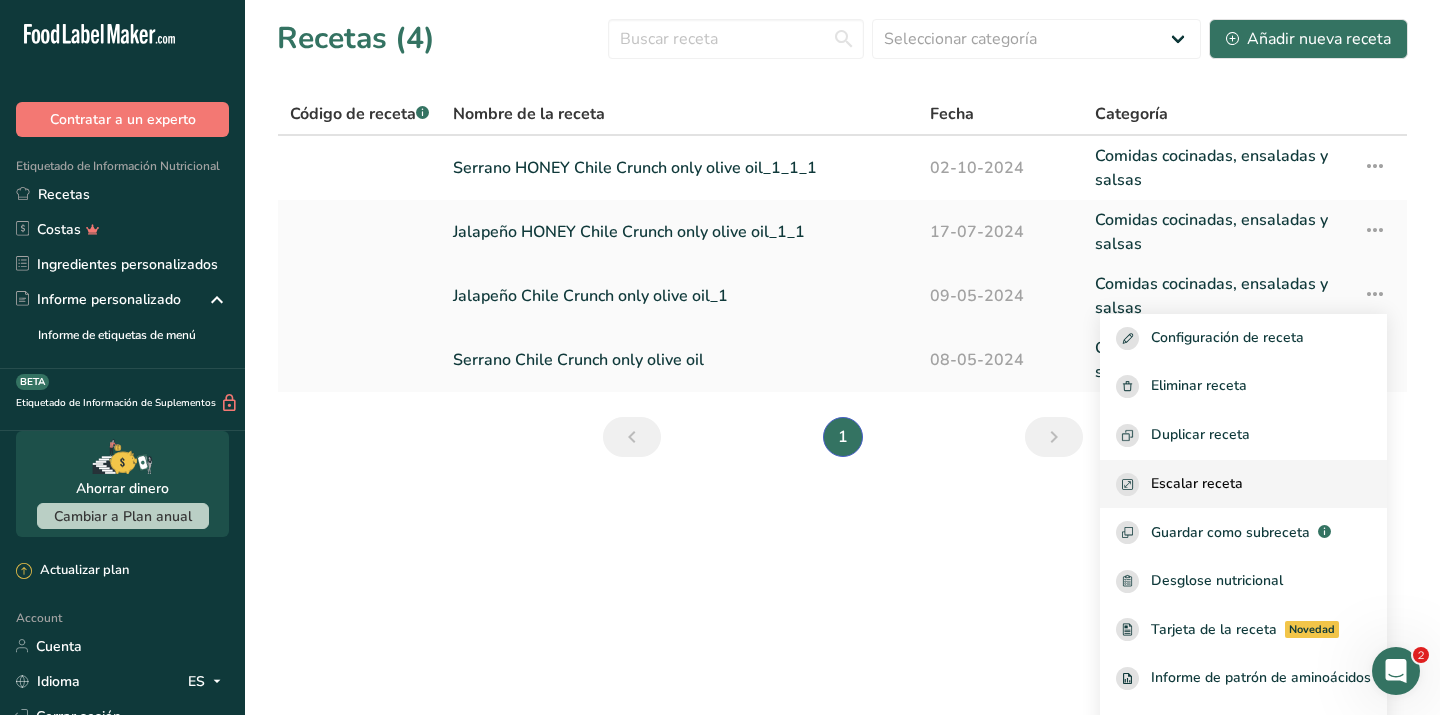 scroll, scrollTop: 22, scrollLeft: 0, axis: vertical 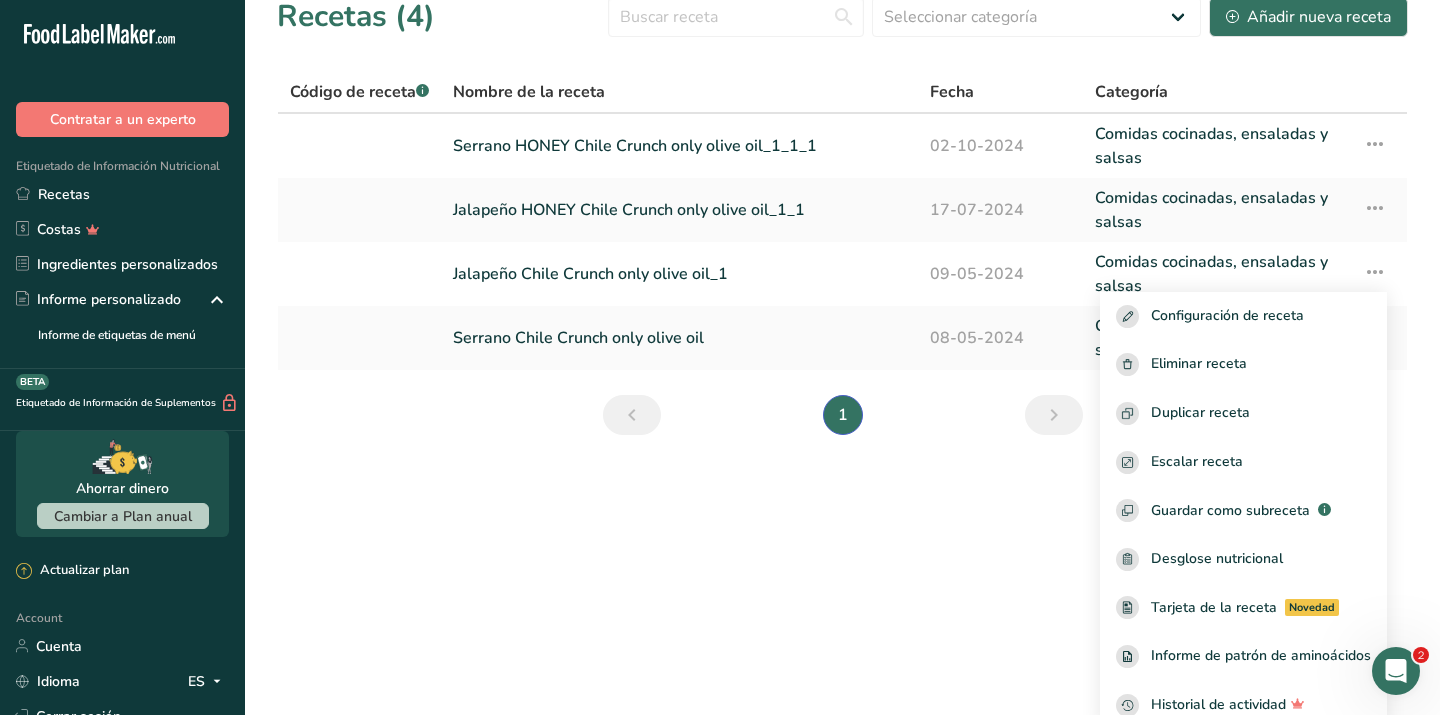 click on "Recetas (4)
Seleccionar categoría
Todos
Productos de panadería
Bebidas
Confitería
Comidas cocinadas, ensaladas y salsas
Lácteos
Aperitivos
Añadir nueva receta
Código de receta
.a-a{fill:#347362;}.b-a{fill:#fff;}          Nombre de la receta   Fecha   Categoría
Serrano HONEY Chile Crunch only olive oil_1_1_1
02-10-2024
Comidas cocinadas, ensaladas y salsas
Configuración de receta       Eliminar receta           Duplicar receta             Escalar receta             Guardar como subreceta   .a-a{fill:#347362;}.b-a{fill:#fff;}                               Desglose nutricional                 Tarjeta de la receta" at bounding box center (720, 357) 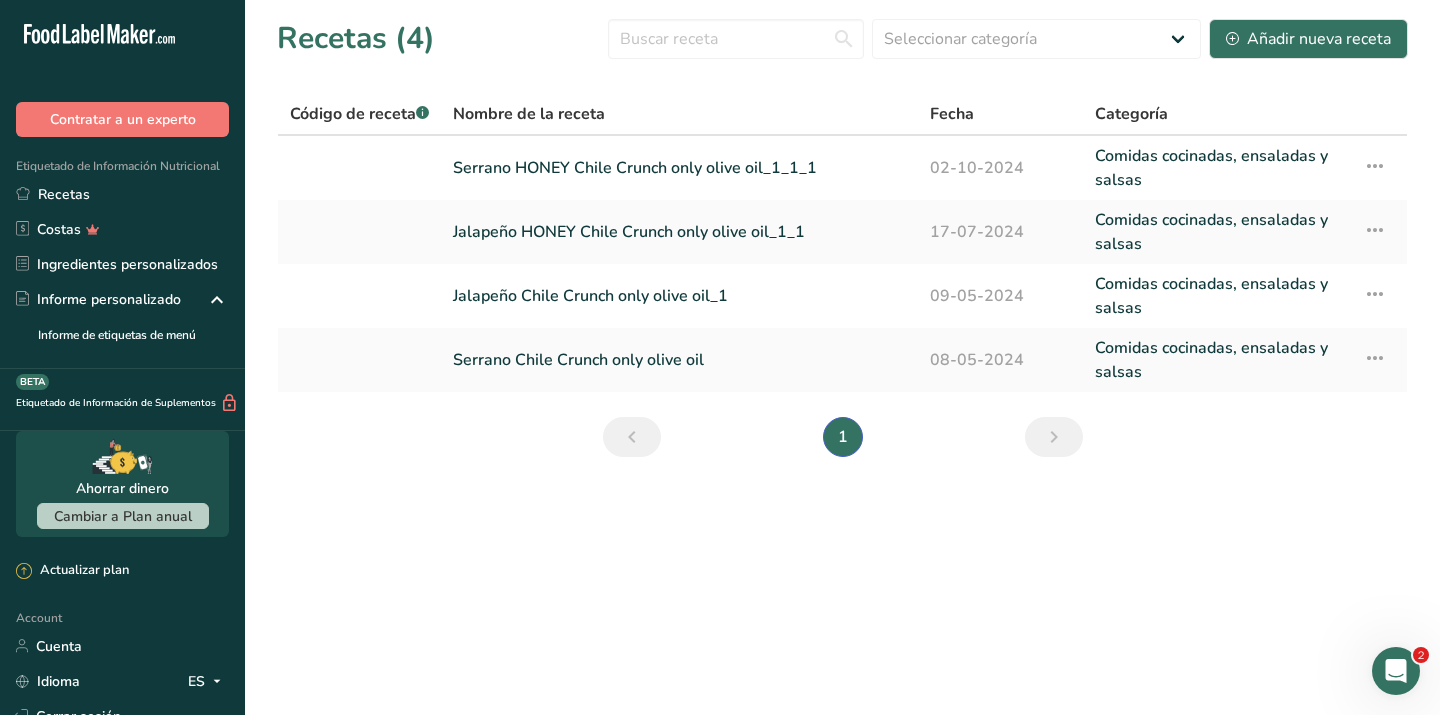 scroll, scrollTop: 0, scrollLeft: 0, axis: both 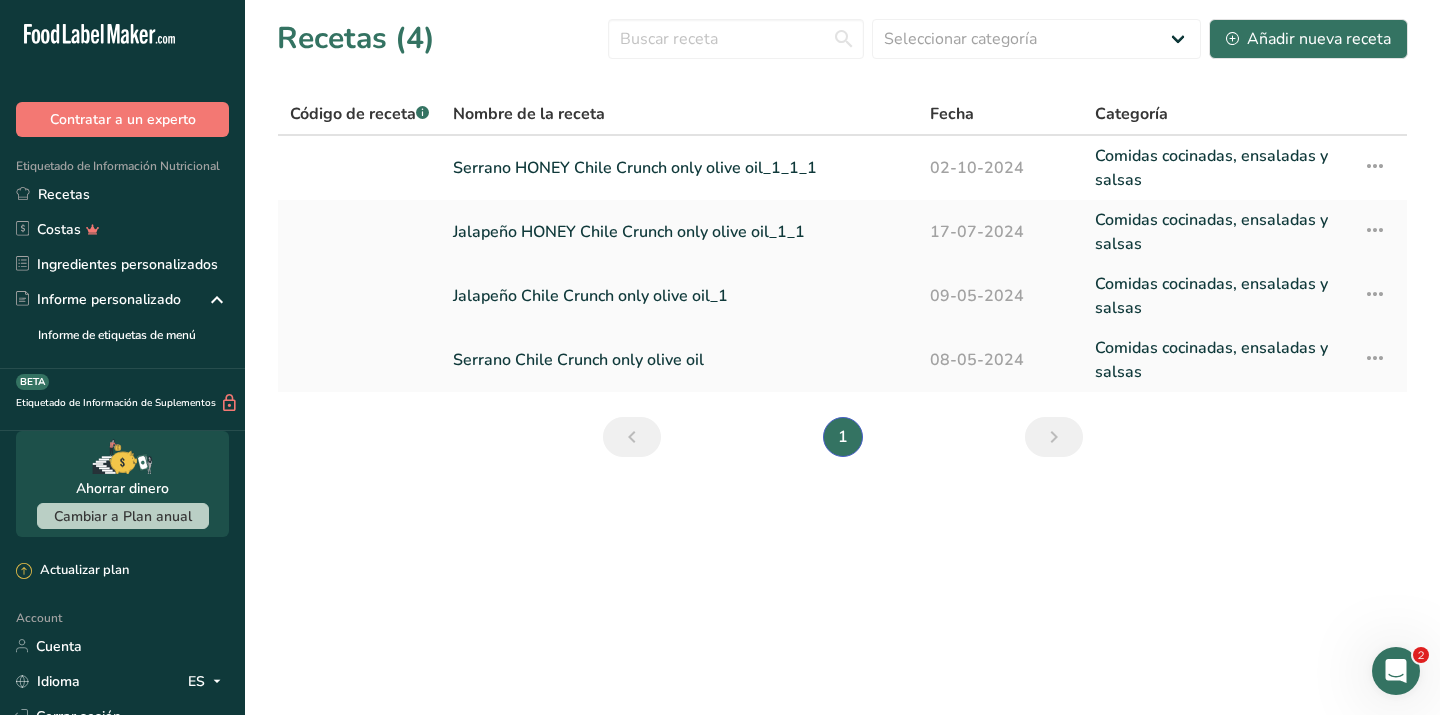 click on "Jalapeño Chile Crunch only olive oil_1" at bounding box center (679, 296) 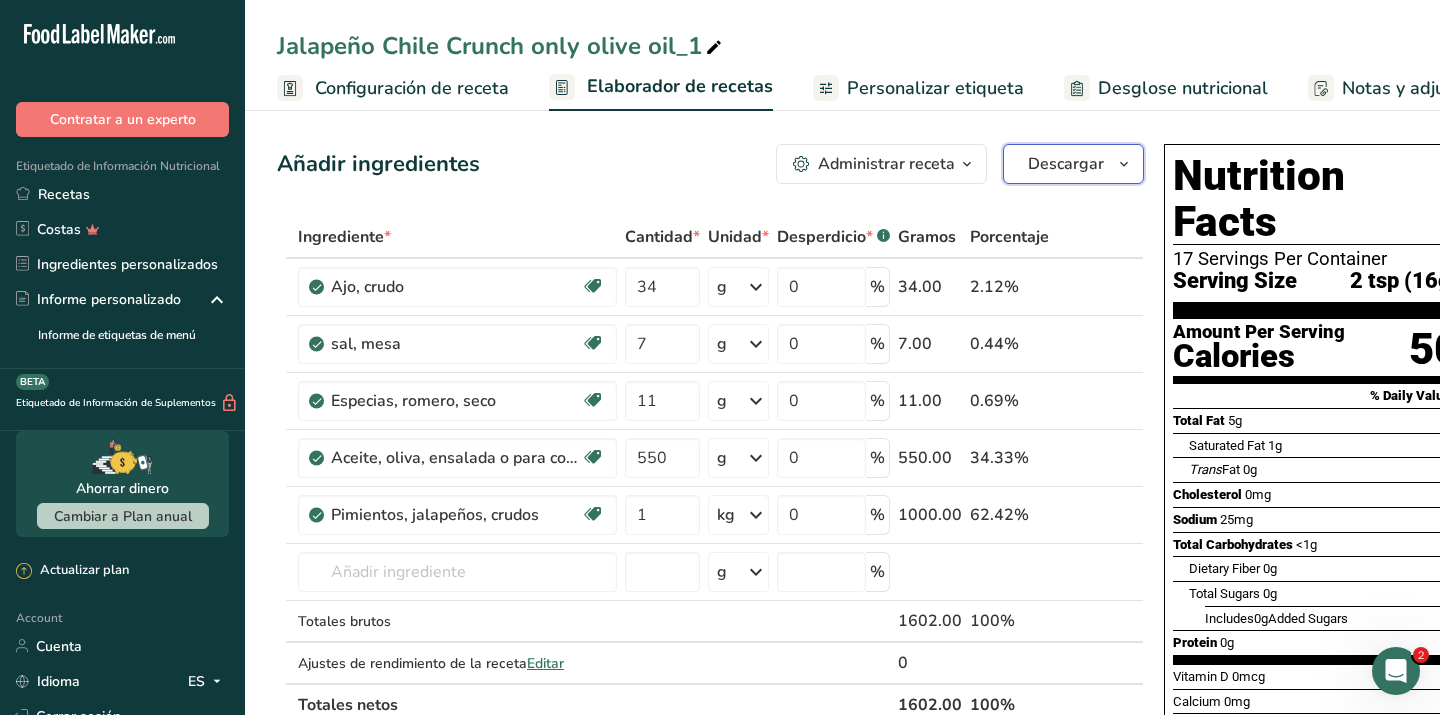 click at bounding box center (1124, 164) 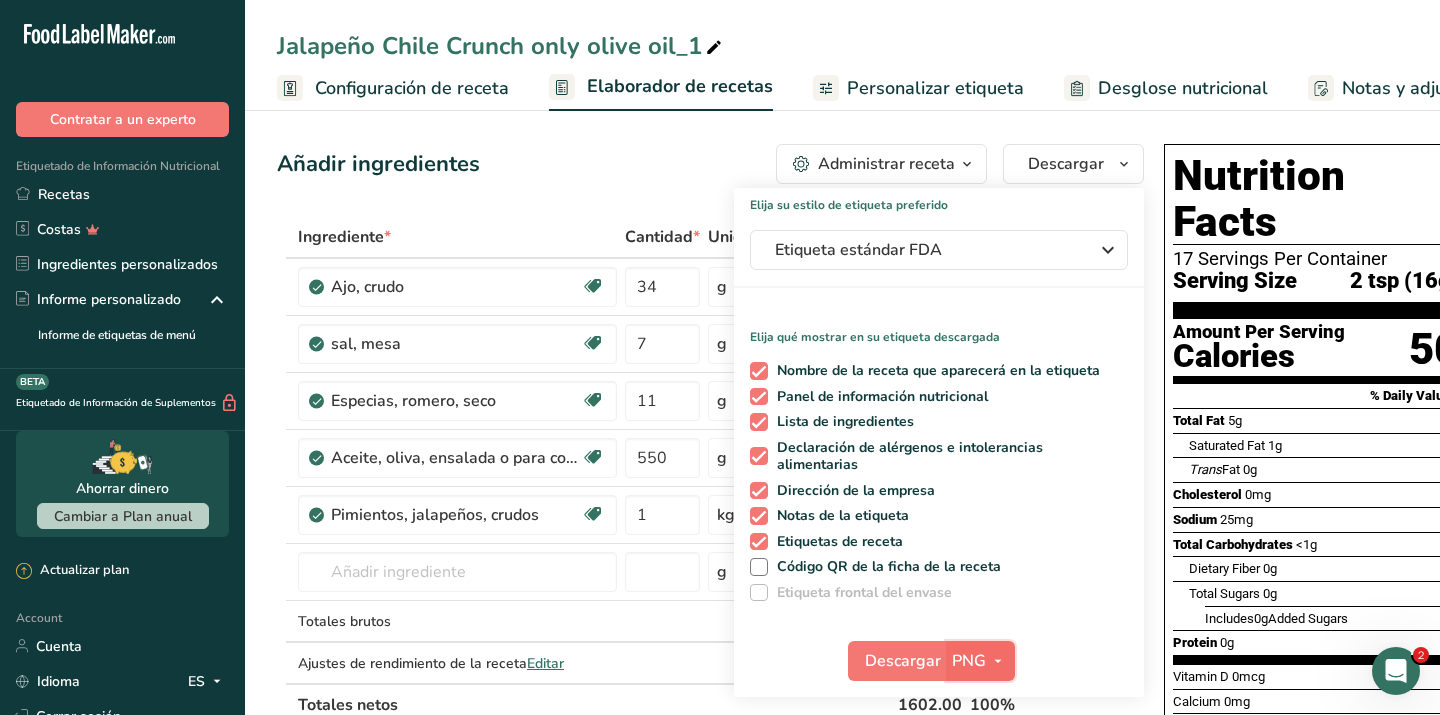 click at bounding box center (998, 661) 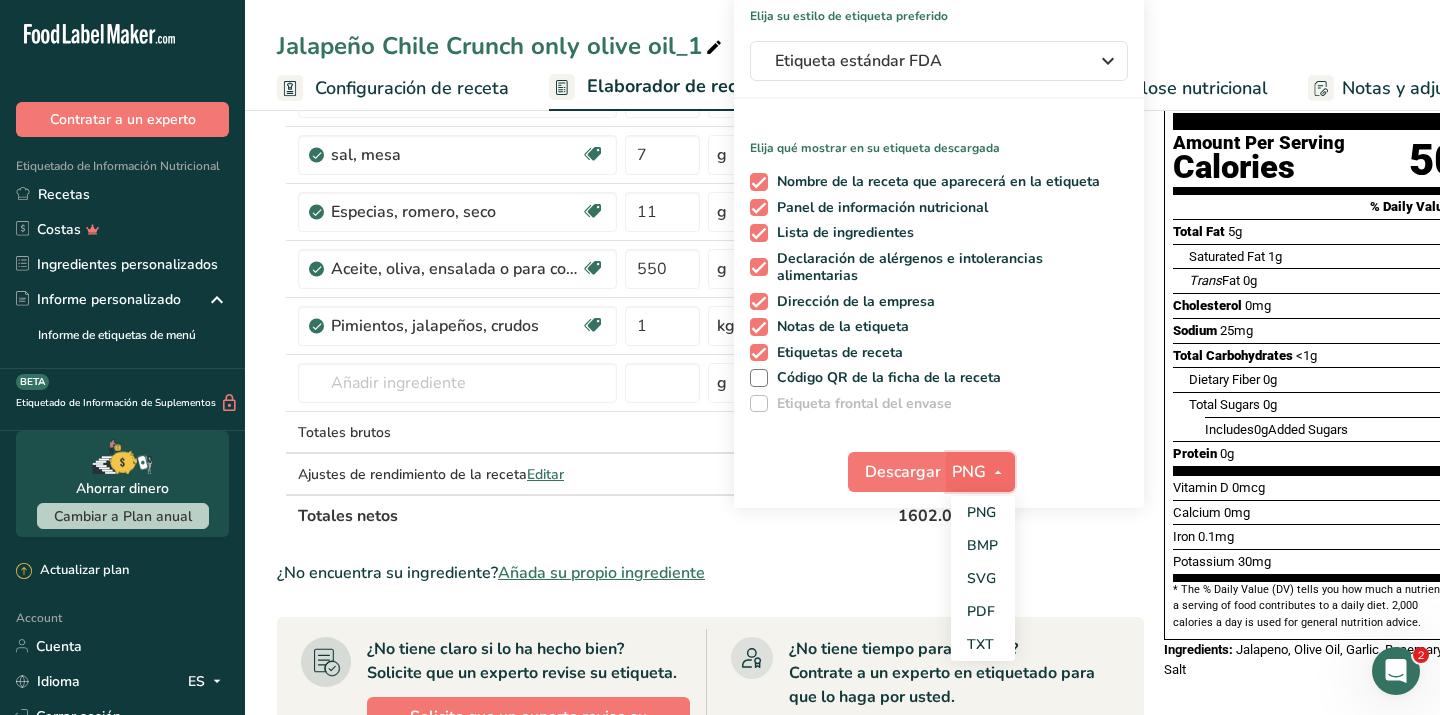scroll, scrollTop: 192, scrollLeft: 0, axis: vertical 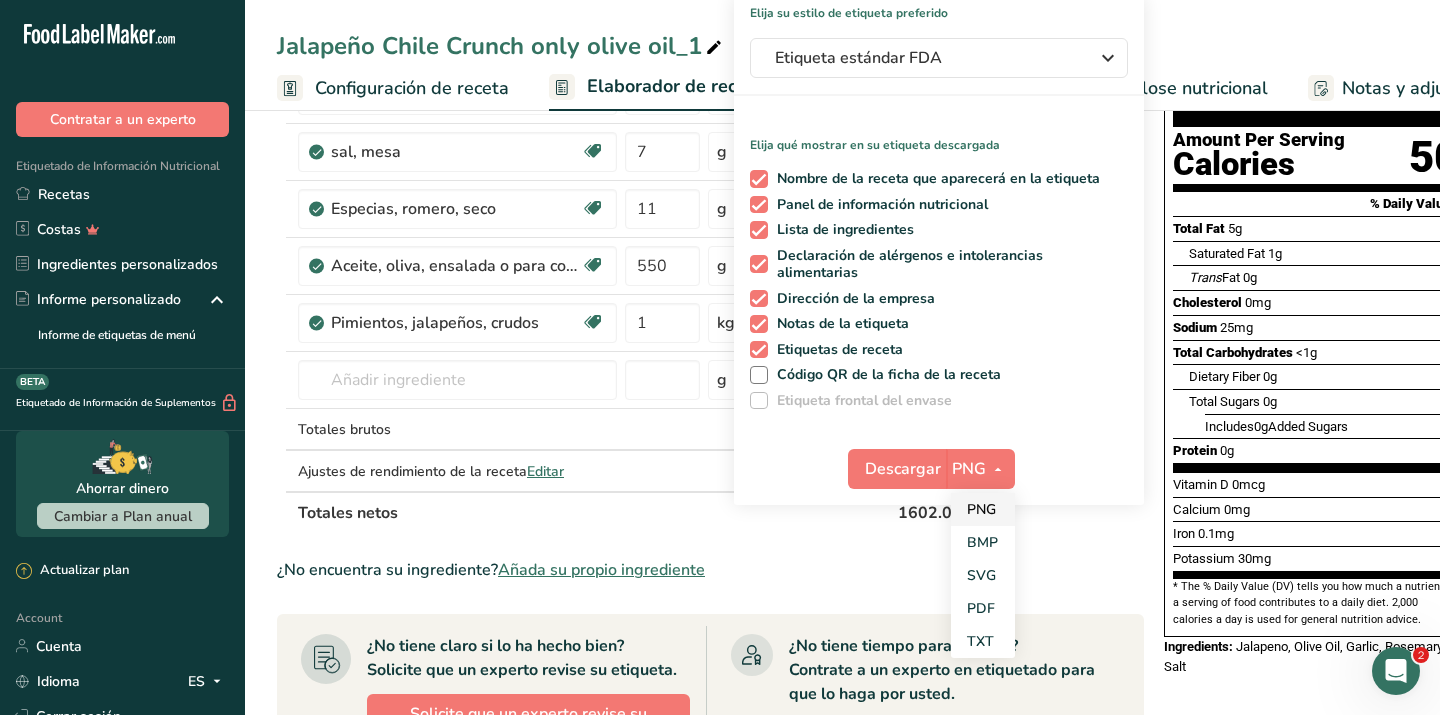click on "PNG" at bounding box center (983, 509) 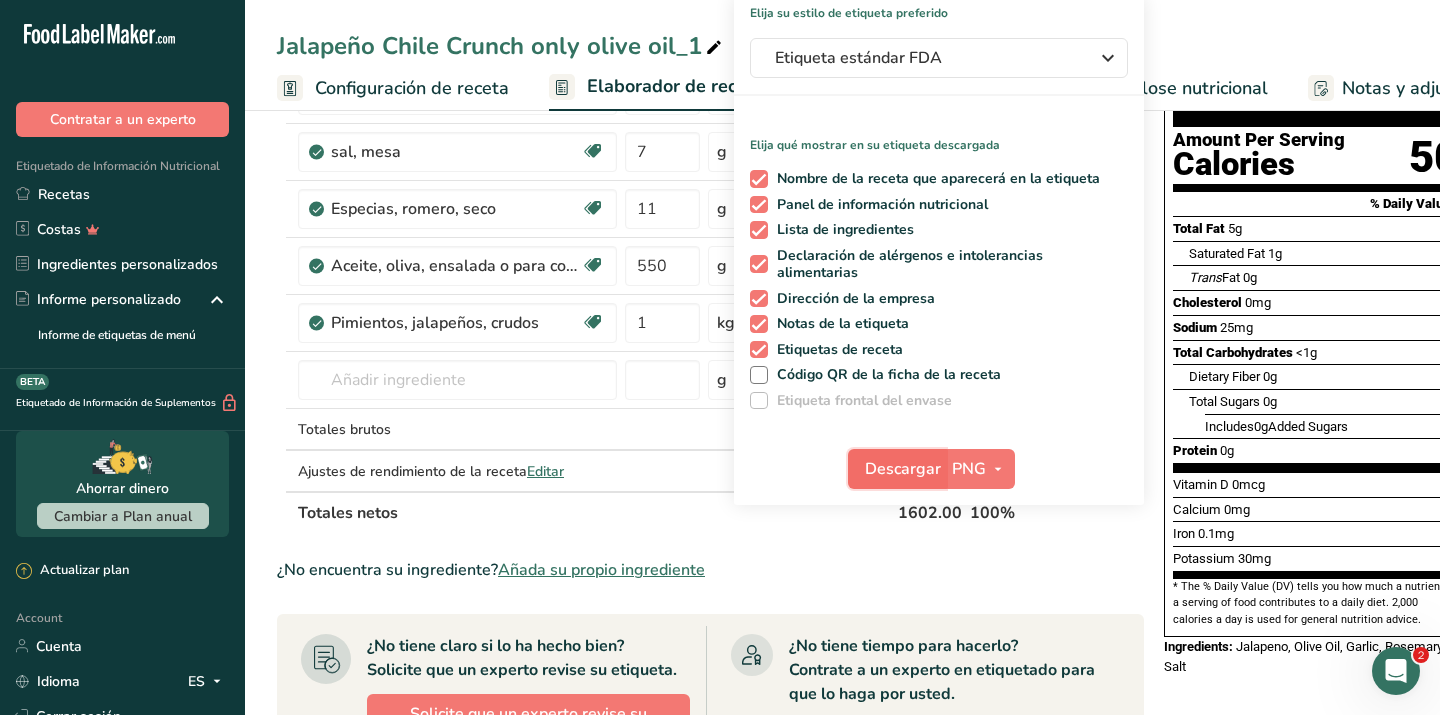 click on "Descargar" at bounding box center [903, 469] 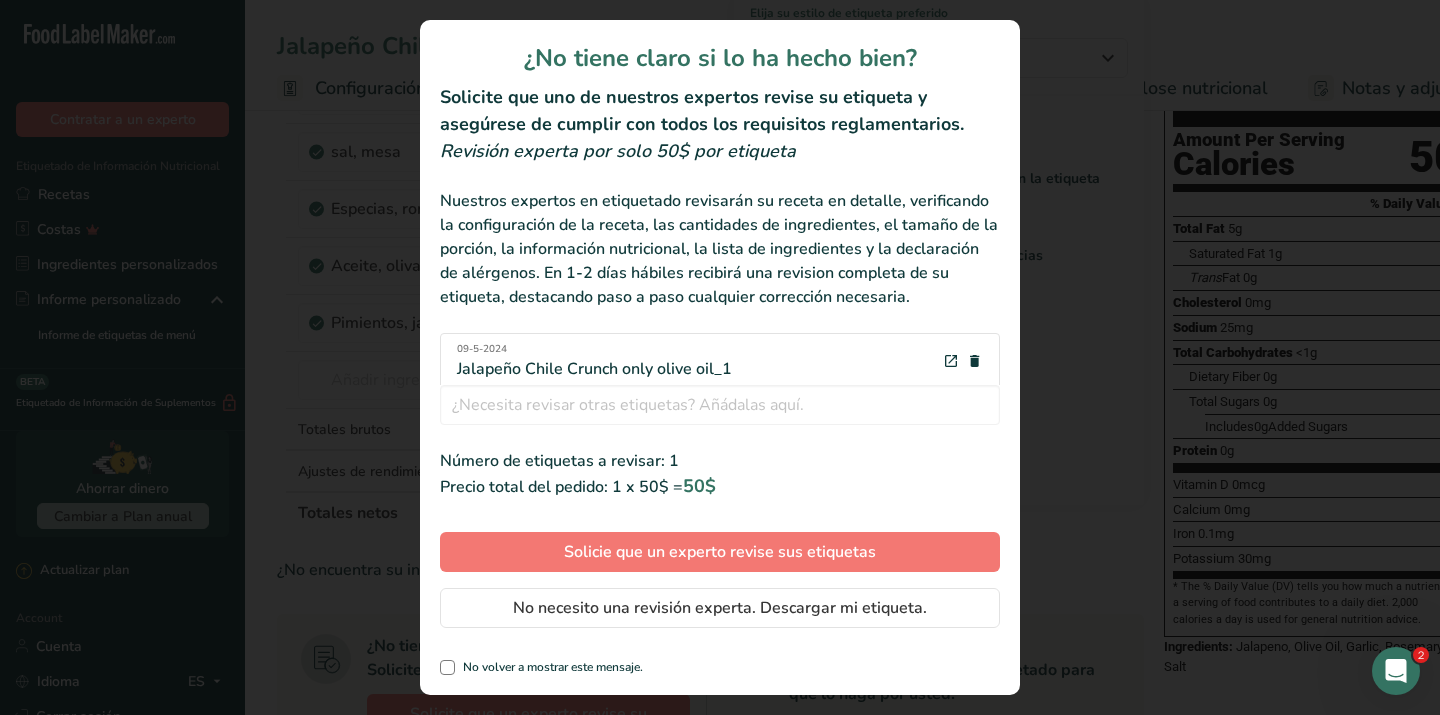 click on "09-5-2024
Jalapeño Chile Crunch only olive oil_1" at bounding box center [720, 361] 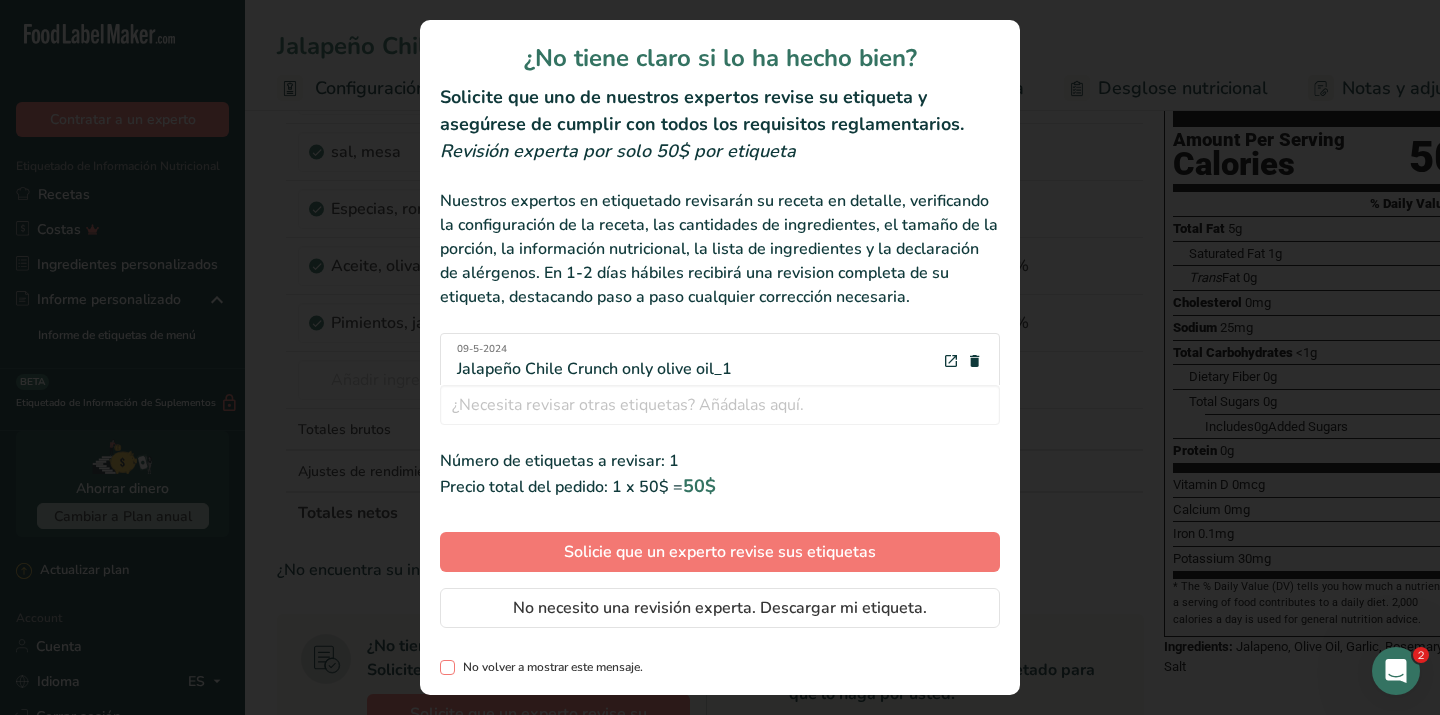 click at bounding box center [447, 667] 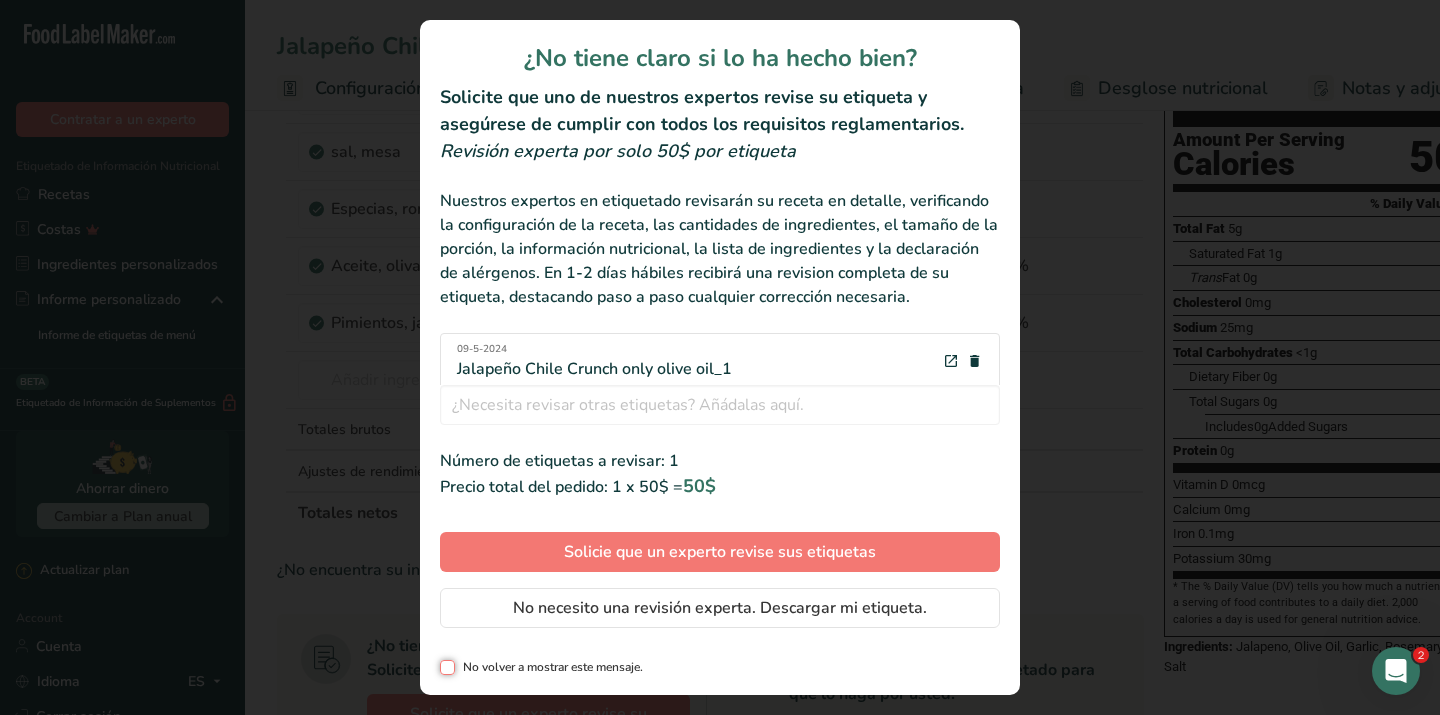 click on "No volver a mostrar este mensaje." at bounding box center [446, 667] 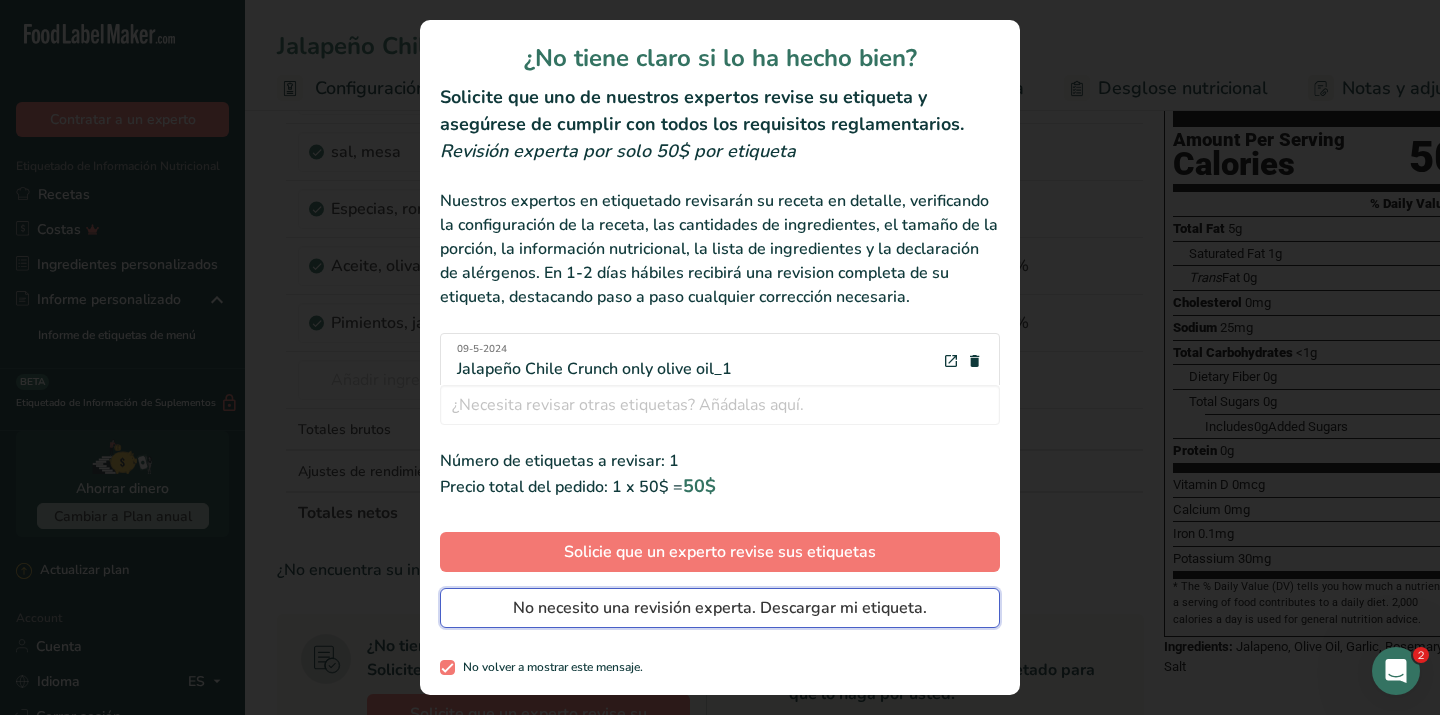 click on "No necesito una revisión experta. Descargar mi etiqueta." at bounding box center (720, 608) 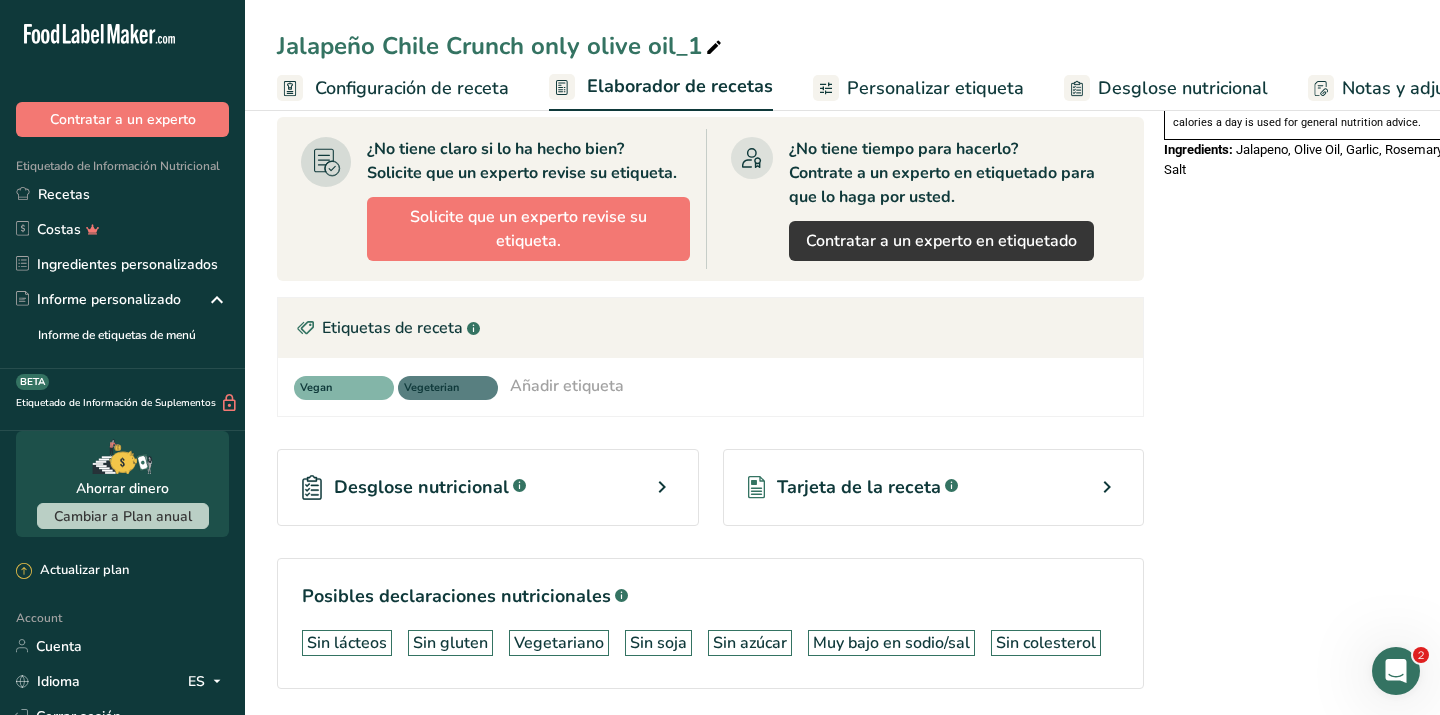 scroll, scrollTop: 758, scrollLeft: 0, axis: vertical 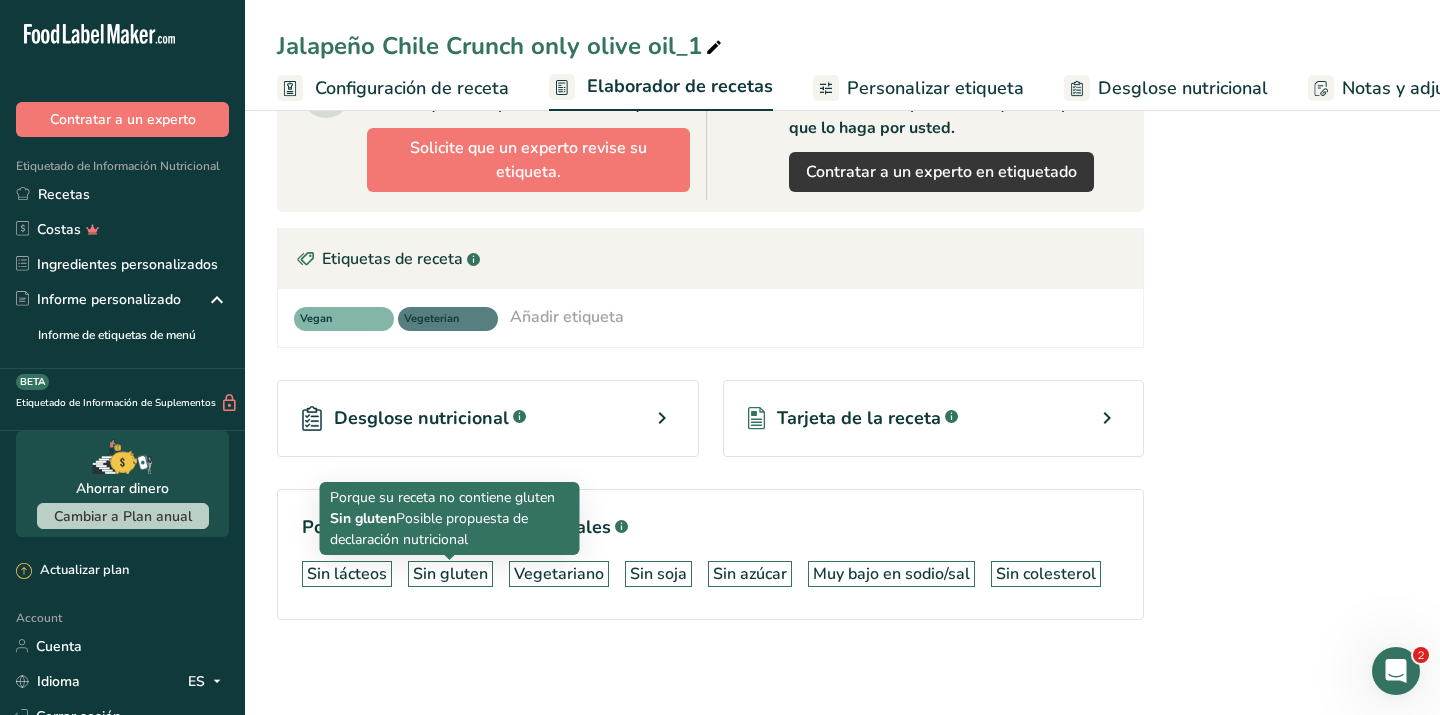 click on "Sin gluten" at bounding box center (450, 574) 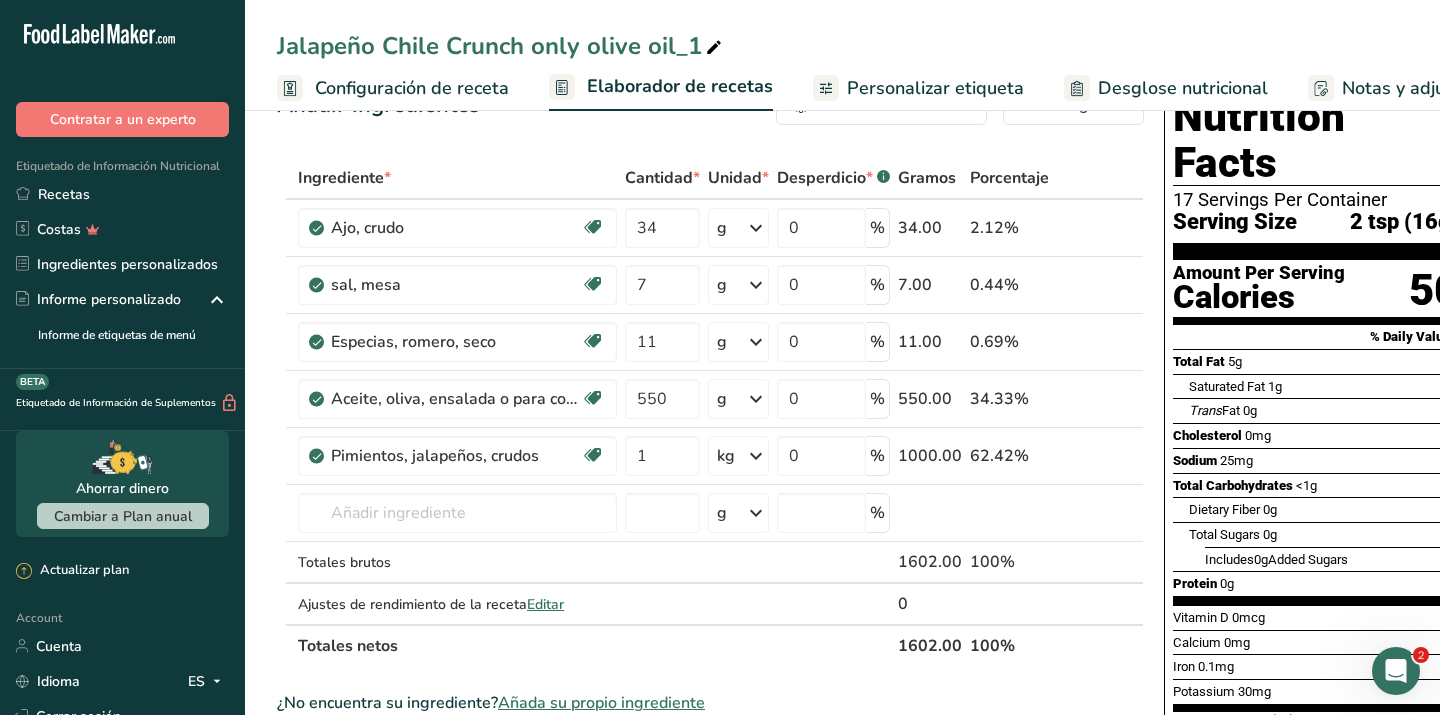 scroll, scrollTop: 0, scrollLeft: 0, axis: both 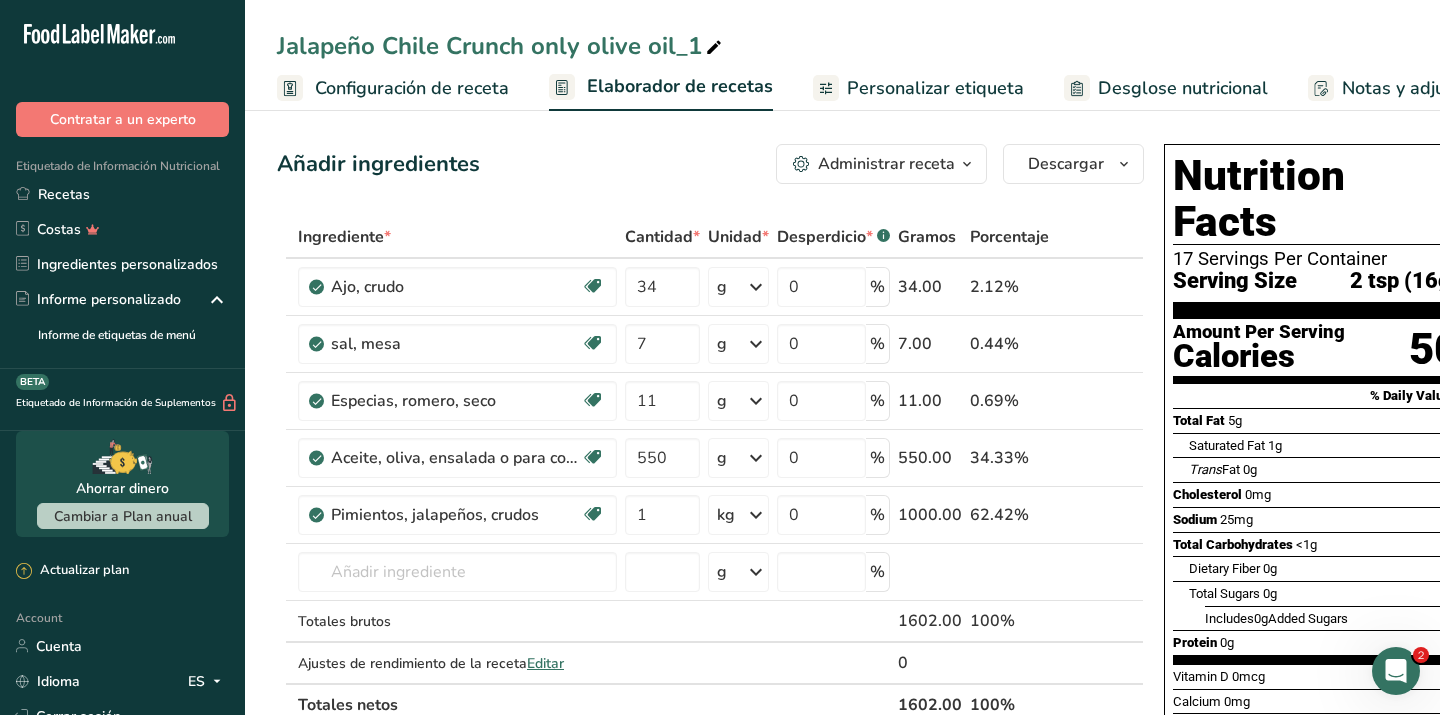 click on "Configuración de receta" at bounding box center [412, 88] 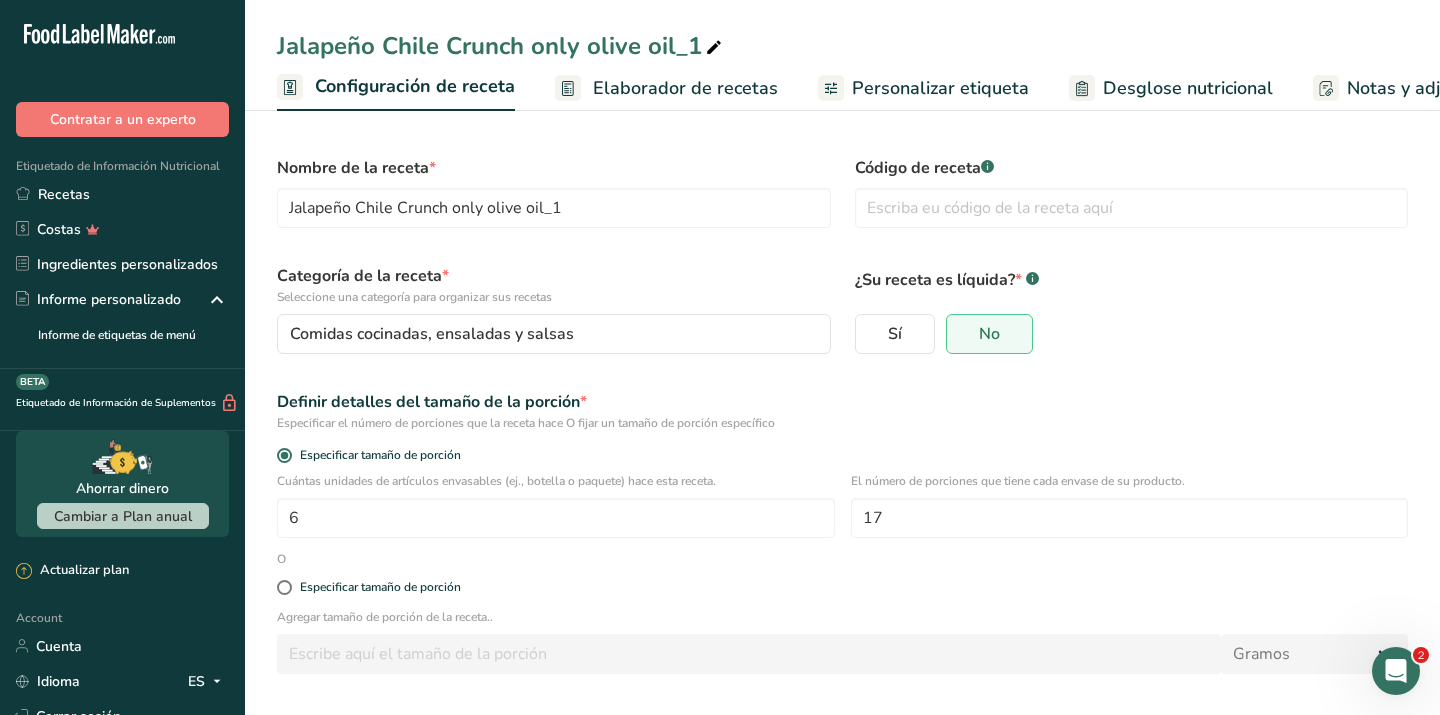 scroll, scrollTop: 0, scrollLeft: 7, axis: horizontal 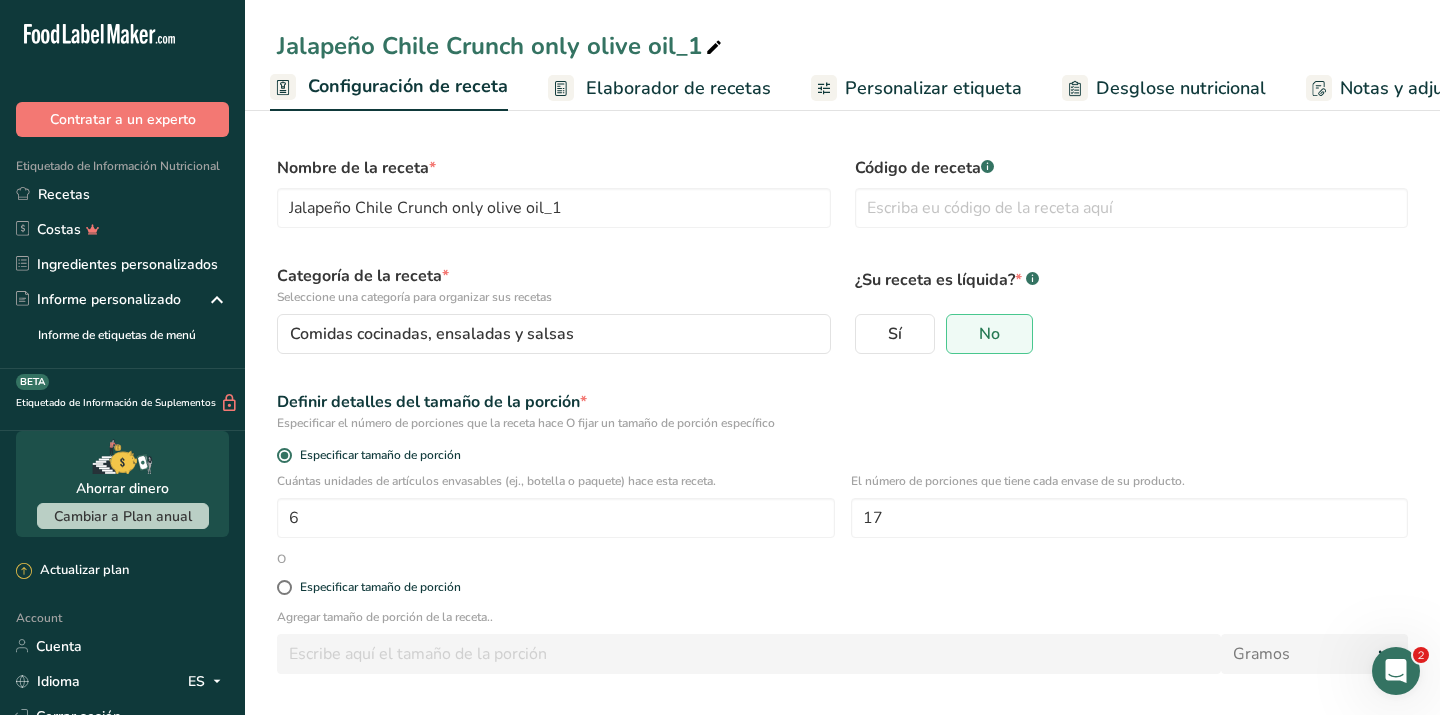 click on "Elaborador de recetas" at bounding box center (678, 88) 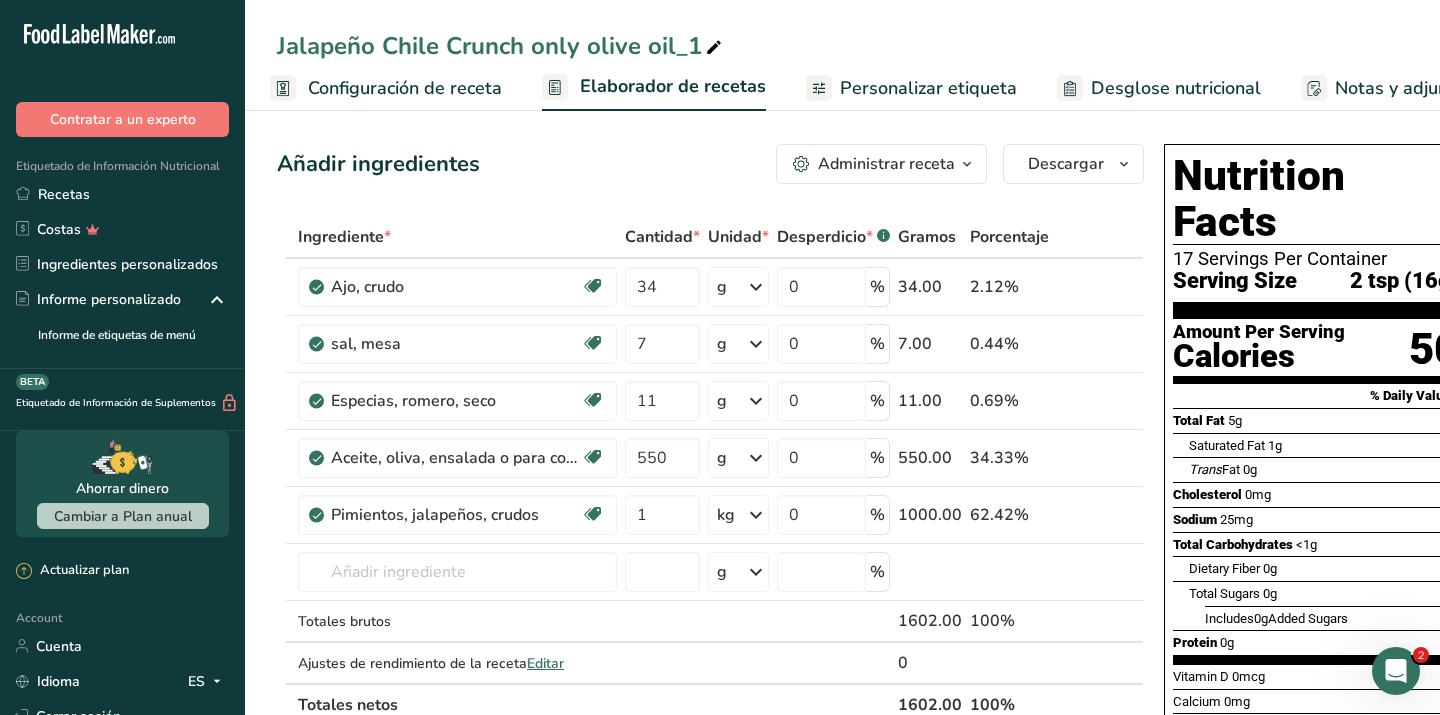 scroll, scrollTop: 0, scrollLeft: 278, axis: horizontal 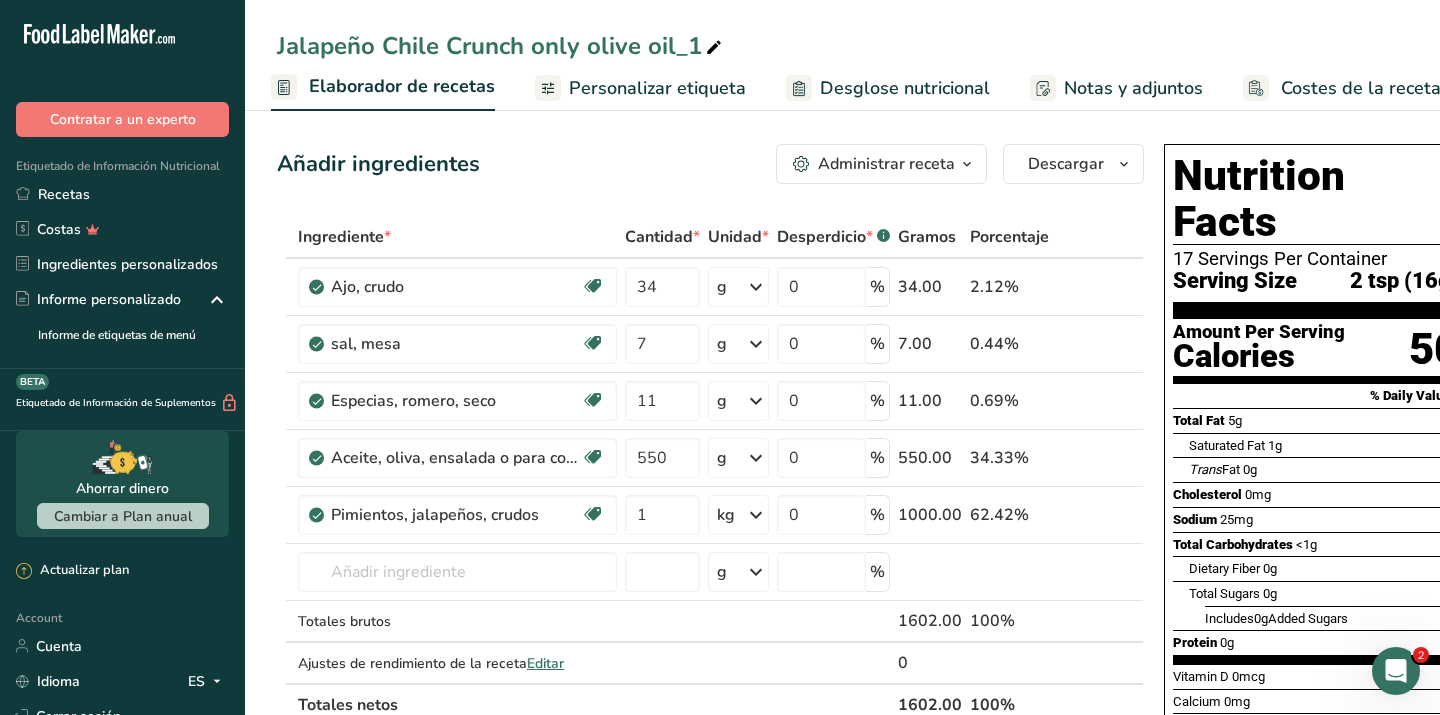 click on "Desglose nutricional" at bounding box center [905, 88] 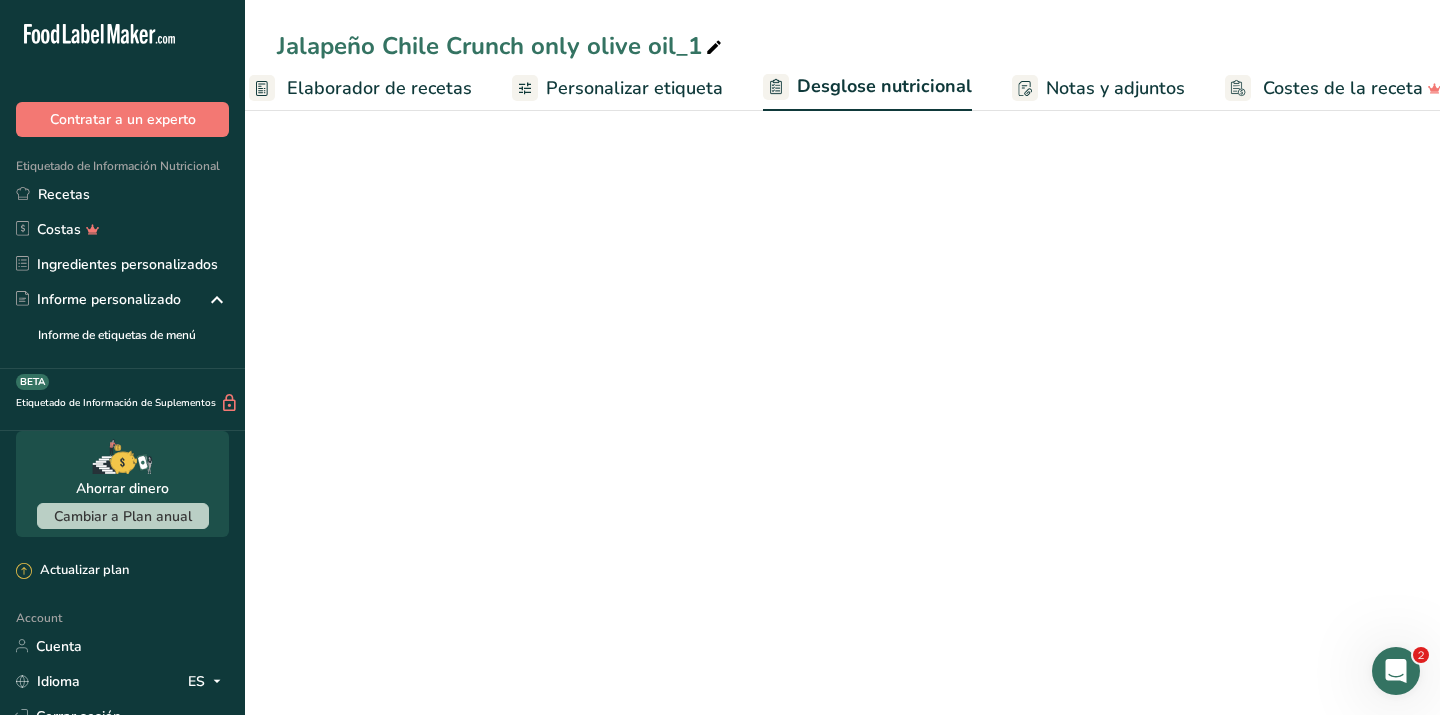select on "Calories" 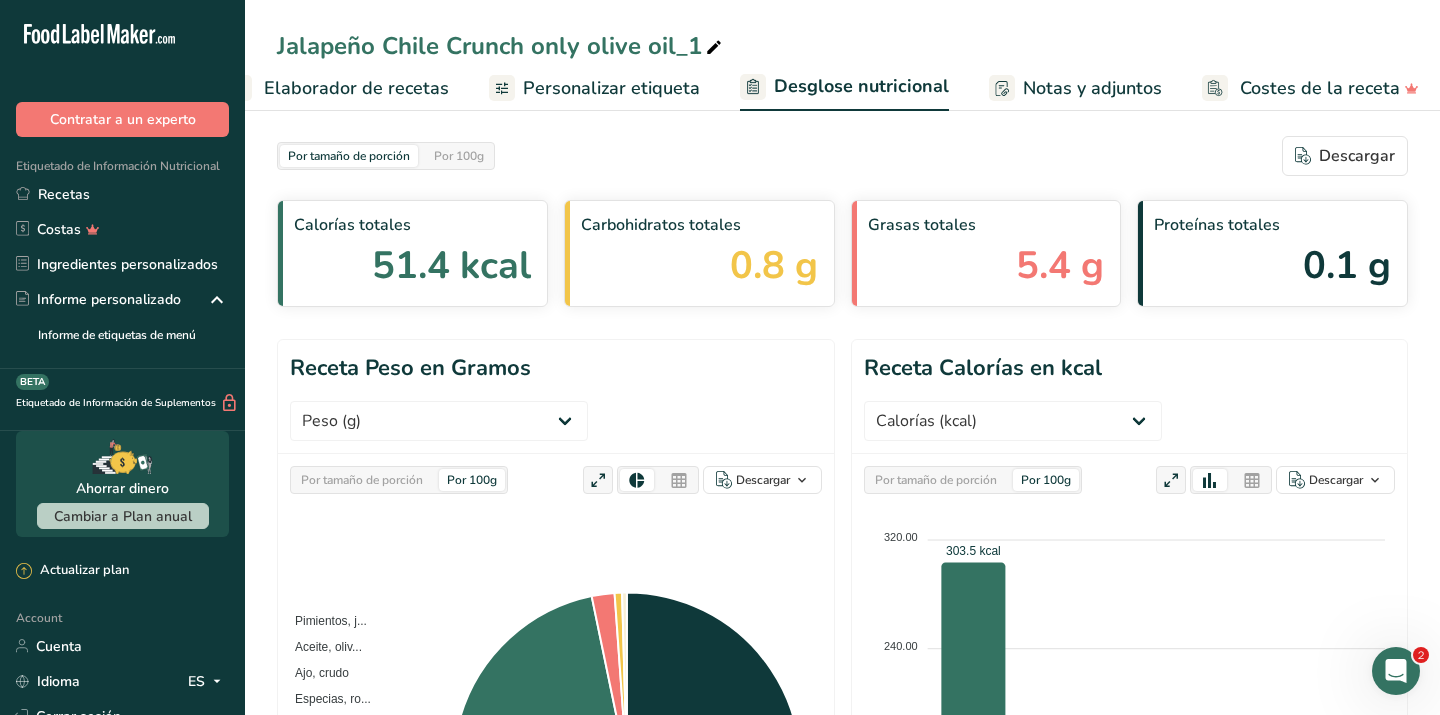 click on "Elaborador de recetas" at bounding box center (356, 88) 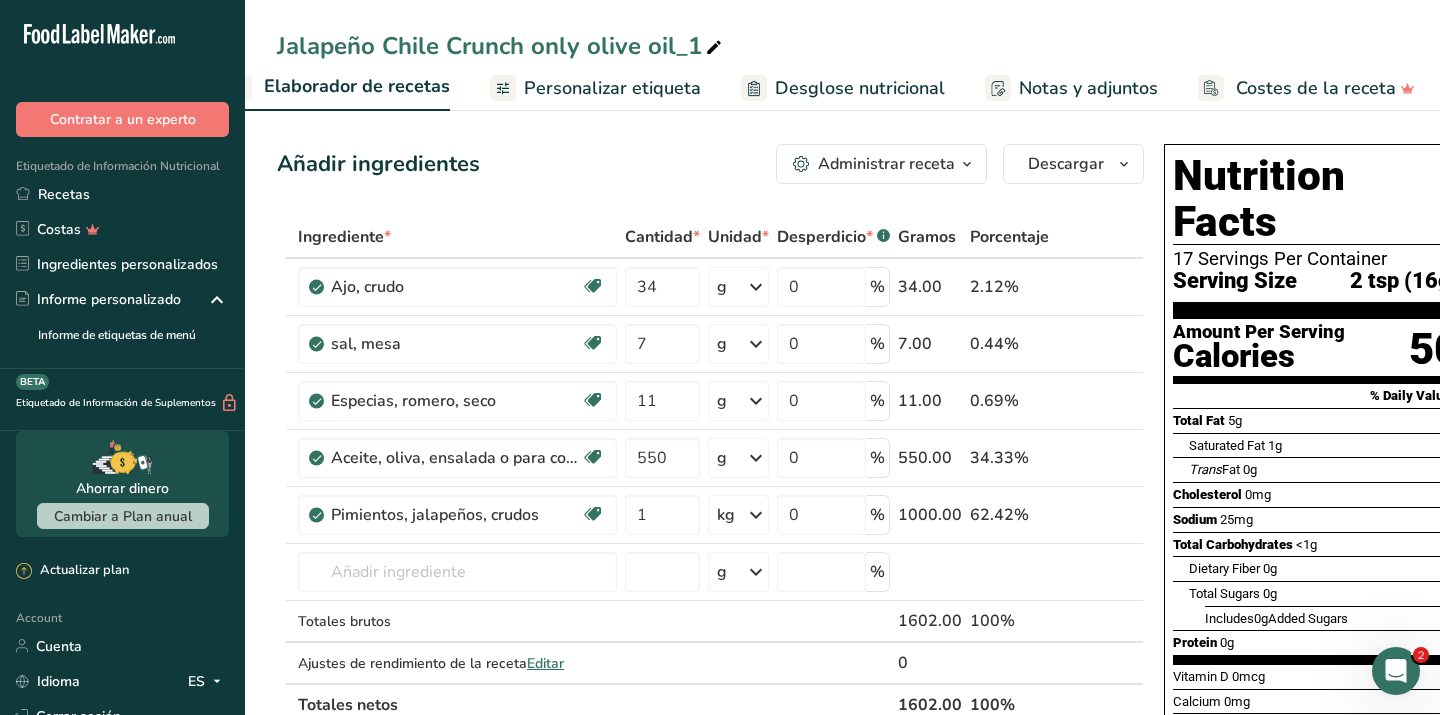 scroll, scrollTop: 0, scrollLeft: 278, axis: horizontal 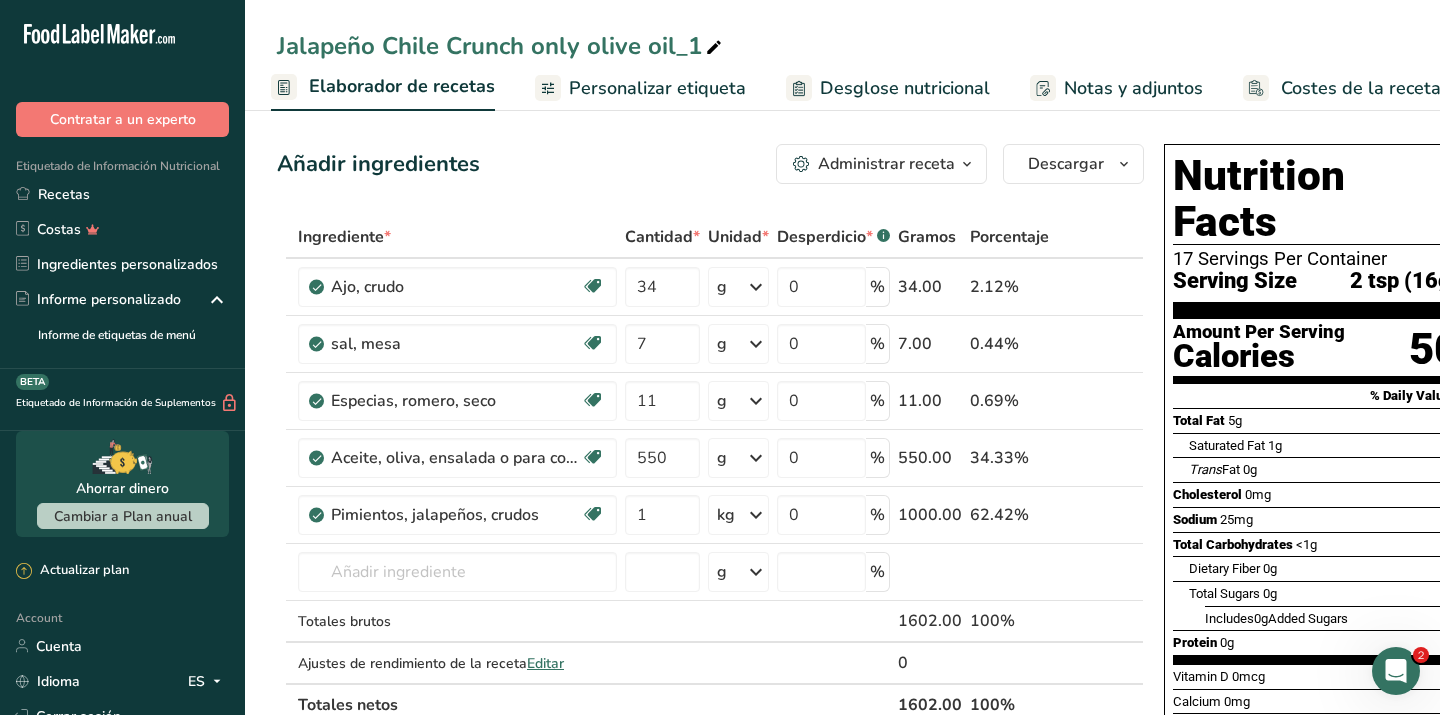 click on "Personalizar etiqueta" at bounding box center (657, 88) 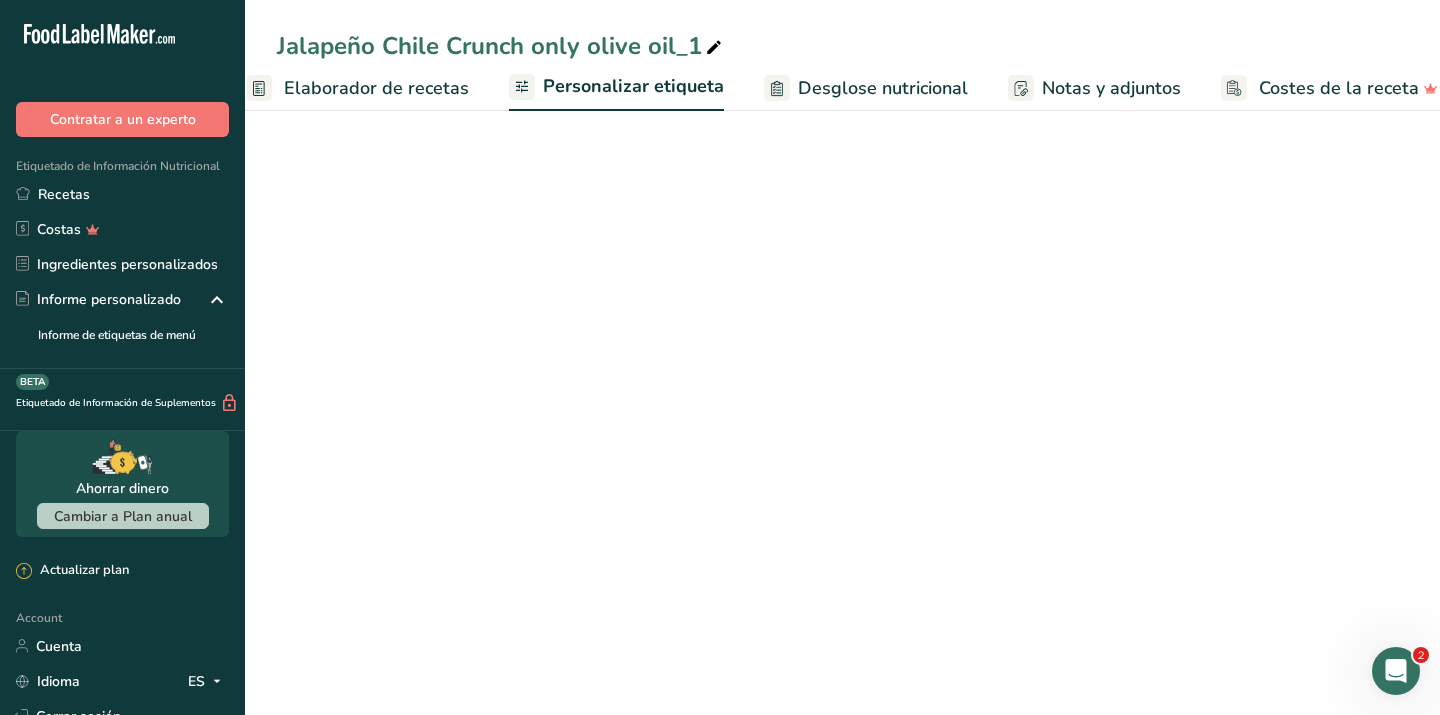 scroll, scrollTop: 0, scrollLeft: 323, axis: horizontal 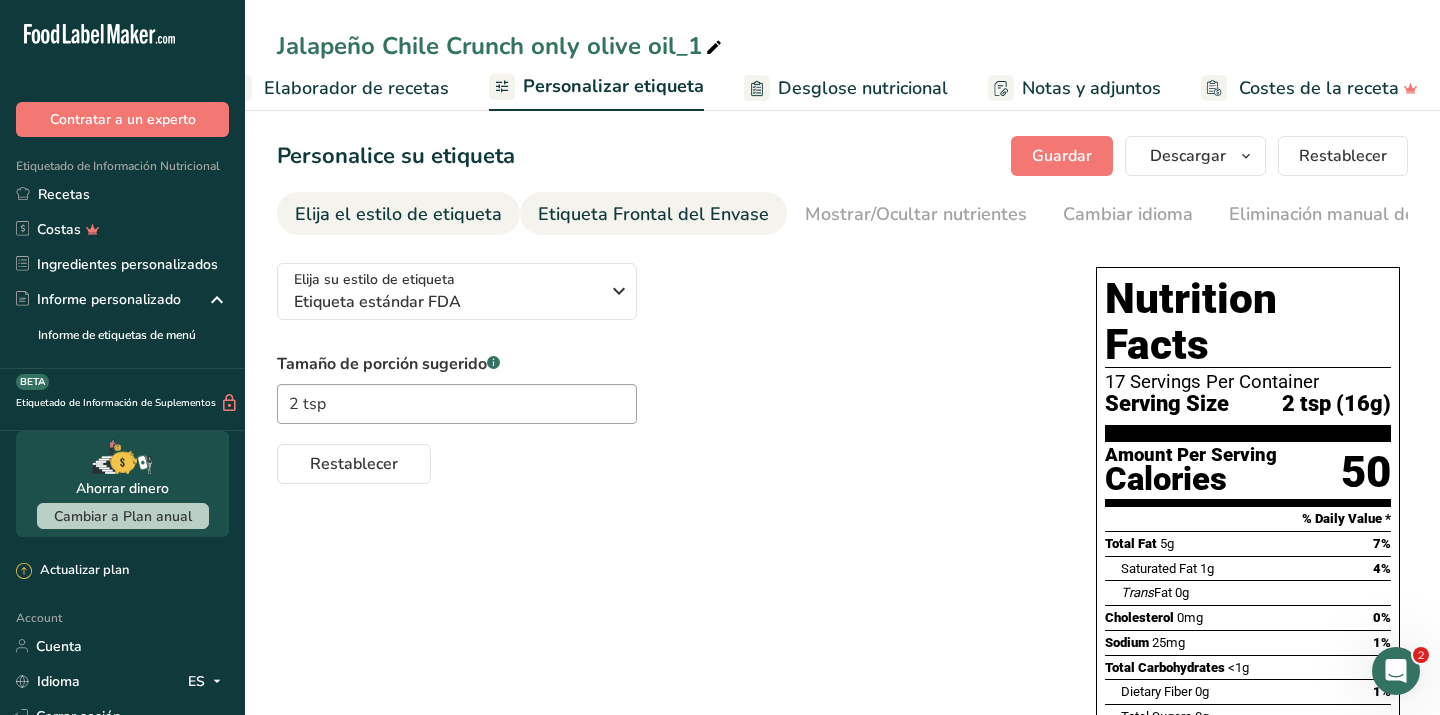 click on "Etiqueta Frontal del Envase" at bounding box center [653, 214] 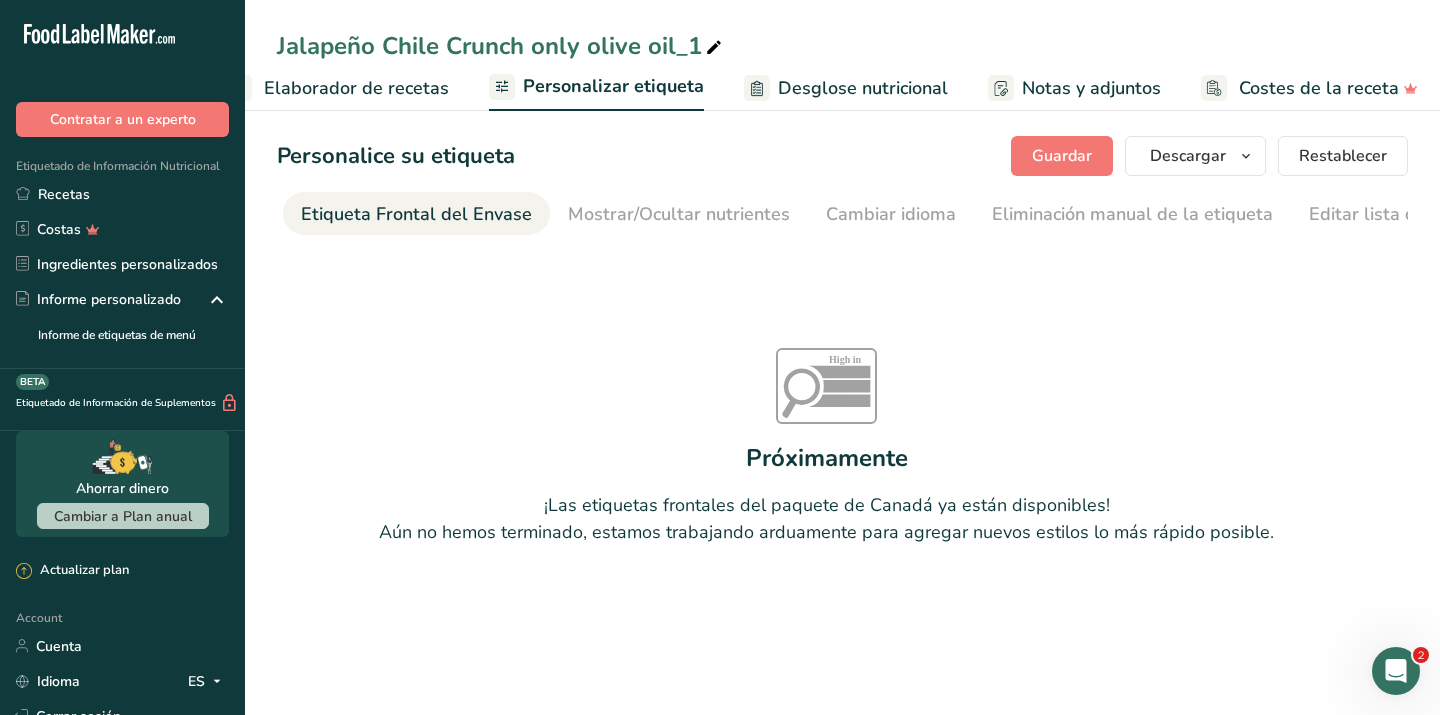 scroll, scrollTop: 0, scrollLeft: 238, axis: horizontal 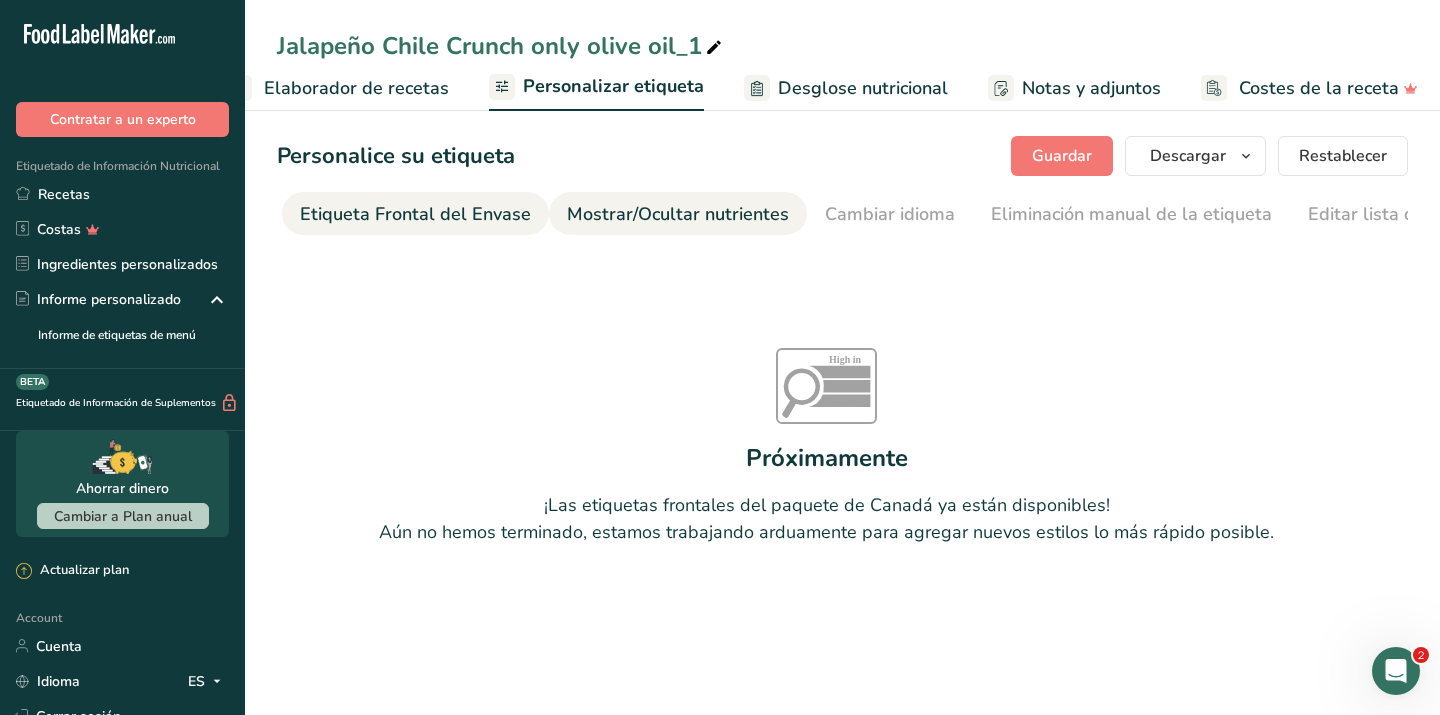click on "Mostrar/Ocultar nutrientes" at bounding box center (678, 214) 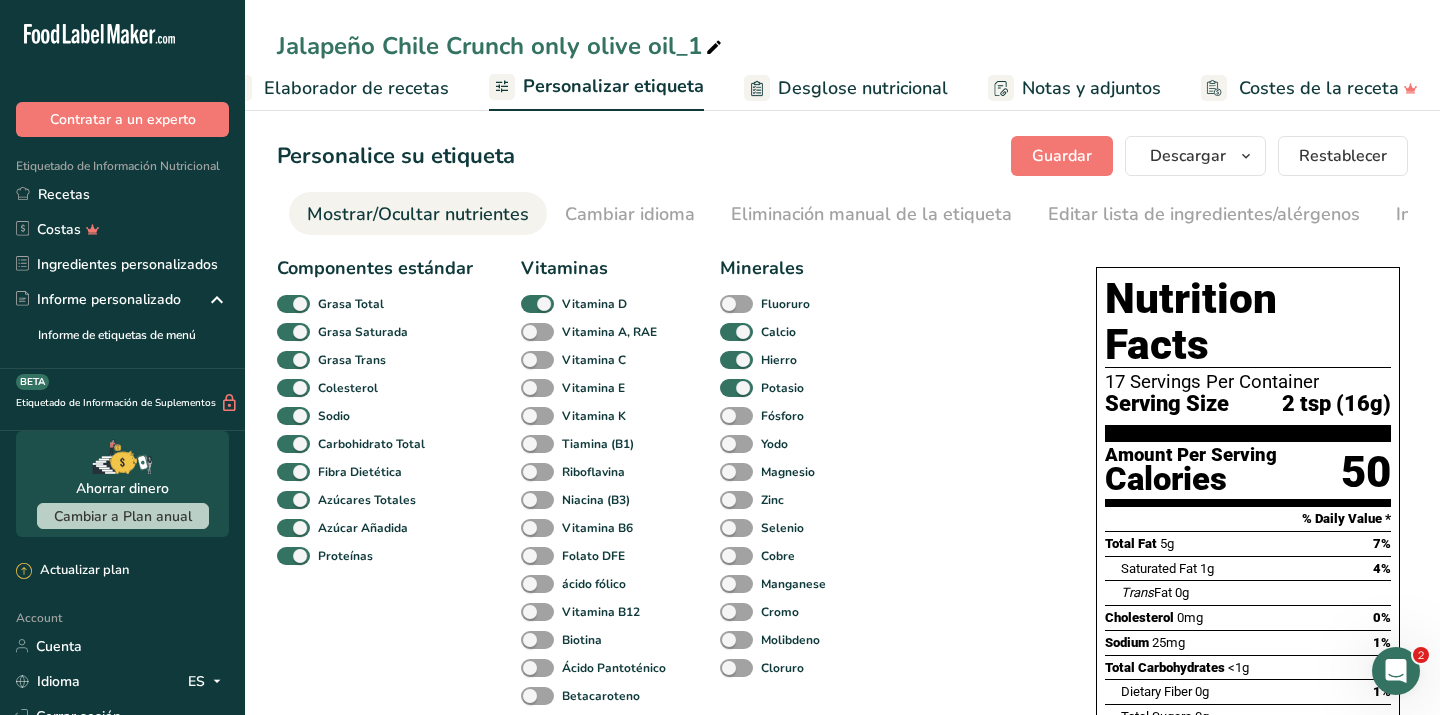 scroll, scrollTop: 0, scrollLeft: 499, axis: horizontal 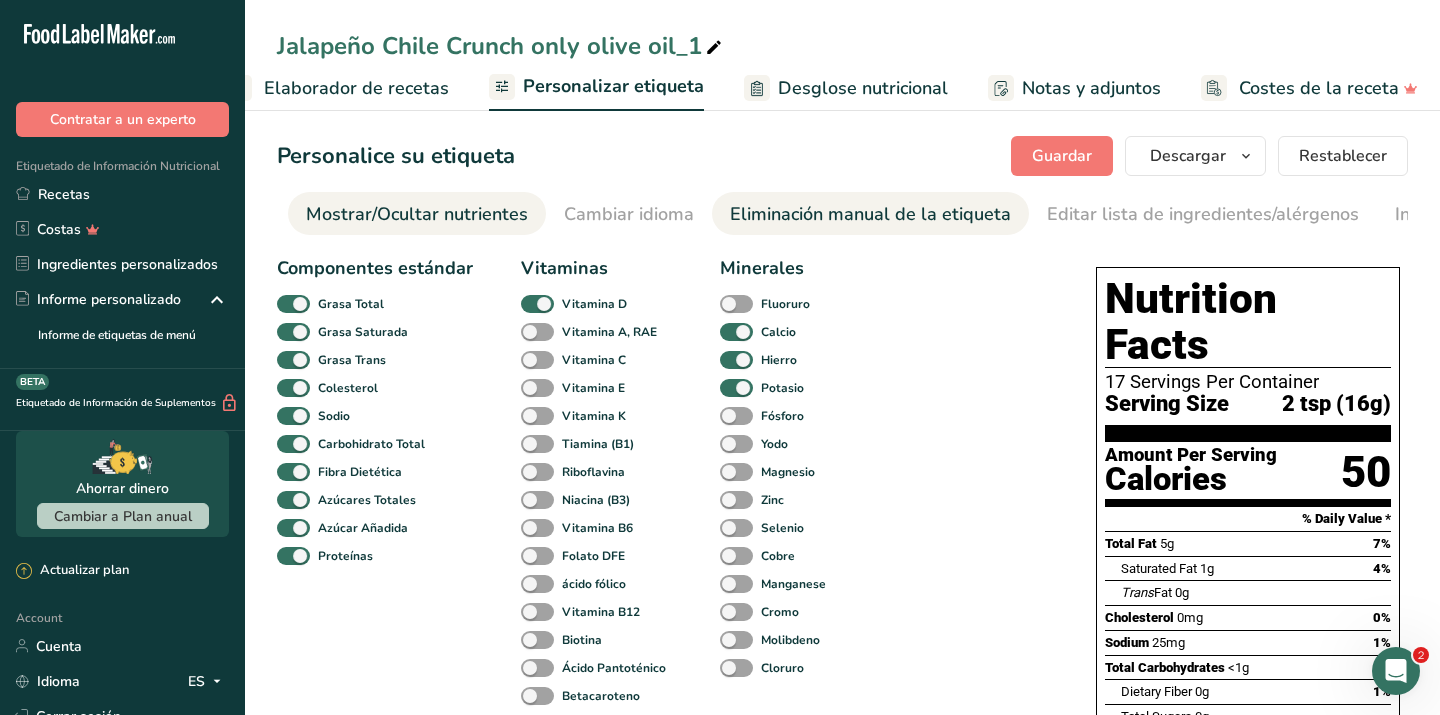 click on "Eliminación manual de la etiqueta" at bounding box center [870, 214] 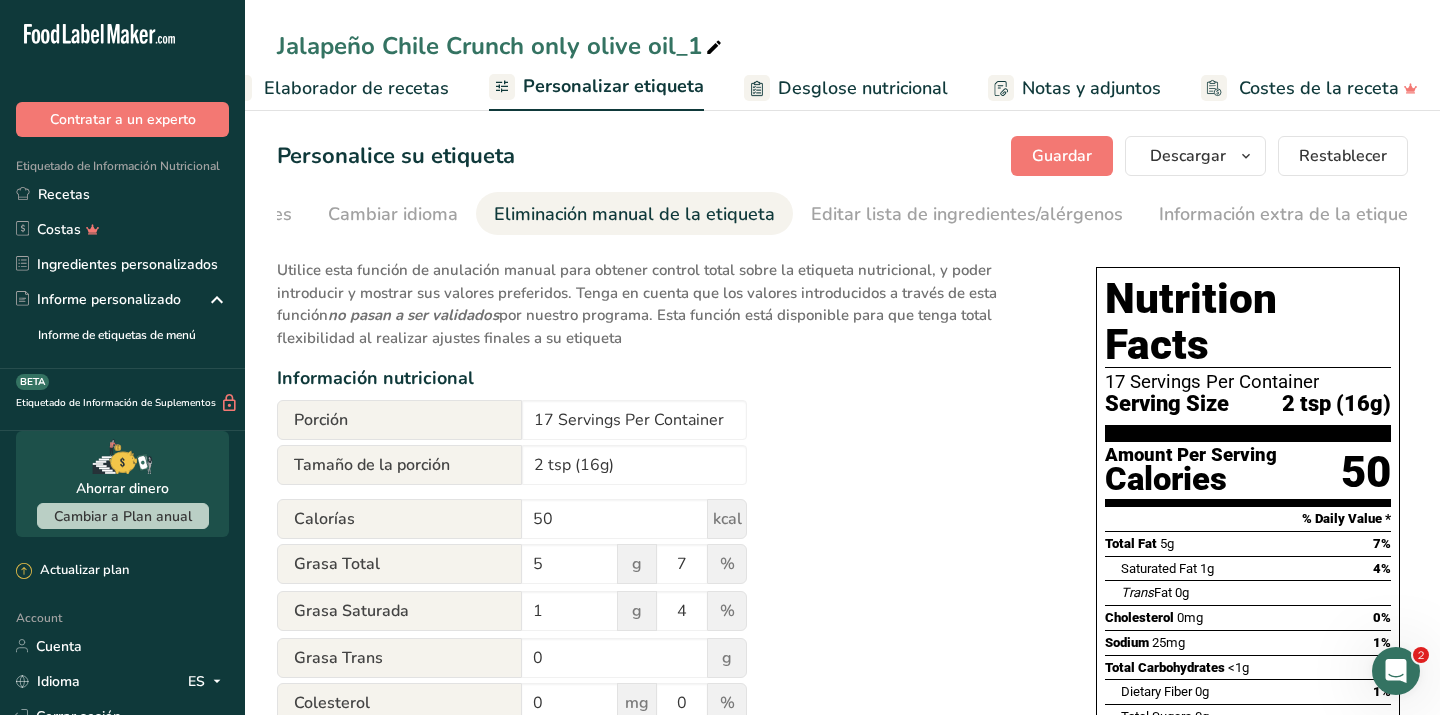 scroll, scrollTop: 0, scrollLeft: 736, axis: horizontal 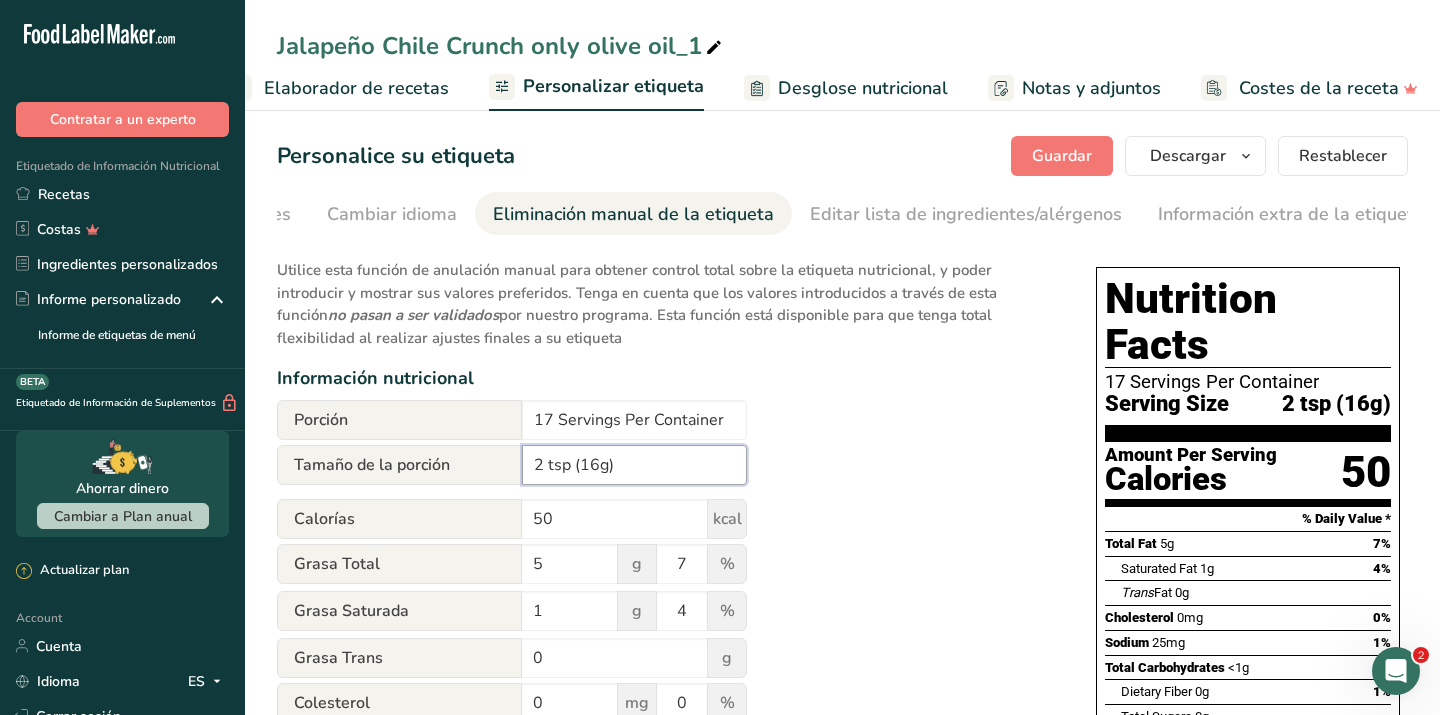 click on "2 tsp (16g)" at bounding box center (634, 465) 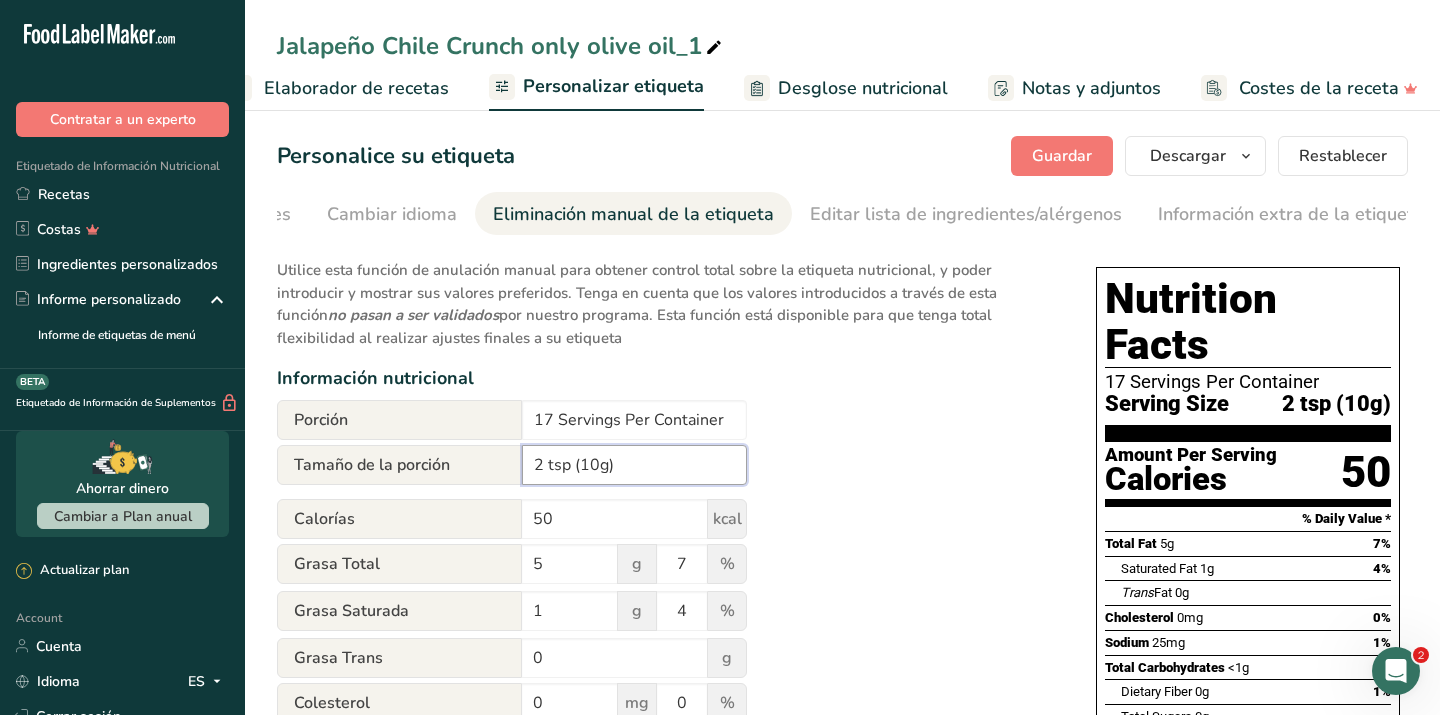 type on "2 tsp (10g)" 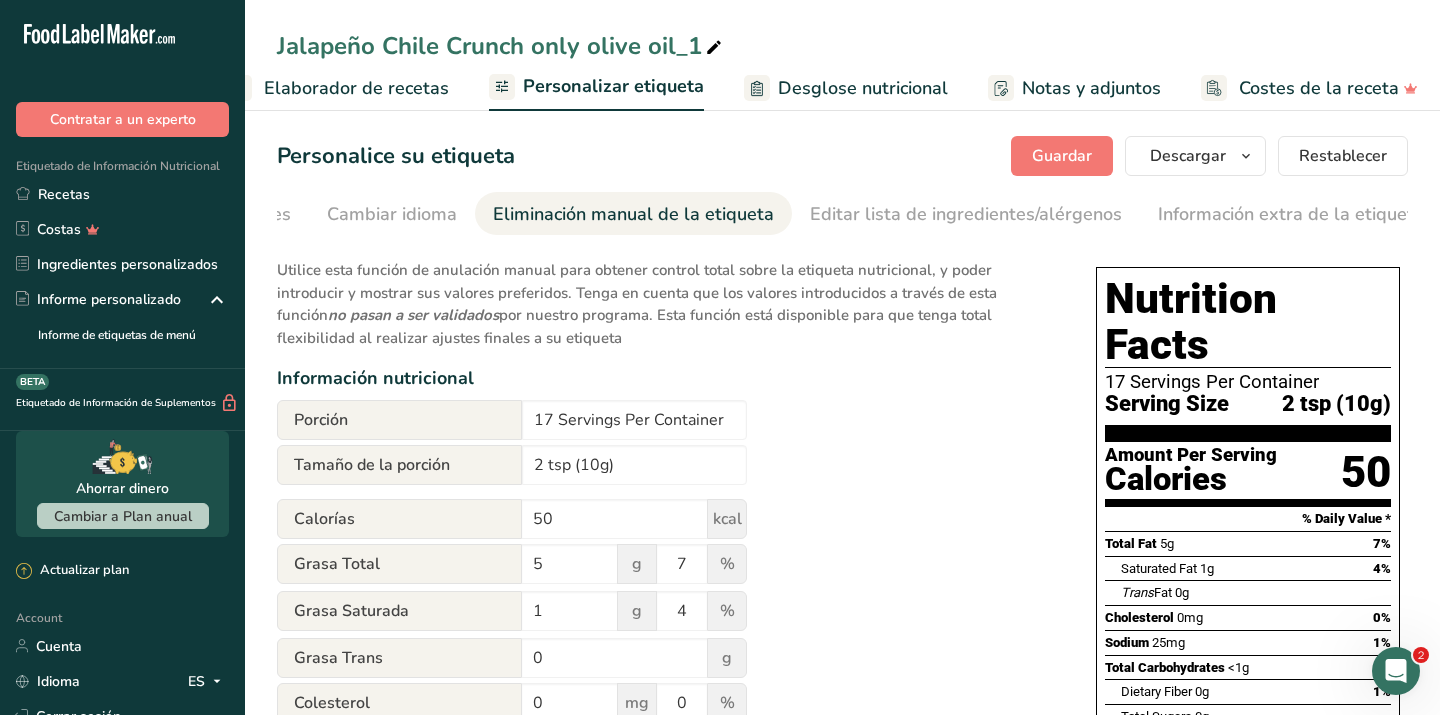 click on "Utilice esta función de anulación manual para obtener control total sobre la etiqueta nutricional, y poder introducir y mostrar sus valores preferidos. Tenga en cuenta que los valores introducidos a través de esta función
no pasan a ser validados
por nuestro programa. Esta función está disponible para que tenga total flexibilidad al realizar ajustes finales a su etiqueta
Información nutricional
Porción
17 Servings Per Container
Tamaño de la porción
2 tsp (10g)
Calorías
50
kcal
Grasa Total
5
g
7
%
Grasa Saturada
1
g
4
%
Grasa Trans
0
g
Colesterol
0
mg
0
%
Sodio
25     1     <1" at bounding box center (666, 748) 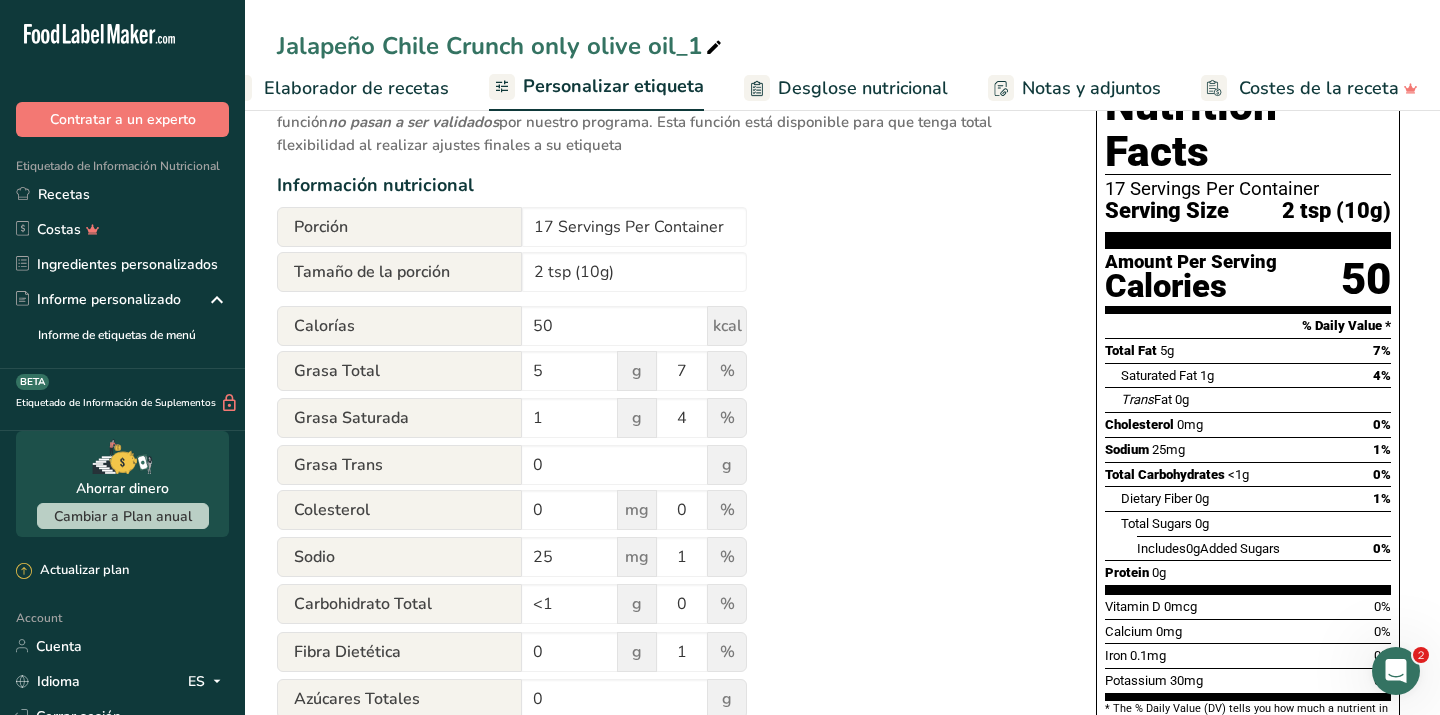 scroll, scrollTop: 198, scrollLeft: 0, axis: vertical 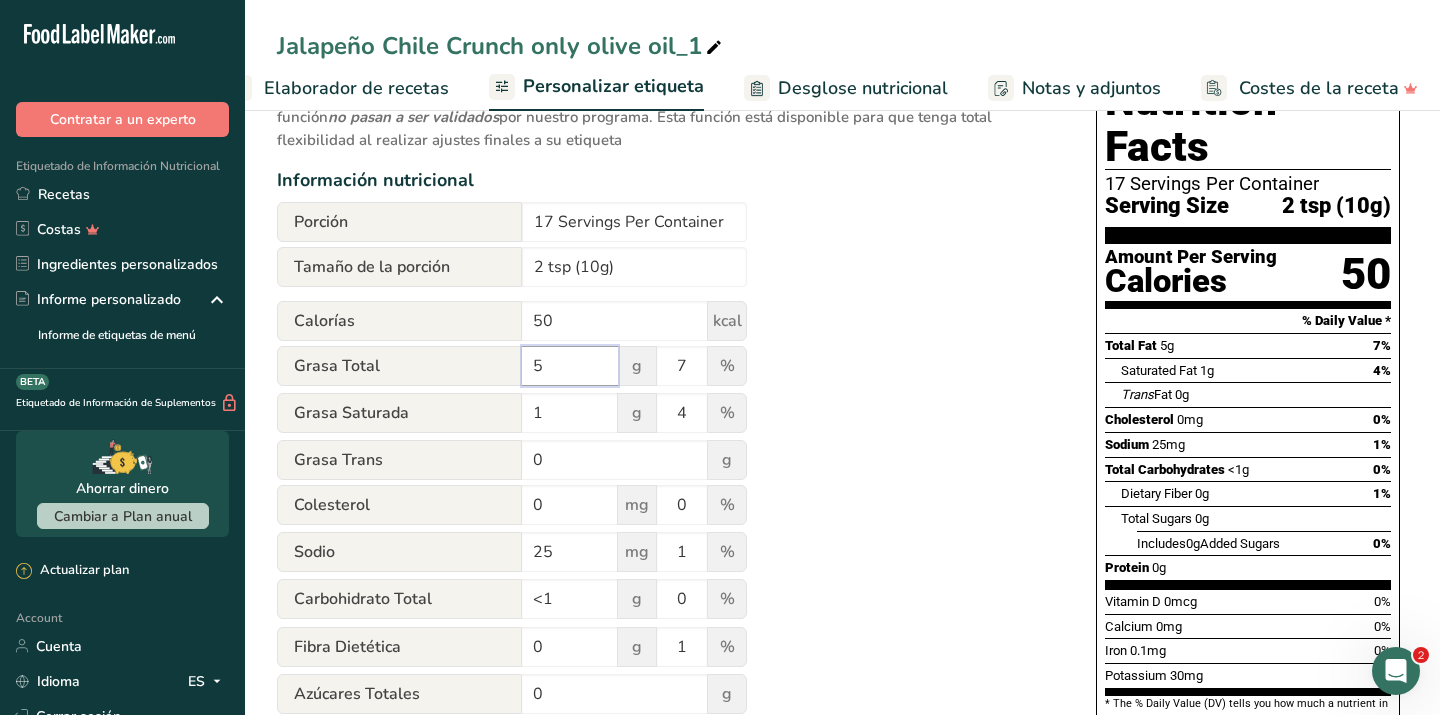 click on "5" at bounding box center (570, 366) 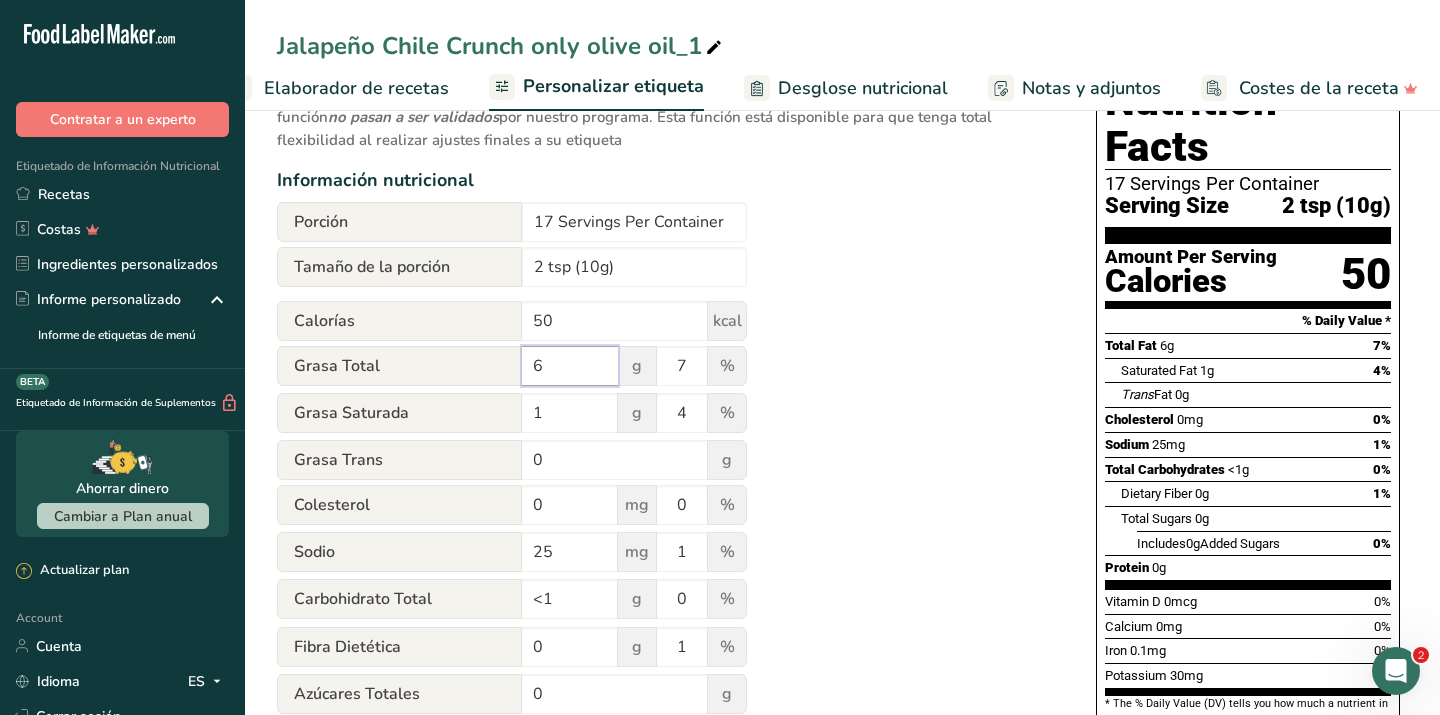 type on "6" 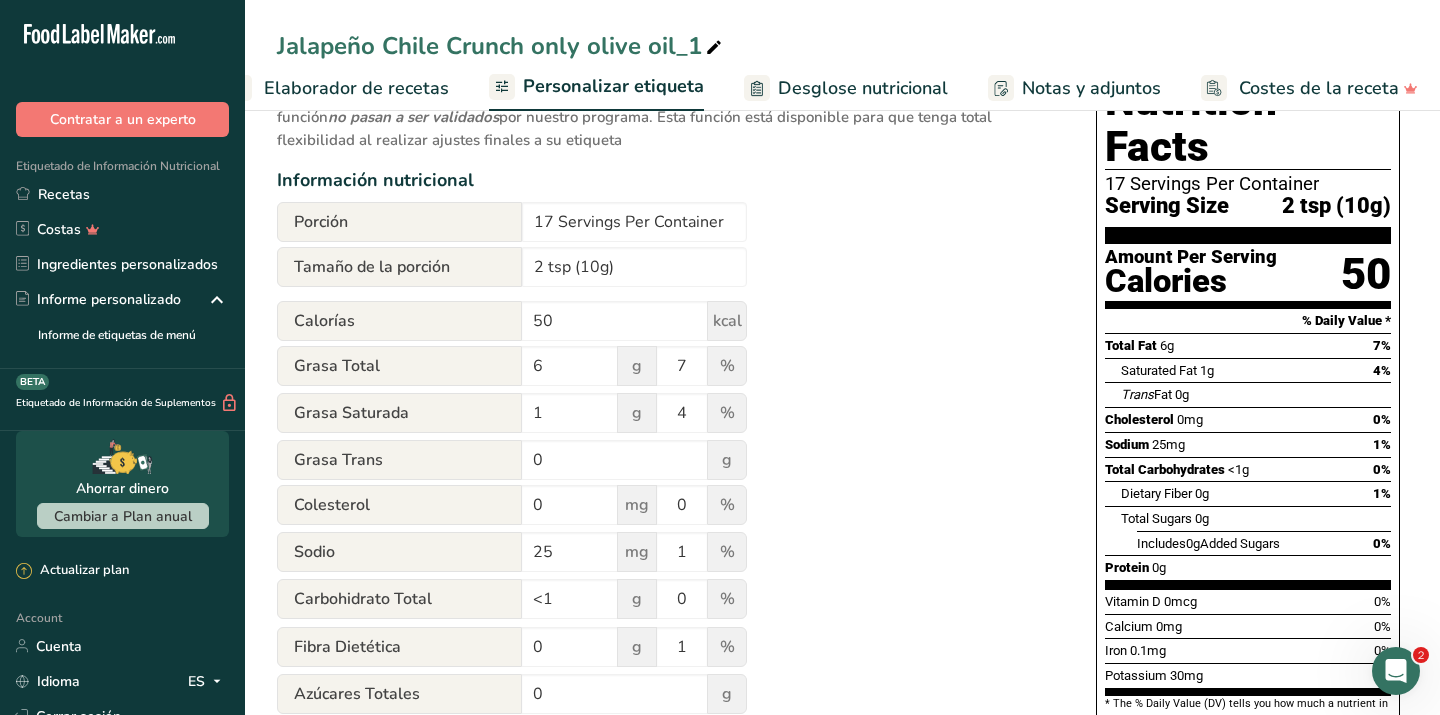 click on "Utilice esta función de anulación manual para obtener control total sobre la etiqueta nutricional, y poder introducir y mostrar sus valores preferidos. Tenga en cuenta que los valores introducidos a través de esta función
no pasan a ser validados
por nuestro programa. Esta función está disponible para que tenga total flexibilidad al realizar ajustes finales a su etiqueta
Información nutricional
Porción
17 Servings Per Container
Tamaño de la porción
2 tsp (10g)
Calorías
50
kcal
Grasa Total
6
g
7
%
Grasa Saturada
1
g
4
%
Grasa Trans
0
g
Colesterol
0
mg
0
%
Sodio
25     1     <1" at bounding box center (666, 550) 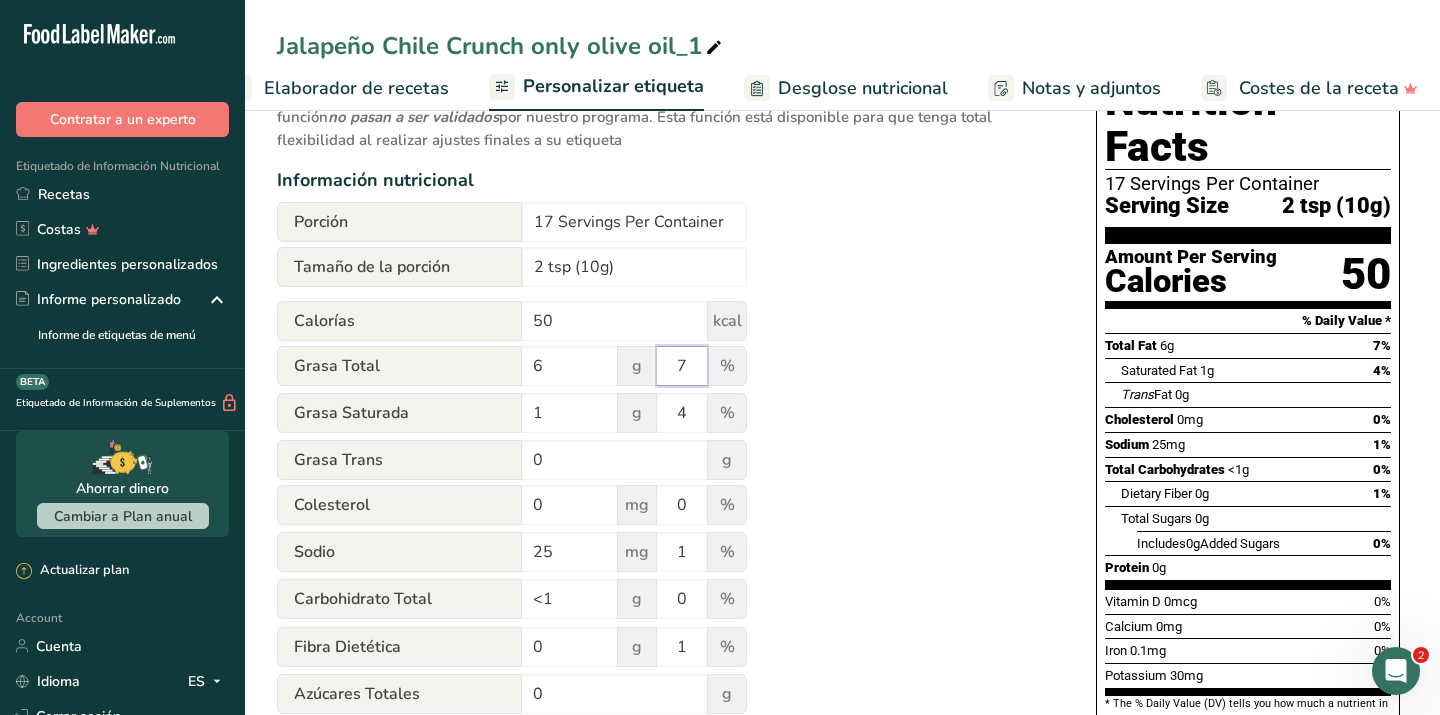 click on "7" at bounding box center [682, 366] 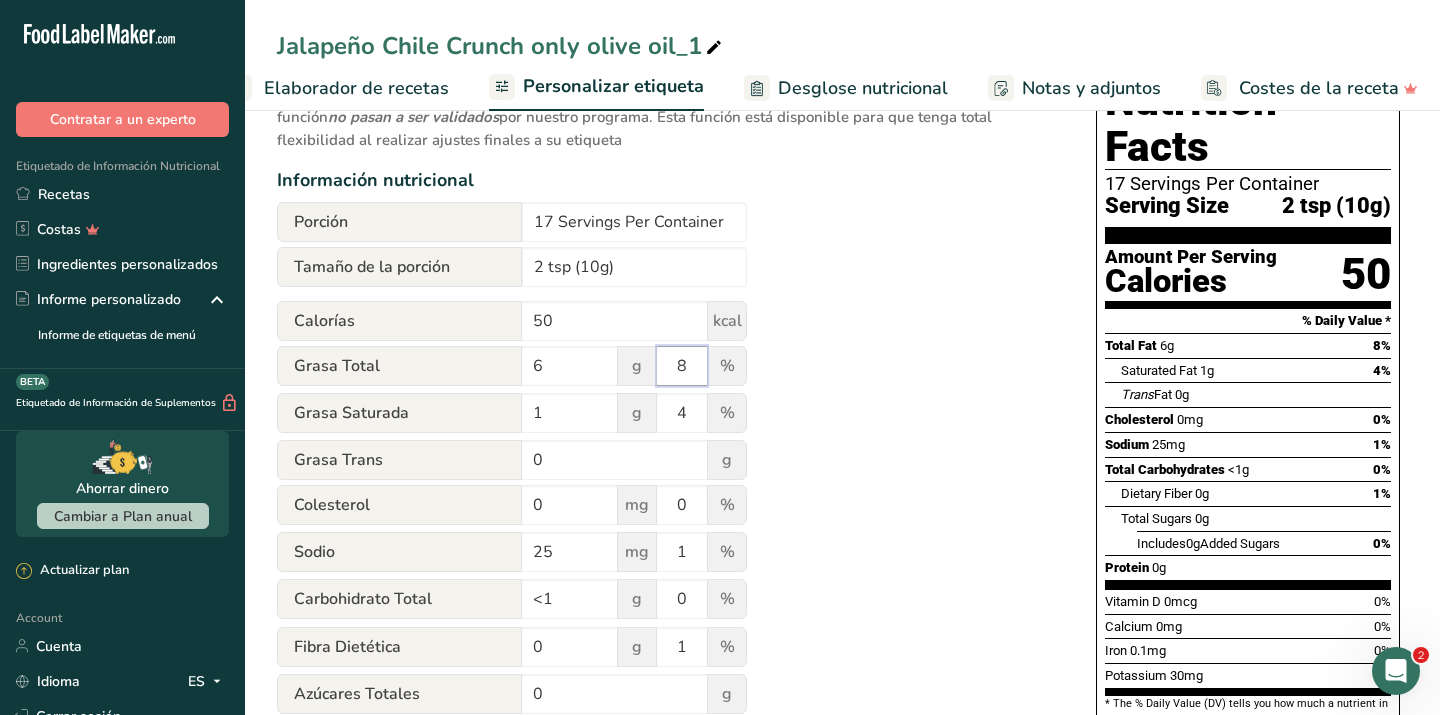 type on "8" 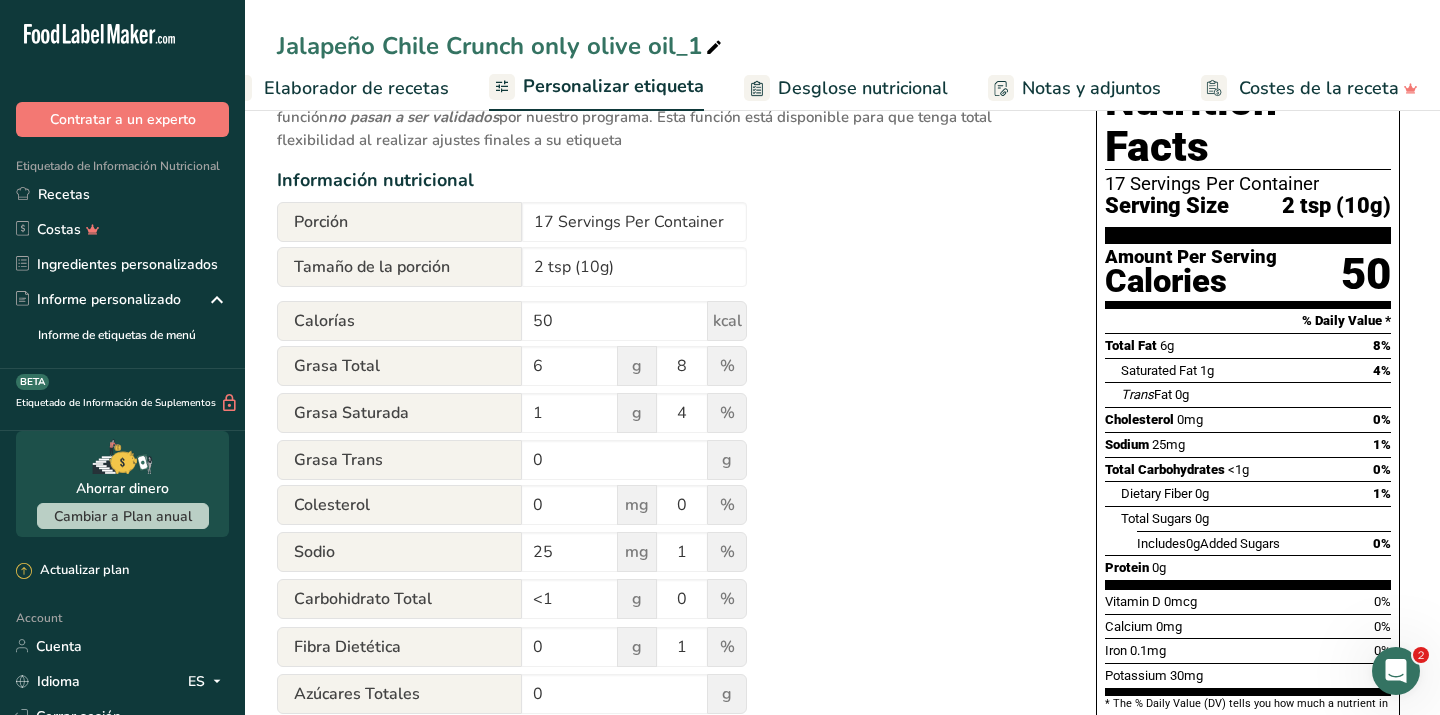 click on "Utilice esta función de anulación manual para obtener control total sobre la etiqueta nutricional, y poder introducir y mostrar sus valores preferidos. Tenga en cuenta que los valores introducidos a través de esta función
no pasan a ser validados
por nuestro programa. Esta función está disponible para que tenga total flexibilidad al realizar ajustes finales a su etiqueta
Información nutricional
Porción
17 Servings Per Container
Tamaño de la porción
2 tsp (10g)
Calorías
50
kcal
Grasa Total
6
g
8
%
Grasa Saturada
1
g
4
%
Grasa Trans
0
g
Colesterol
0
mg
0
%
Sodio
25     1     <1" at bounding box center [666, 550] 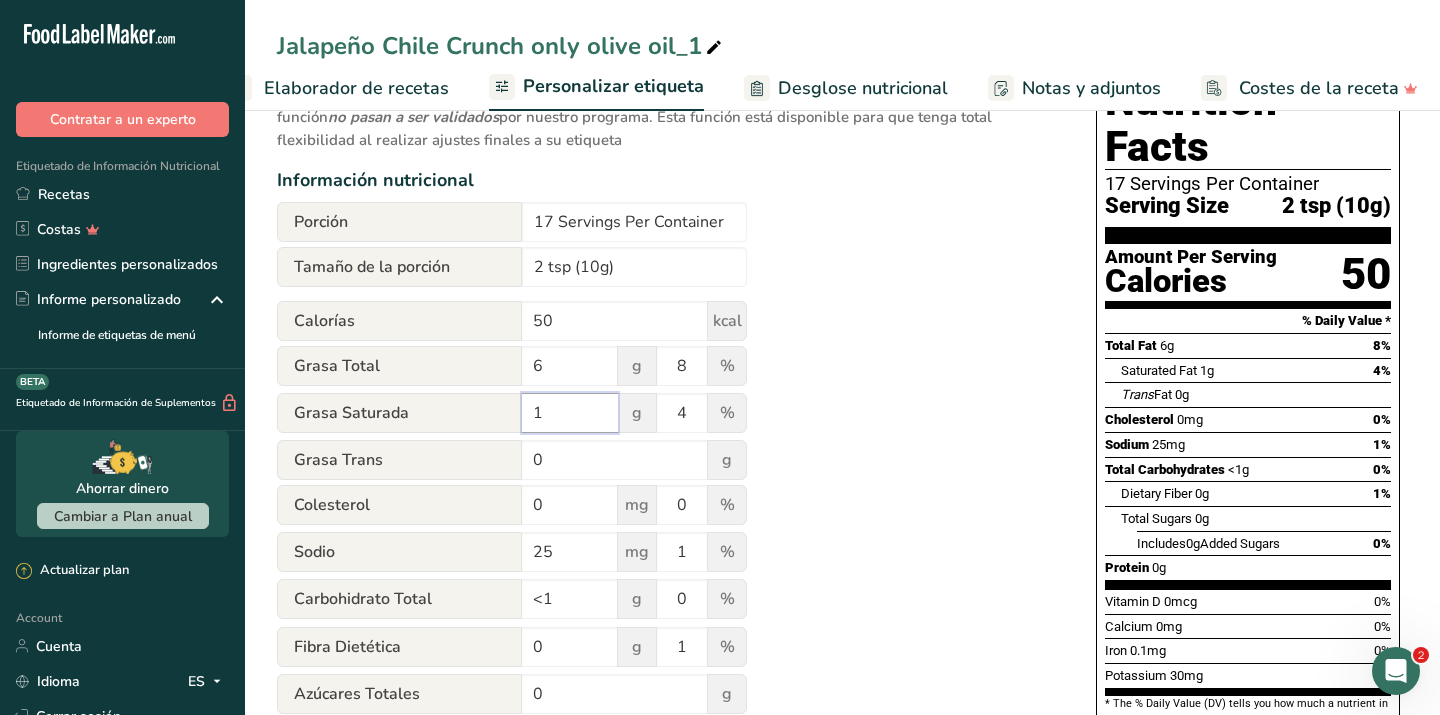 click on "1" at bounding box center [570, 413] 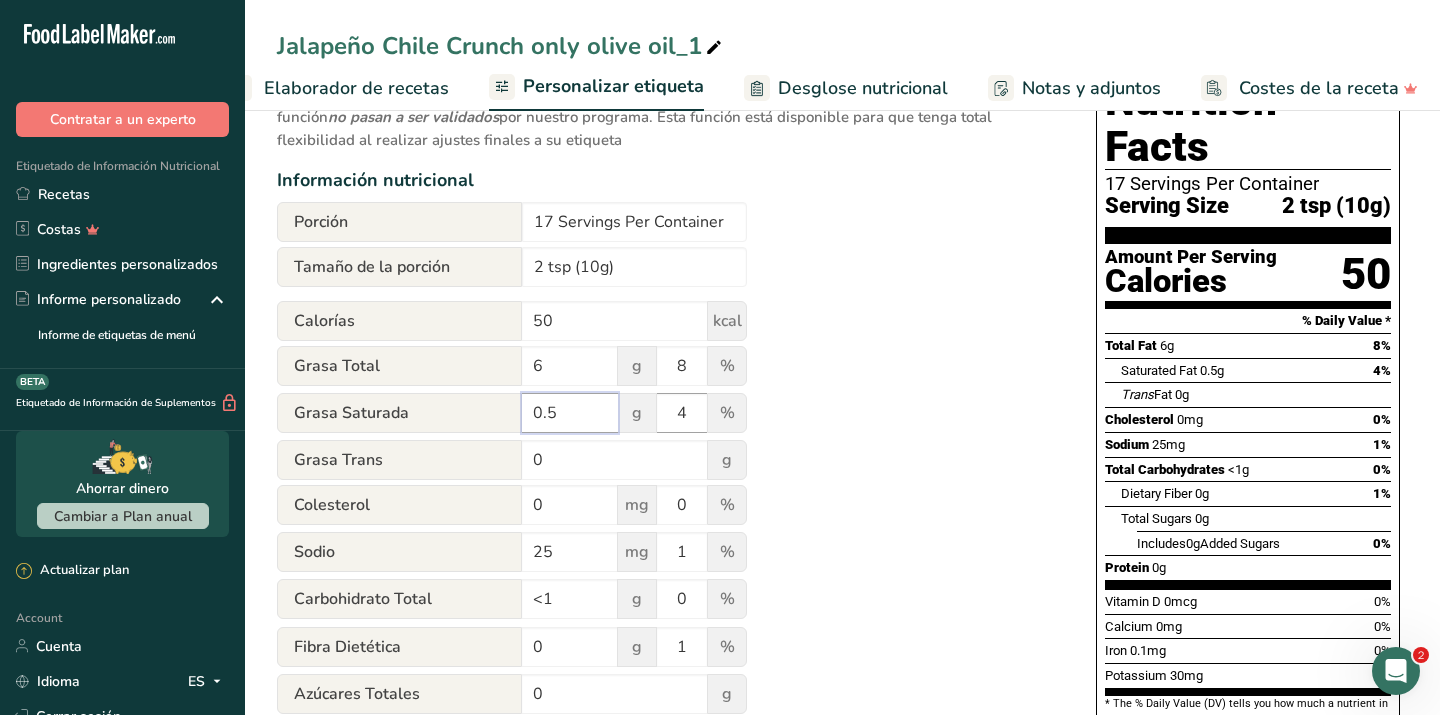 type on "0.5" 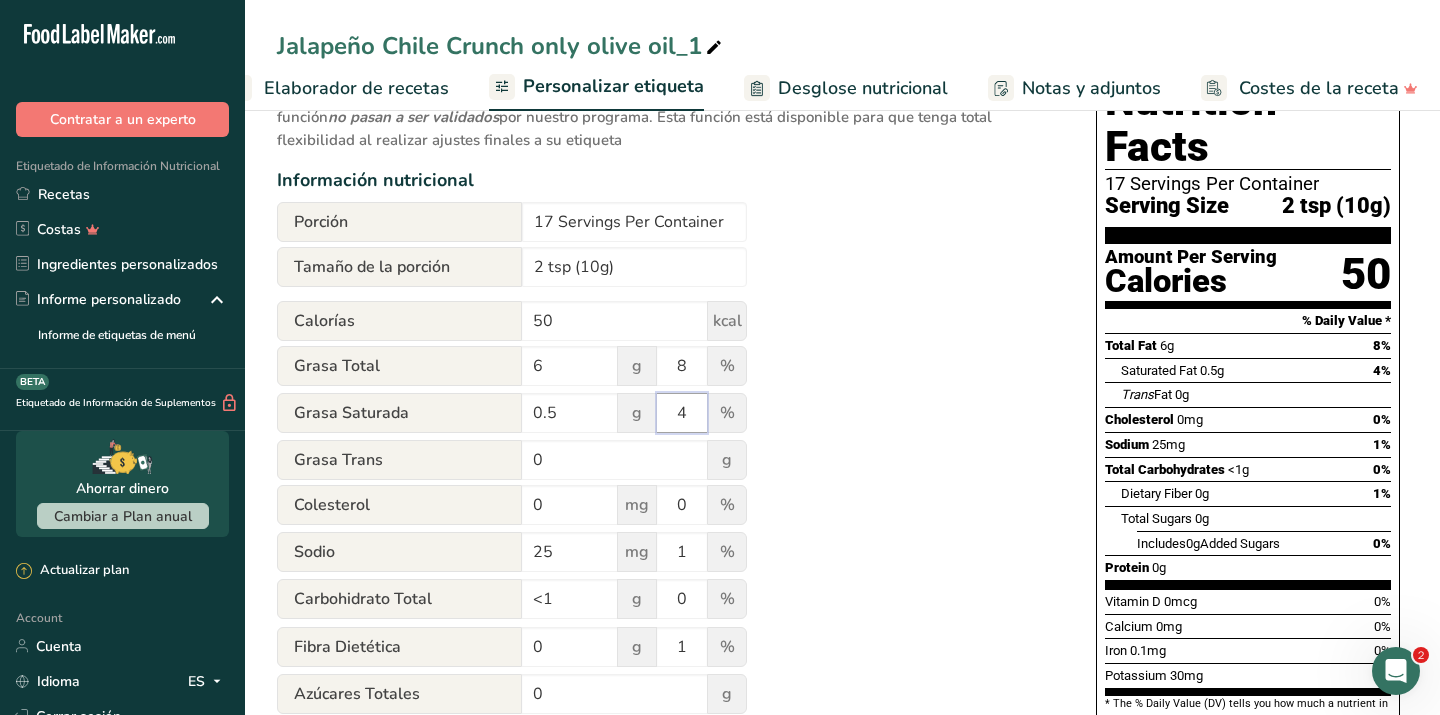 click on "4" at bounding box center [682, 413] 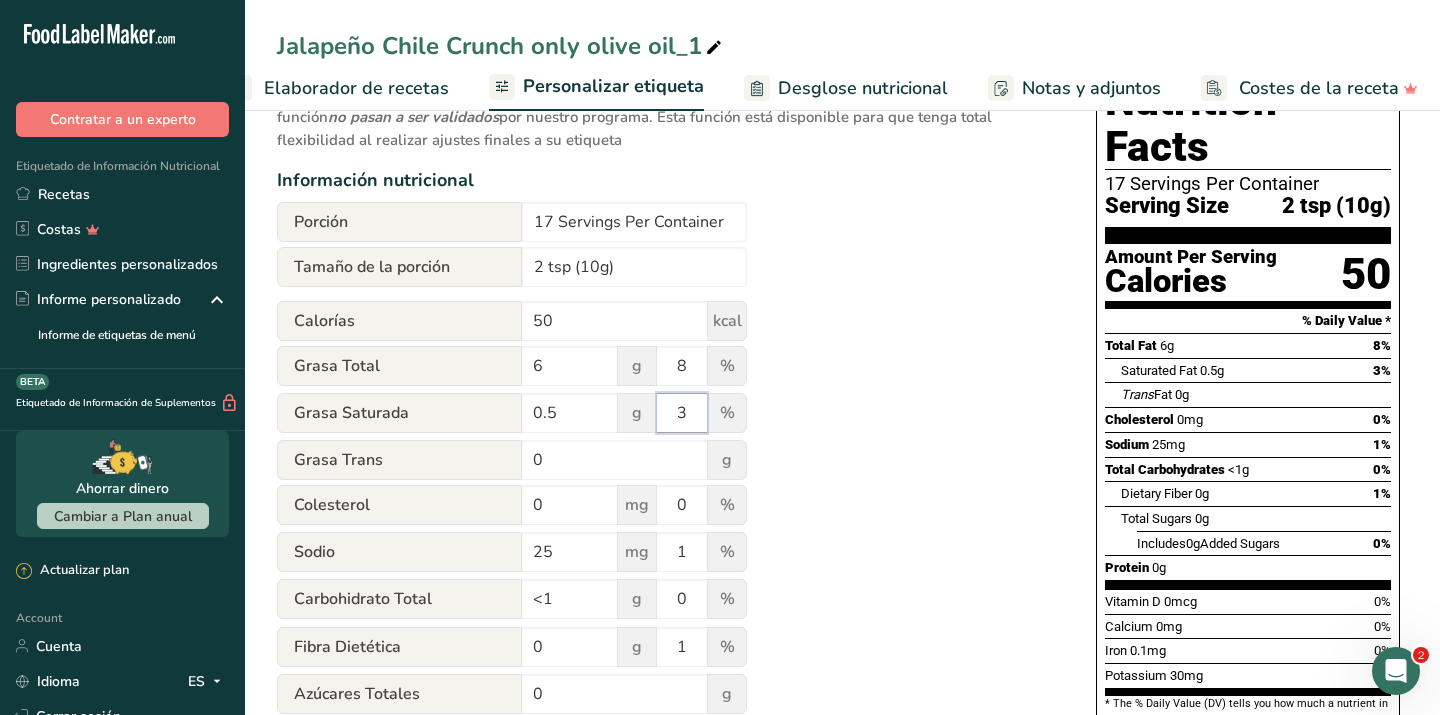 type on "3" 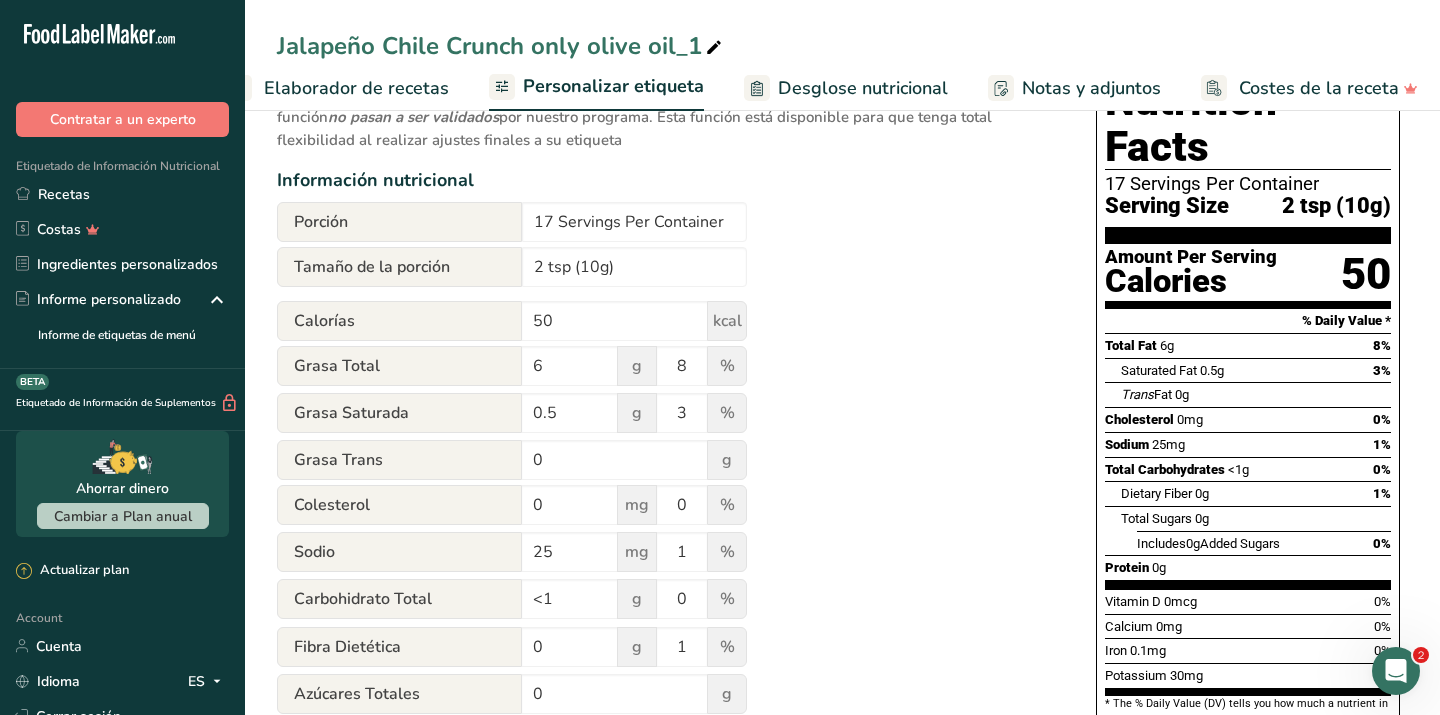 click on "Utilice esta función de anulación manual para obtener control total sobre la etiqueta nutricional, y poder introducir y mostrar sus valores preferidos. Tenga en cuenta que los valores introducidos a través de esta función
no pasan a ser validados
por nuestro programa. Esta función está disponible para que tenga total flexibilidad al realizar ajustes finales a su etiqueta
Información nutricional
Porción
17 Servings Per Container
Tamaño de la porción
2 tsp (10g)
Calorías
50
kcal
Grasa Total
6
g
8
%
Grasa Saturada
0.5
g
3
%
Grasa Trans
0
g
Colesterol
0
mg
0
%
Sodio
25     1     <1" at bounding box center [666, 550] 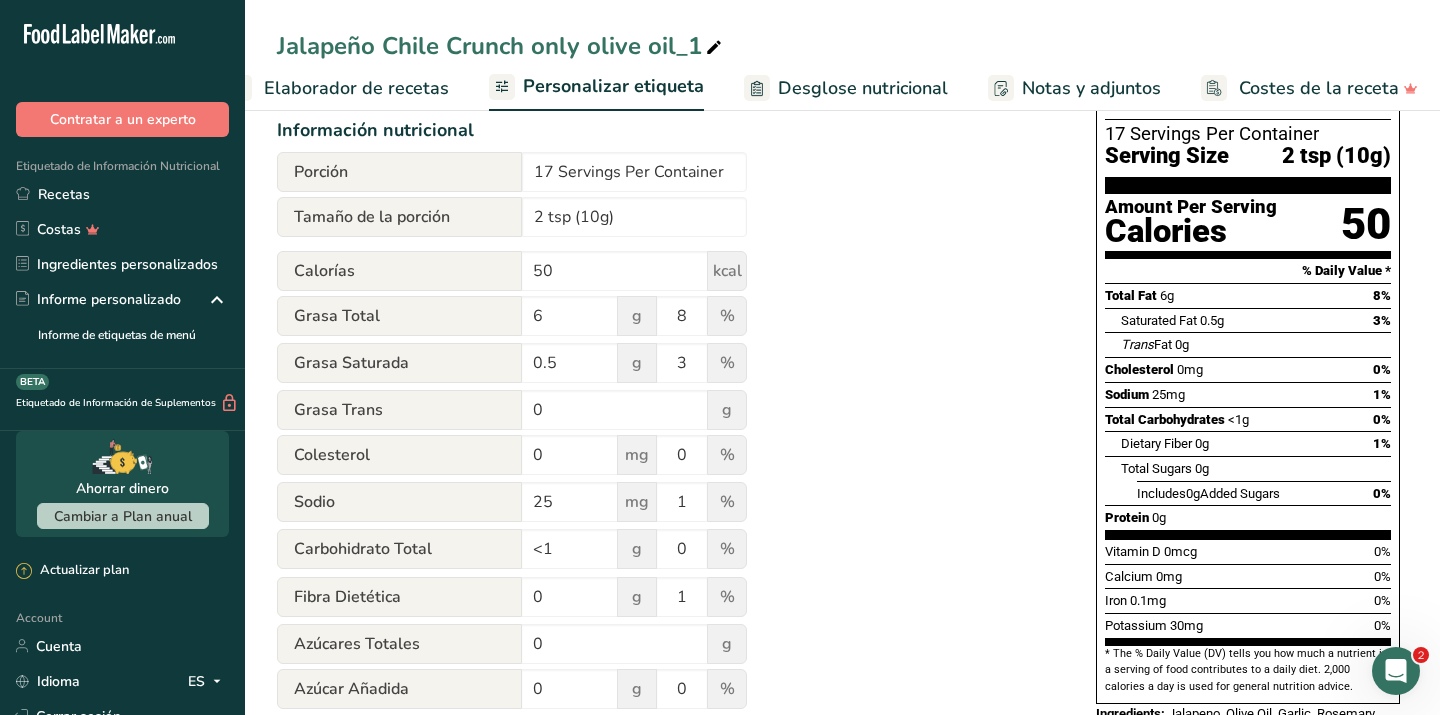 scroll, scrollTop: 253, scrollLeft: 0, axis: vertical 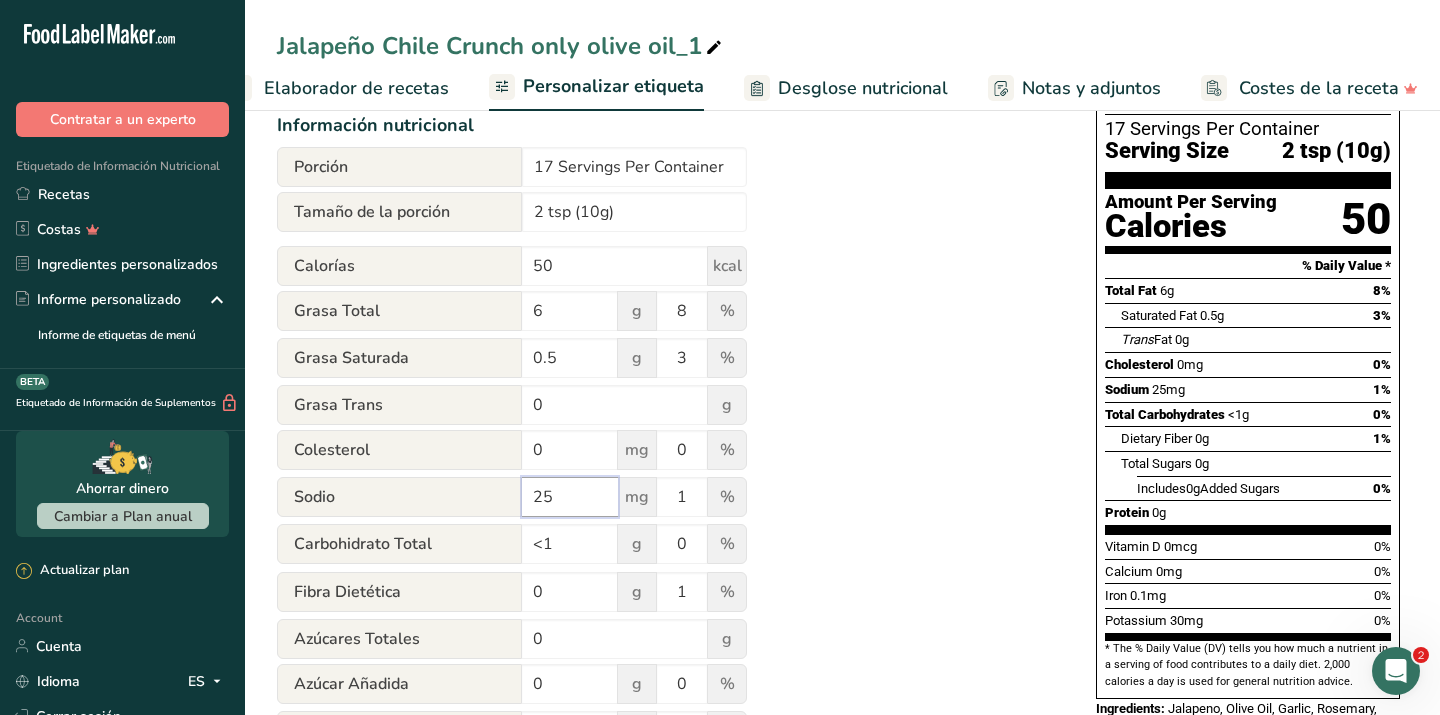 click on "25" at bounding box center [570, 497] 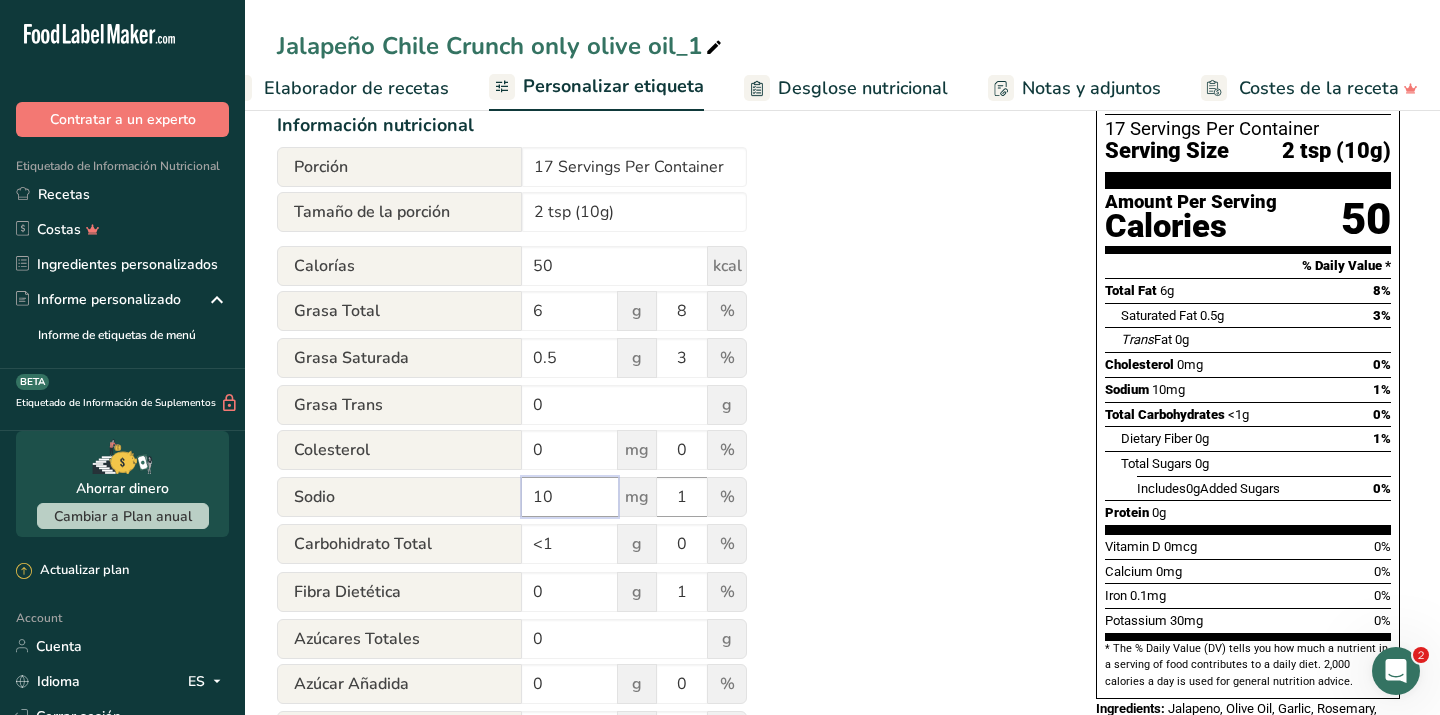 type on "10" 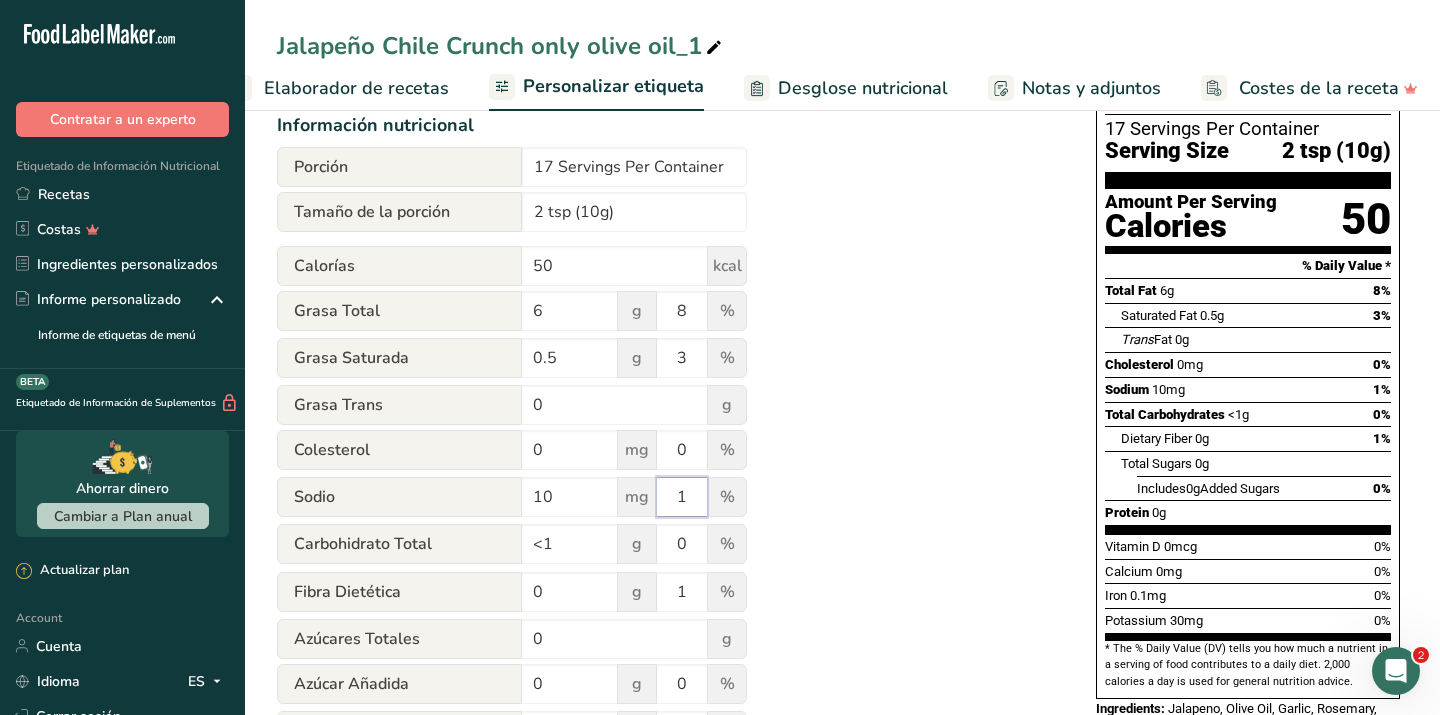 drag, startPoint x: 692, startPoint y: 503, endPoint x: 656, endPoint y: 502, distance: 36.013885 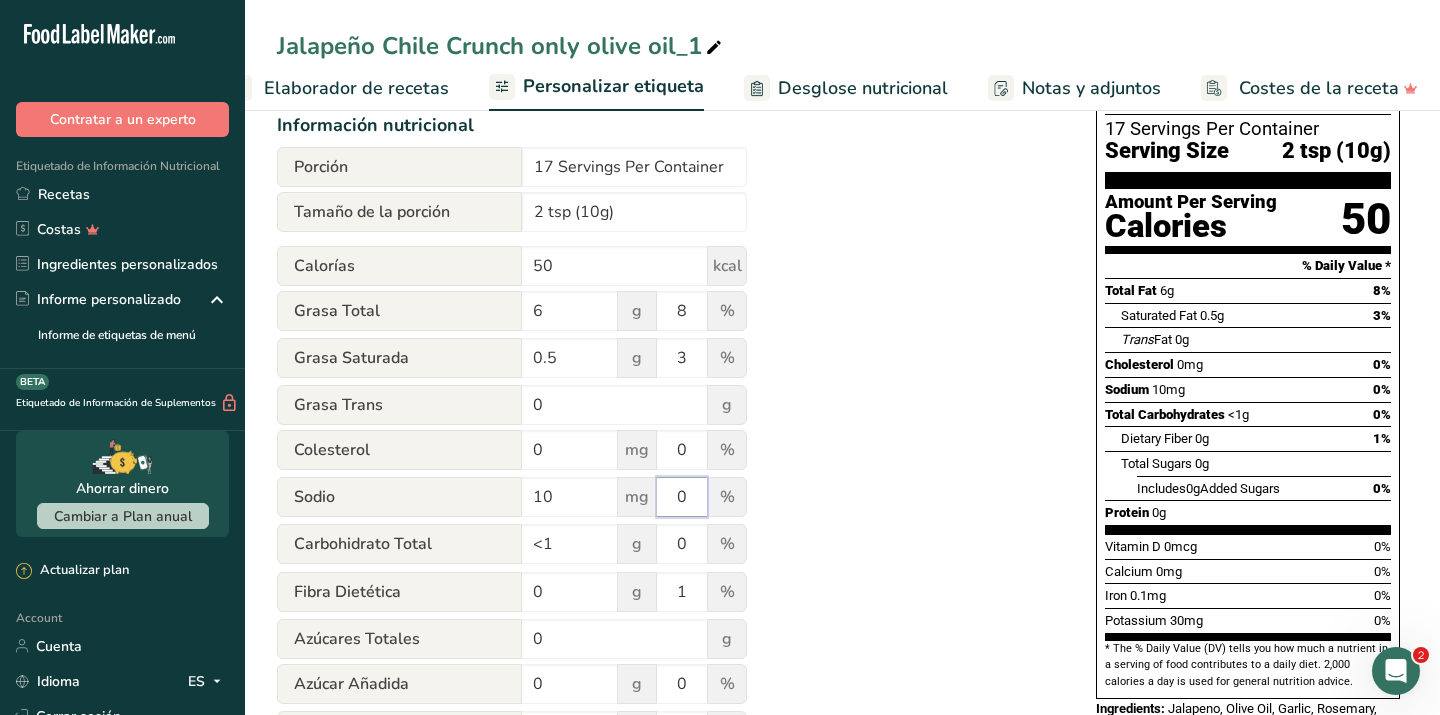 type on "0" 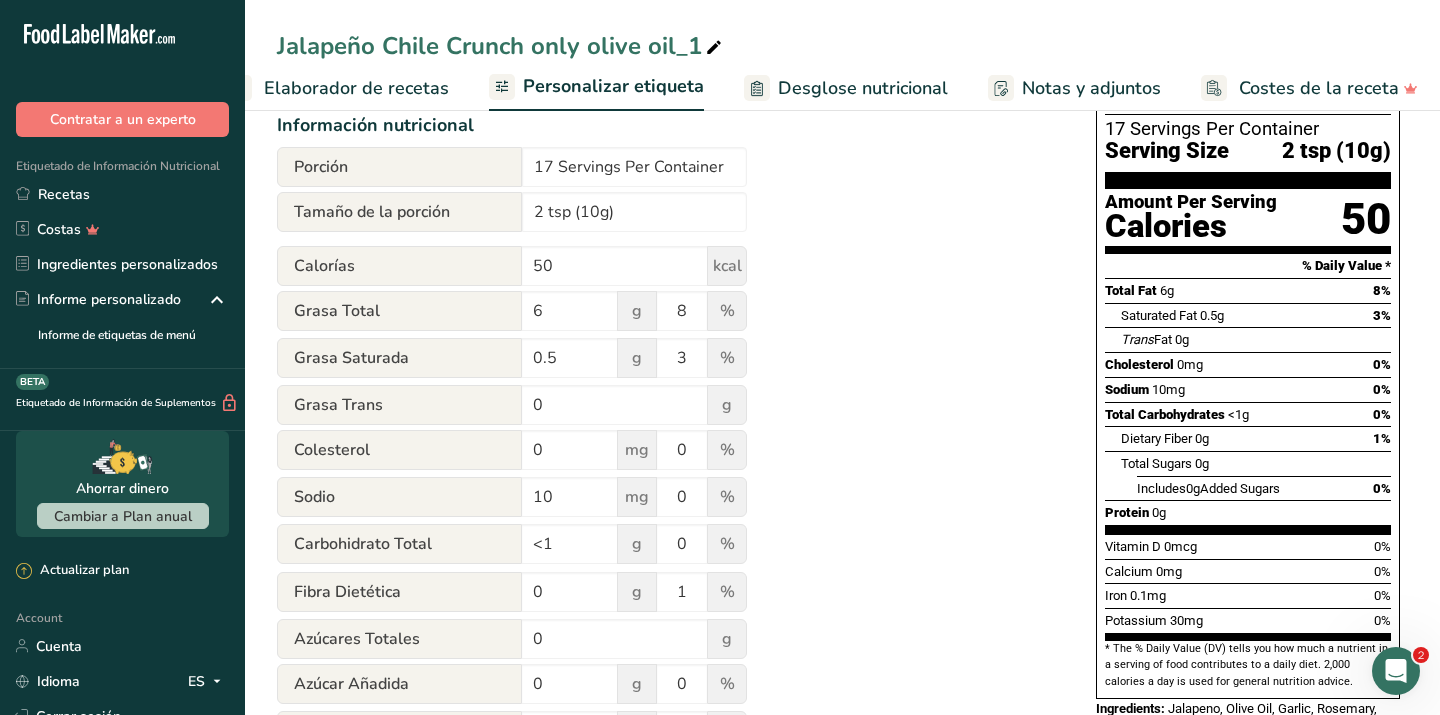 click on "Utilice esta función de anulación manual para obtener control total sobre la etiqueta nutricional, y poder introducir y mostrar sus valores preferidos. Tenga en cuenta que los valores introducidos a través de esta función
no pasan a ser validados
por nuestro programa. Esta función está disponible para que tenga total flexibilidad al realizar ajustes finales a su etiqueta
Información nutricional
Porción
17 Servings Per Container
Tamaño de la porción
2 tsp (10g)
Calorías
50
kcal
Grasa Total
6
g
8
%
Grasa Saturada
0.5
g
3
%
Grasa Trans
0
g
Colesterol
0
mg
0
%
Sodio
10     0     <1" at bounding box center (666, 495) 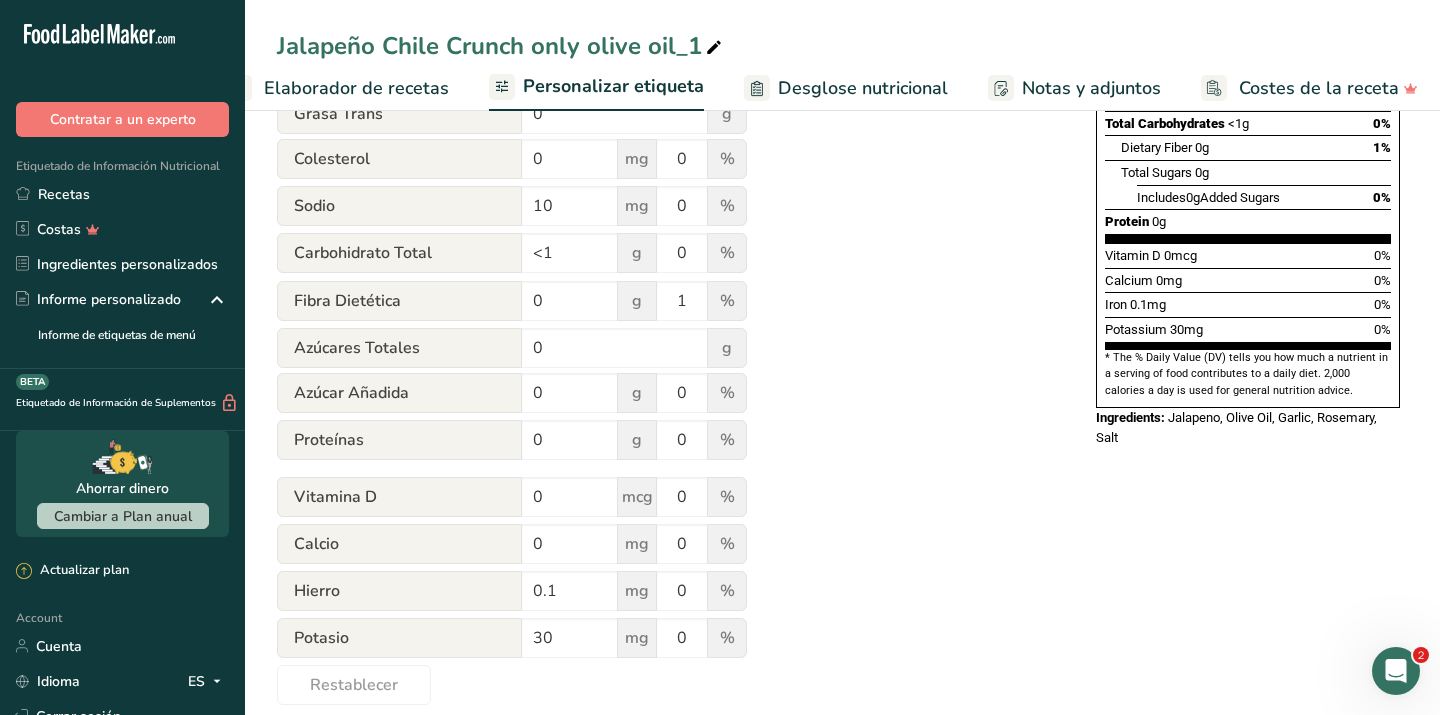 scroll, scrollTop: 567, scrollLeft: 0, axis: vertical 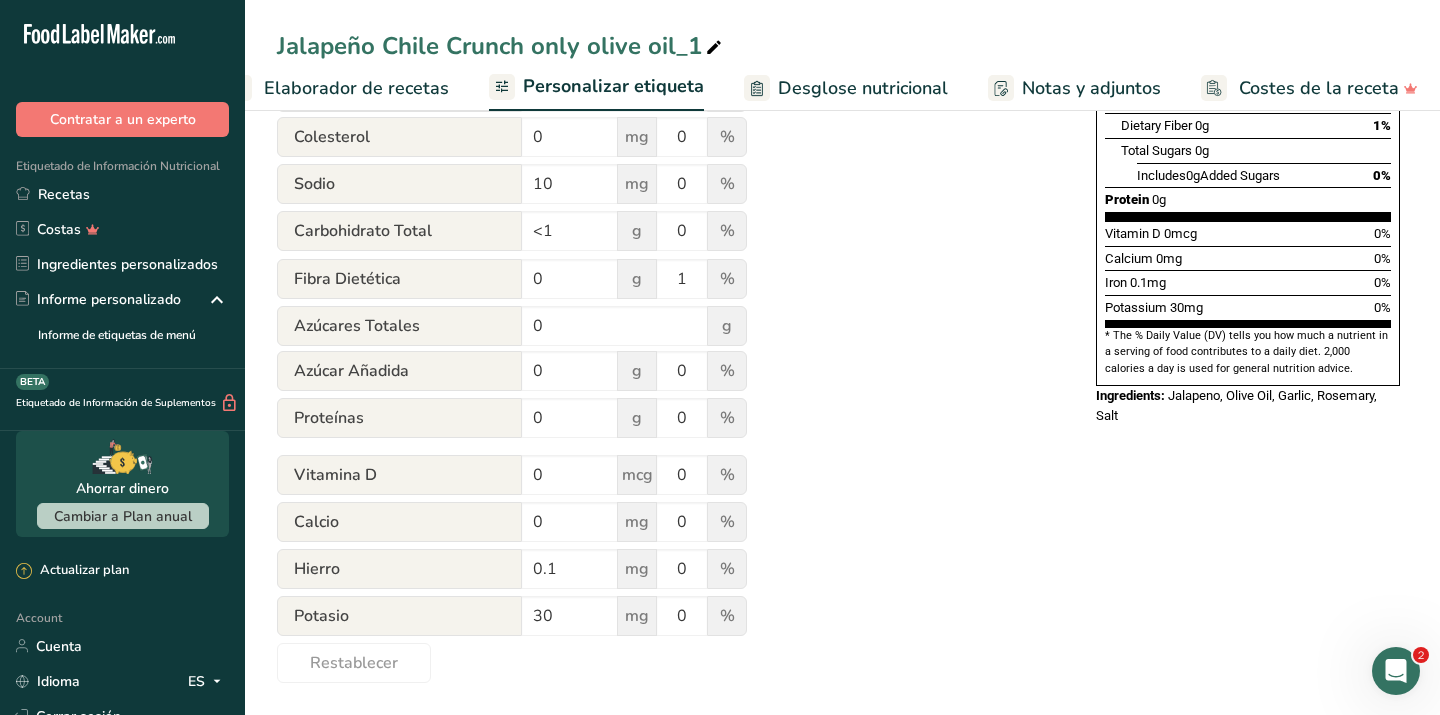 click on "Utilice esta función de anulación manual para obtener control total sobre la etiqueta nutricional, y poder introducir y mostrar sus valores preferidos. Tenga en cuenta que los valores introducidos a través de esta función
no pasan a ser validados
por nuestro programa. Esta función está disponible para que tenga total flexibilidad al realizar ajustes finales a su etiqueta
Información nutricional
Porción
17 Servings Per Container
Tamaño de la porción
2 tsp (10g)
Calorías
50
kcal
Grasa Total
6
g
8
%
Grasa Saturada
0.5
g
3
%
Grasa Trans
0
g
Colesterol
0
mg
0
%
Sodio
10     0     <1" at bounding box center [666, 182] 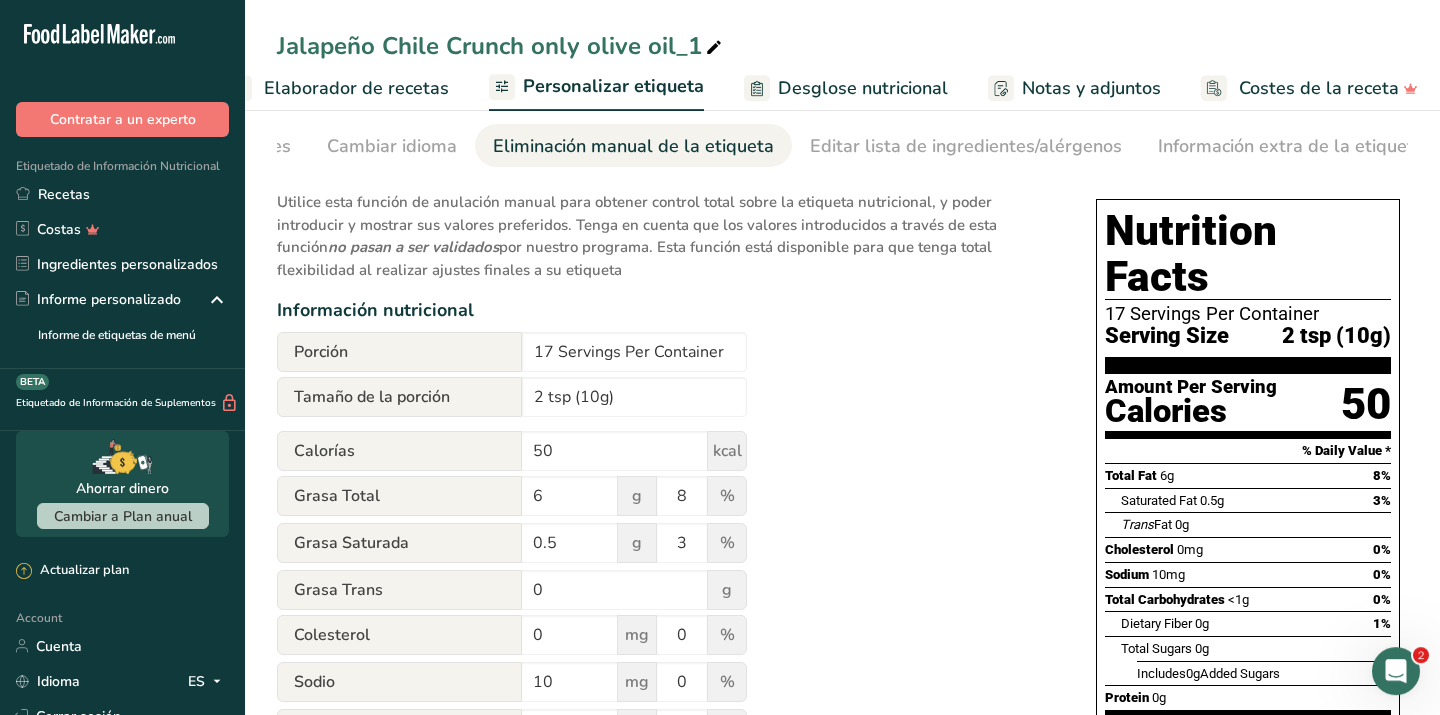 scroll, scrollTop: 0, scrollLeft: 0, axis: both 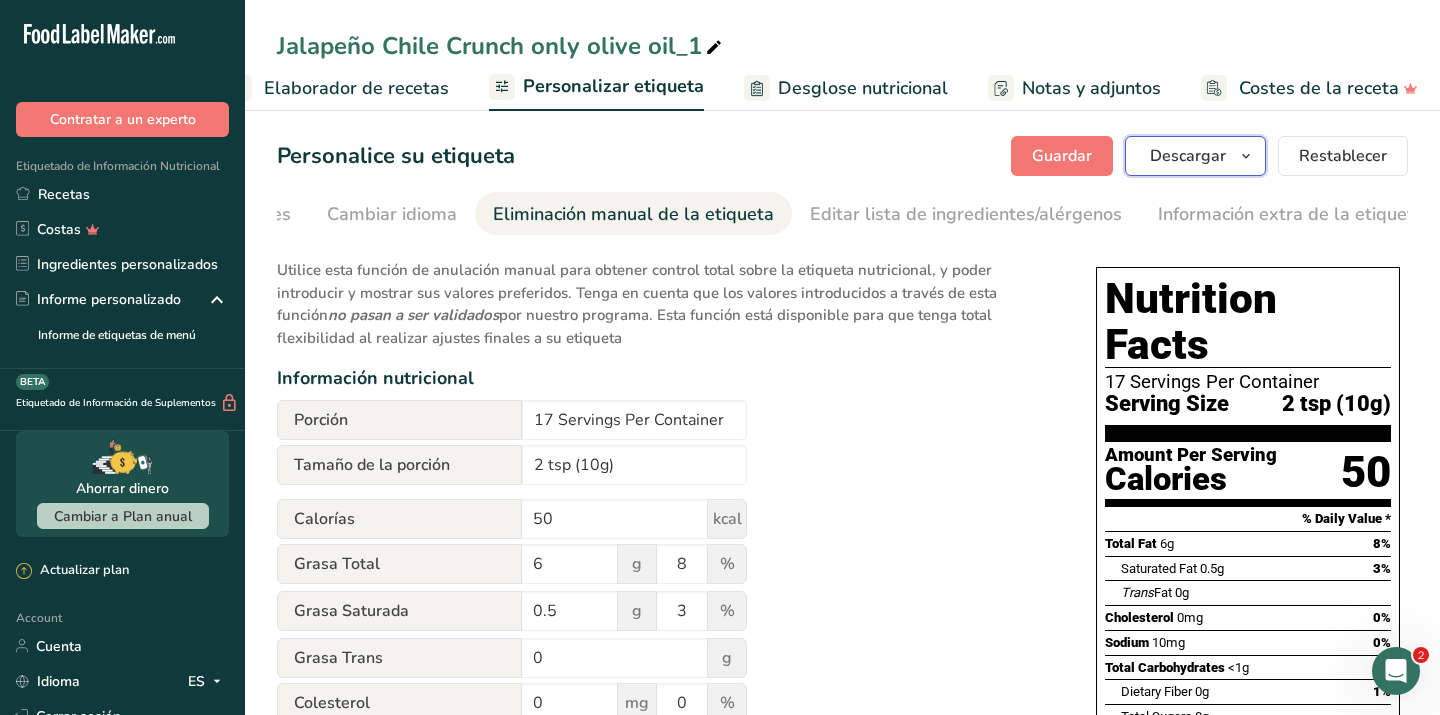 click on "Descargar" at bounding box center (1188, 156) 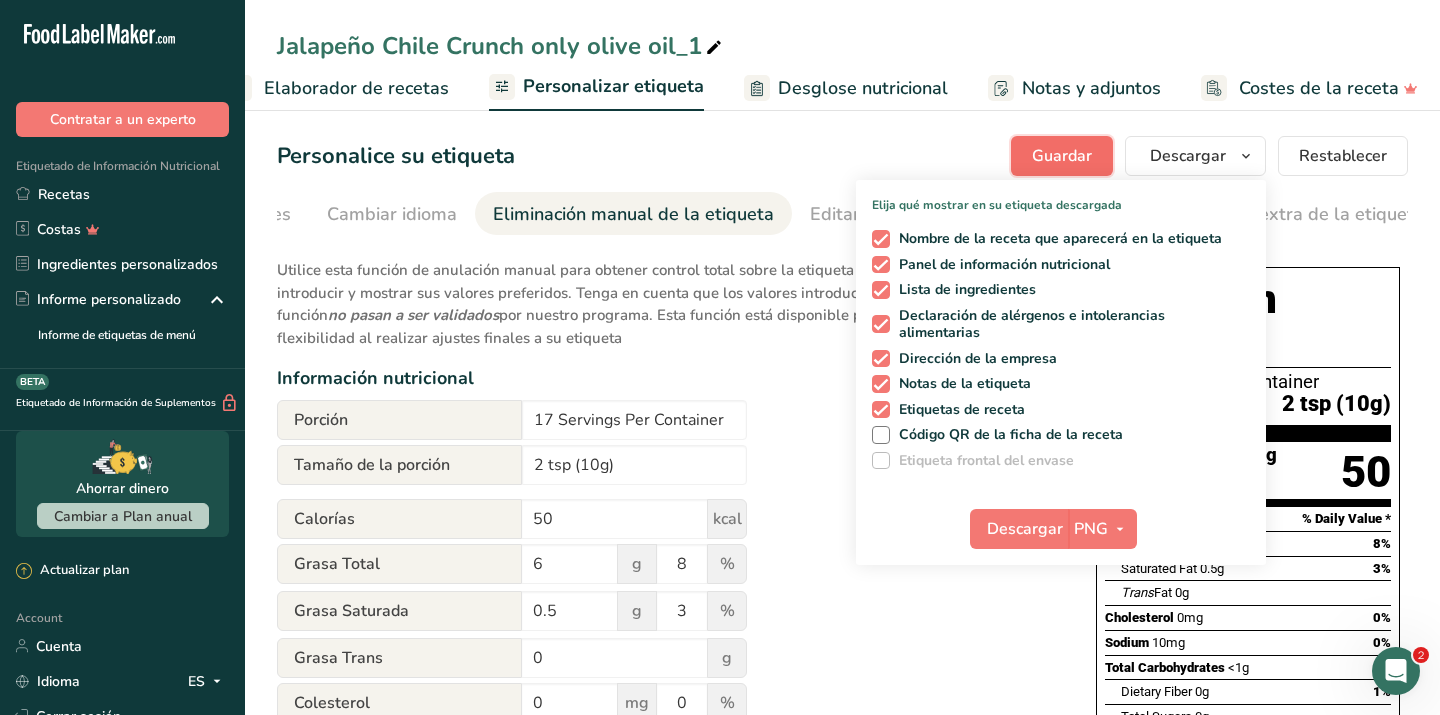 click on "Guardar" at bounding box center (1062, 156) 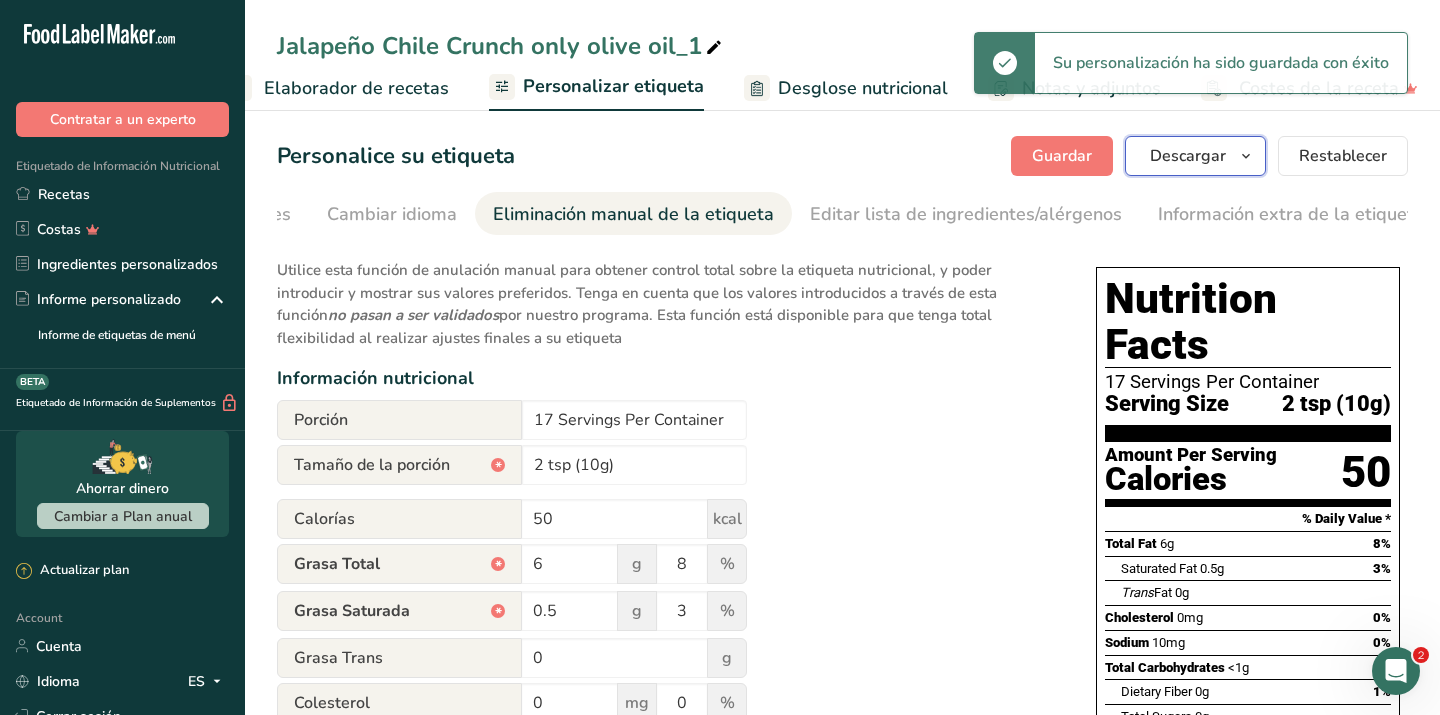 click on "Descargar" at bounding box center [1188, 156] 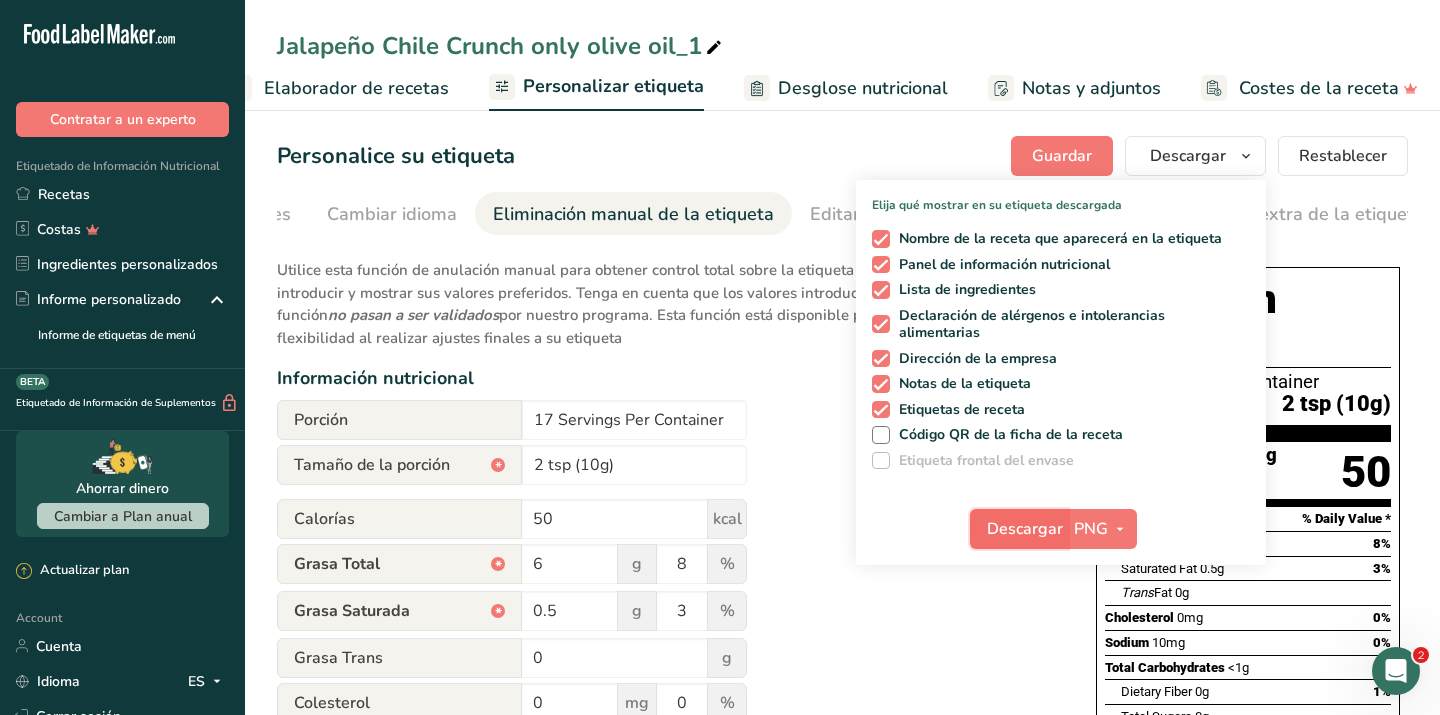 click on "Descargar" at bounding box center [1025, 529] 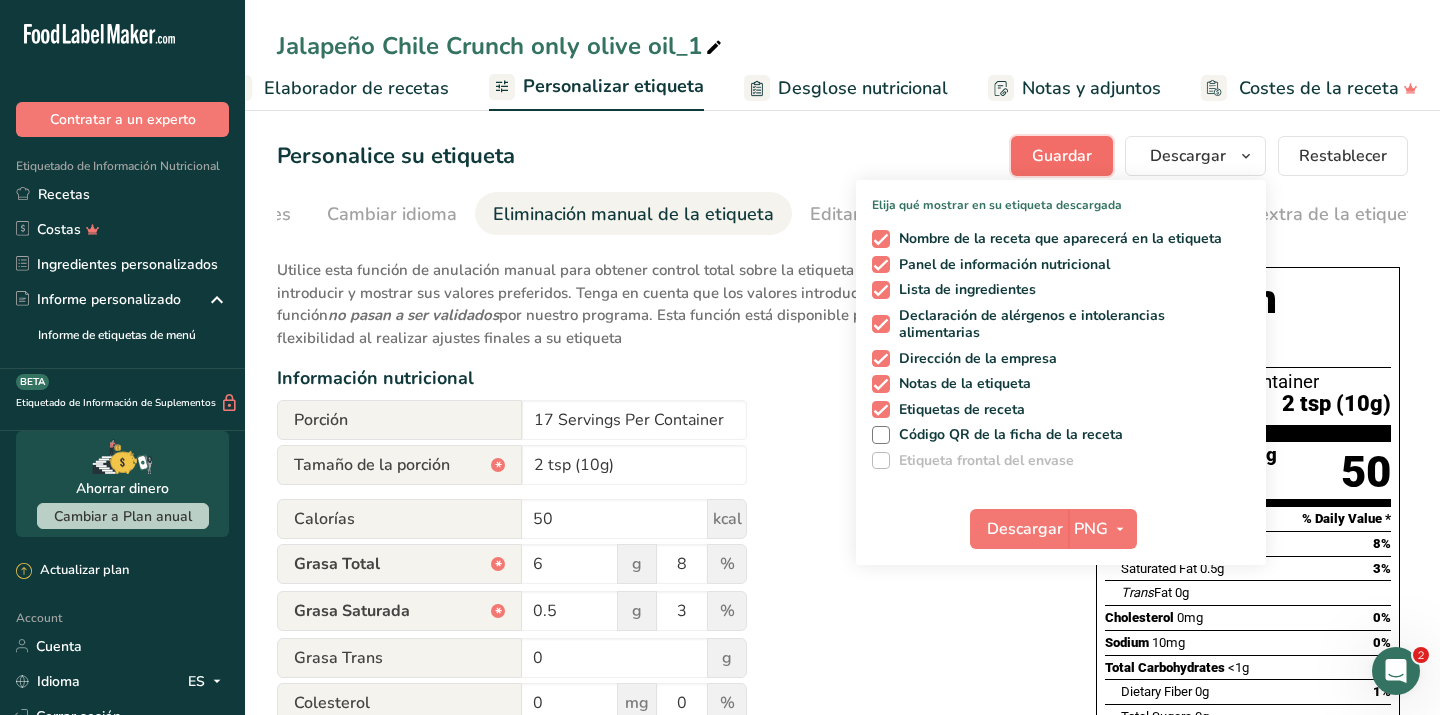 click on "Guardar" at bounding box center [1062, 156] 